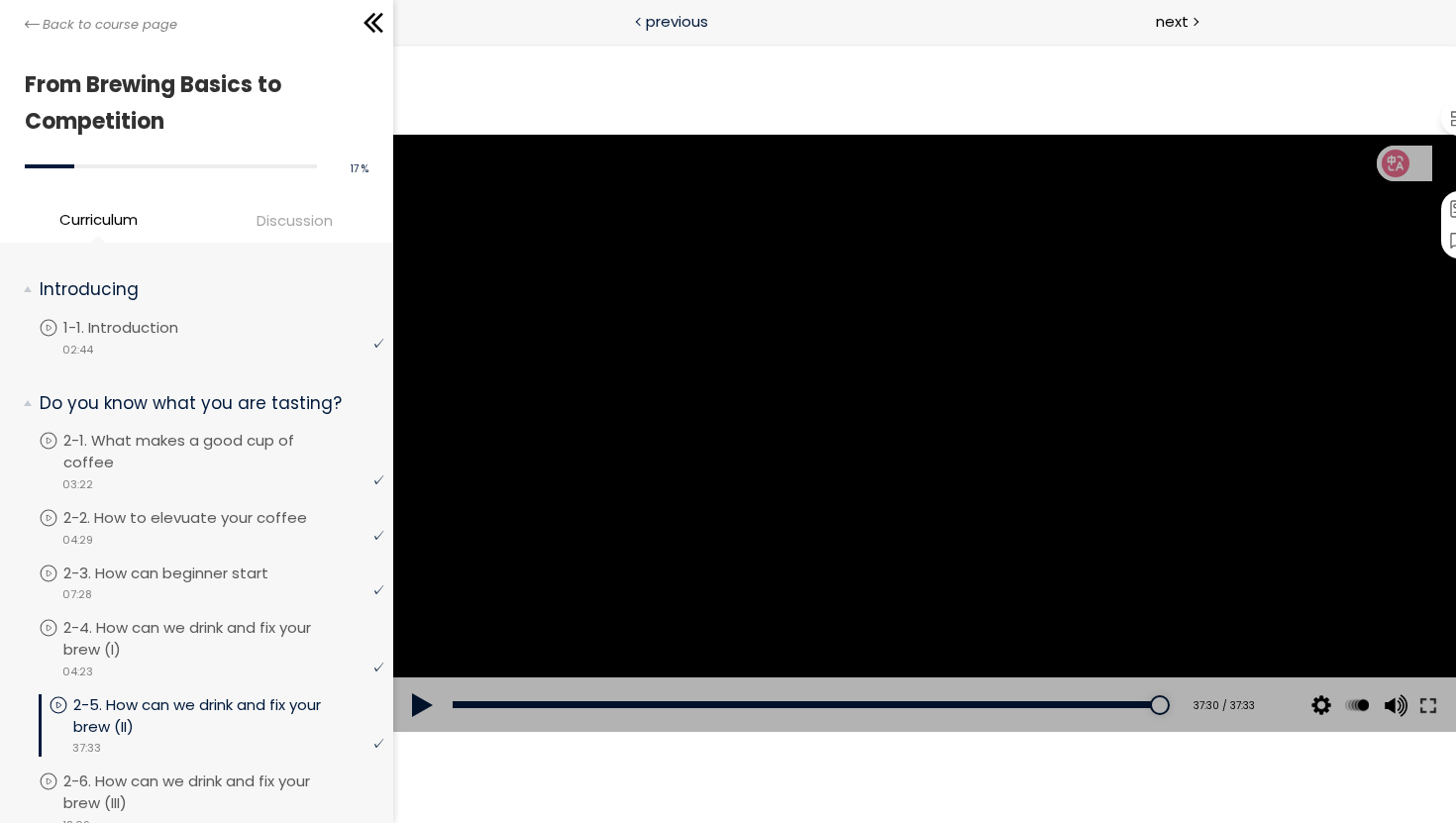 scroll, scrollTop: 0, scrollLeft: 0, axis: both 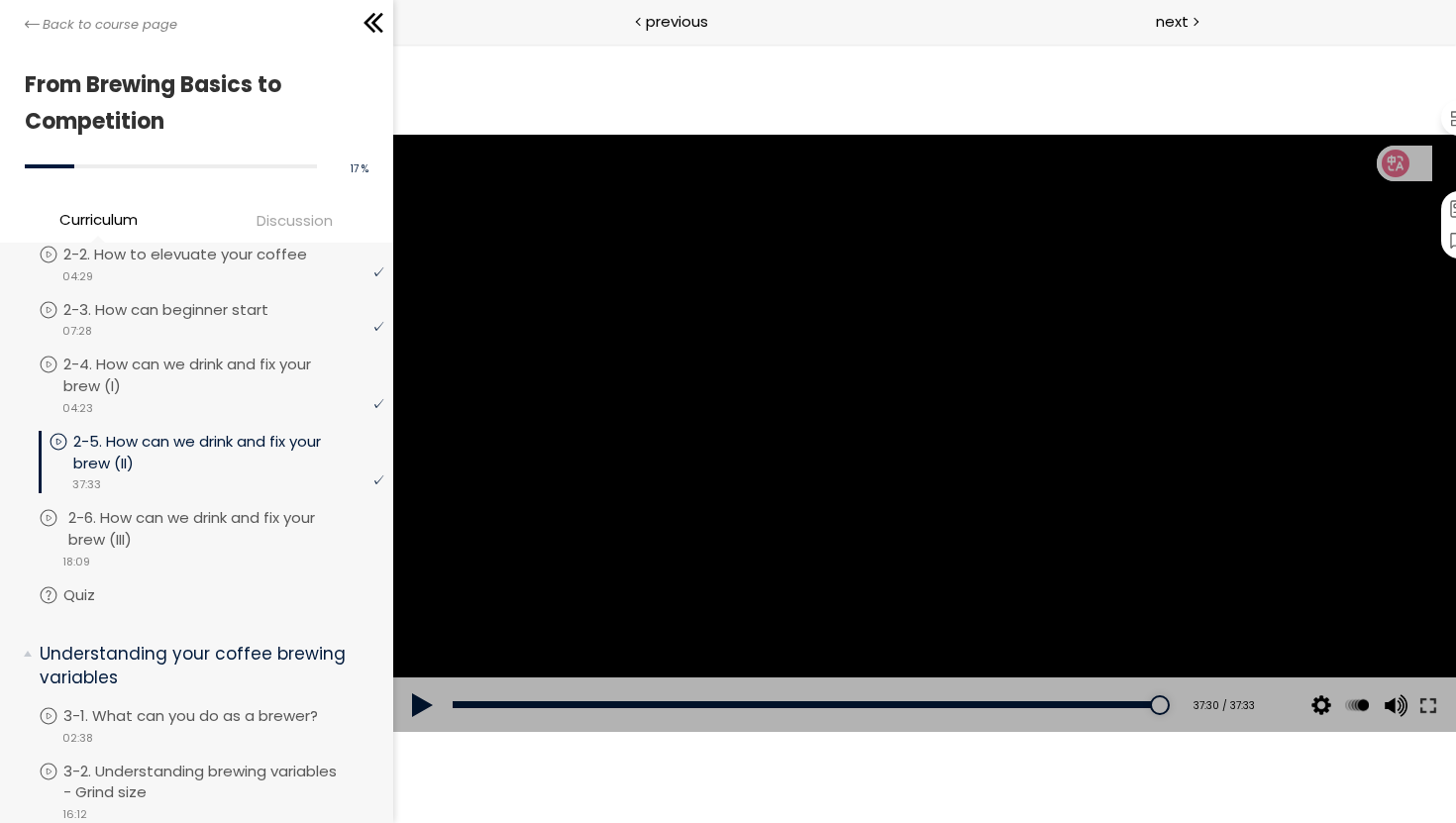click on "2-6. How can we drink and fix your brew (III)" at bounding box center [228, 529] 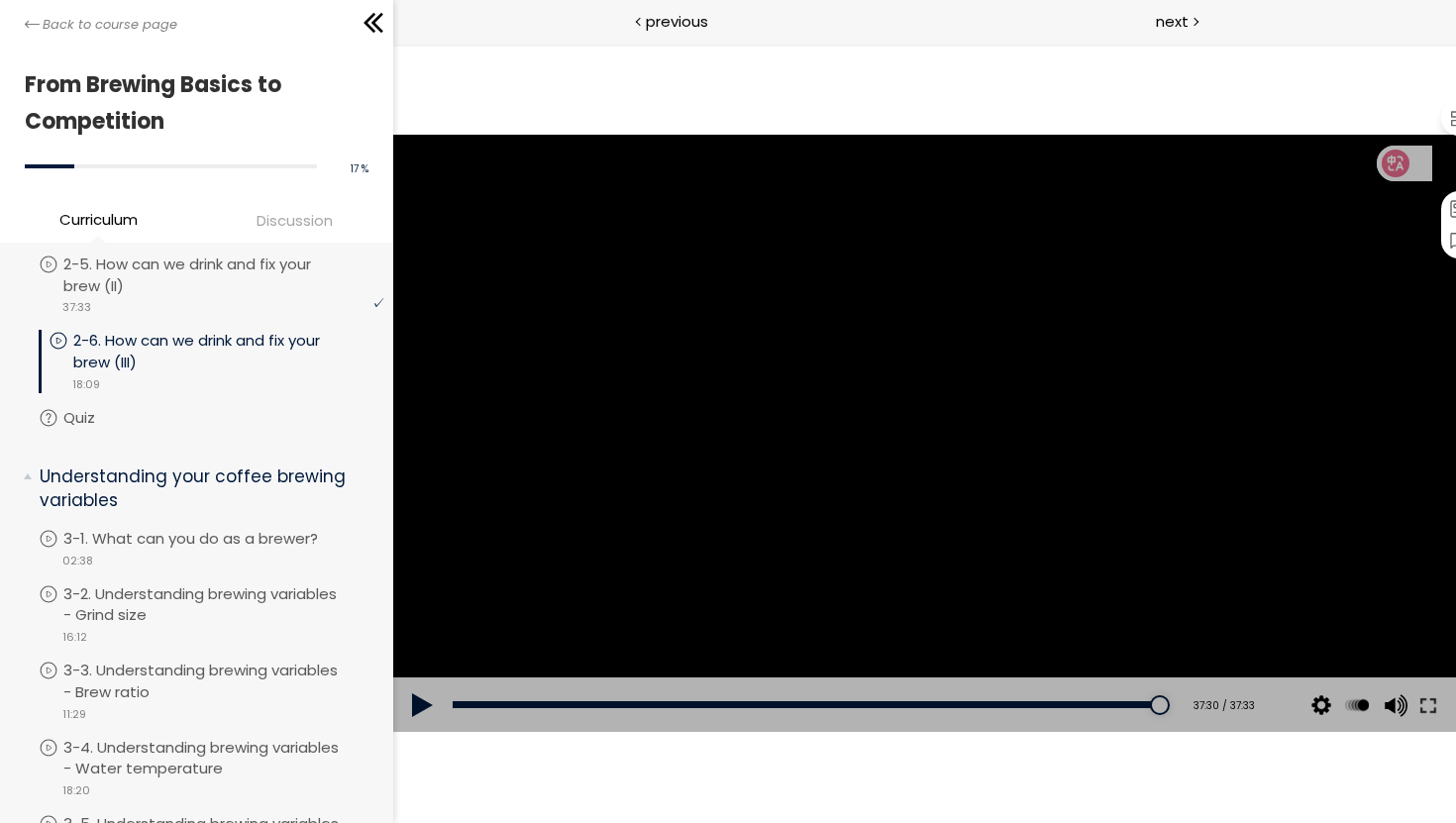 scroll, scrollTop: 510, scrollLeft: 0, axis: vertical 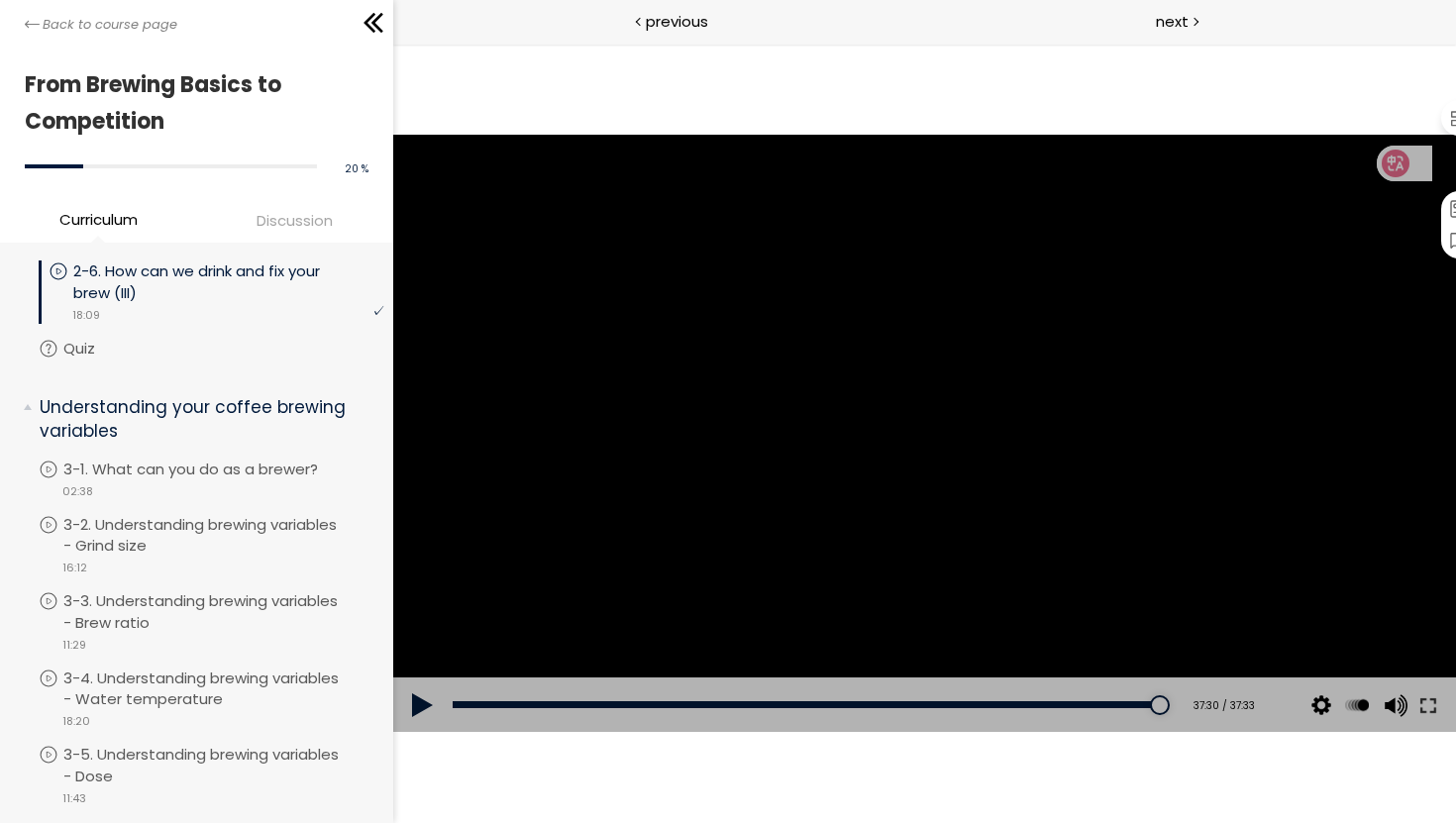 click on "2-6. How can we drink and fix your brew (III)" at bounding box center (228, 282) 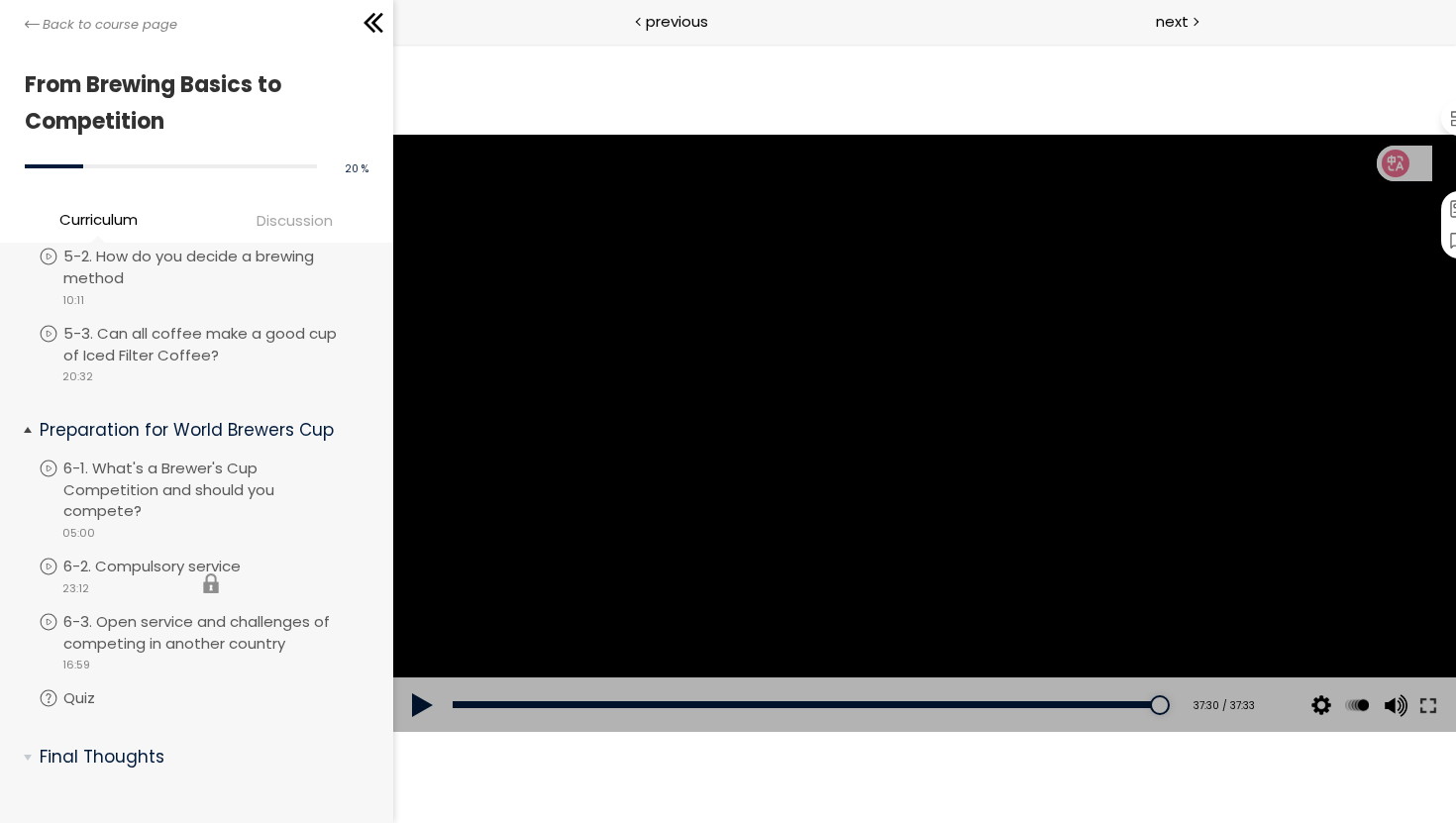 scroll, scrollTop: 1648, scrollLeft: 0, axis: vertical 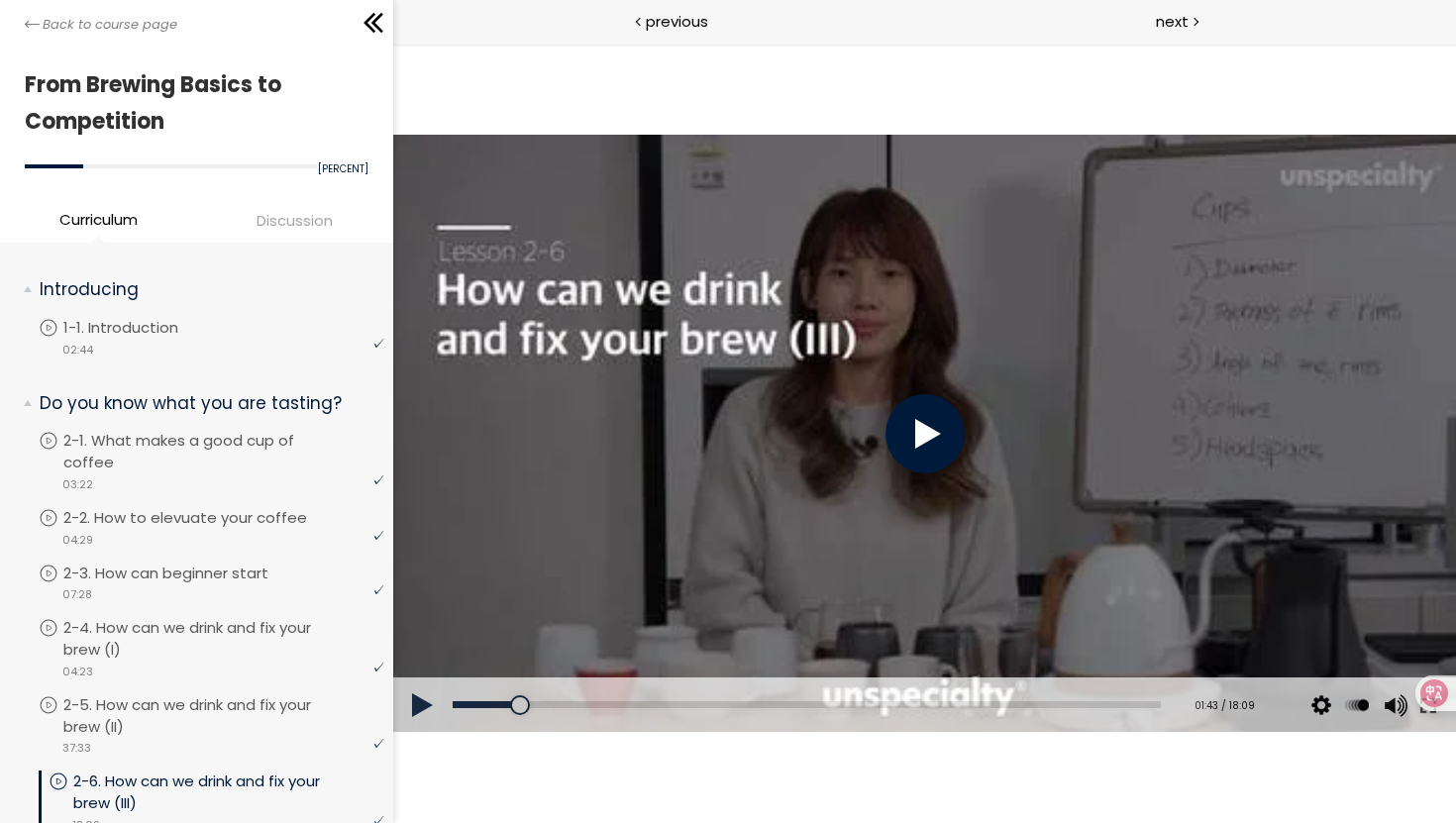 click at bounding box center (923, 434) 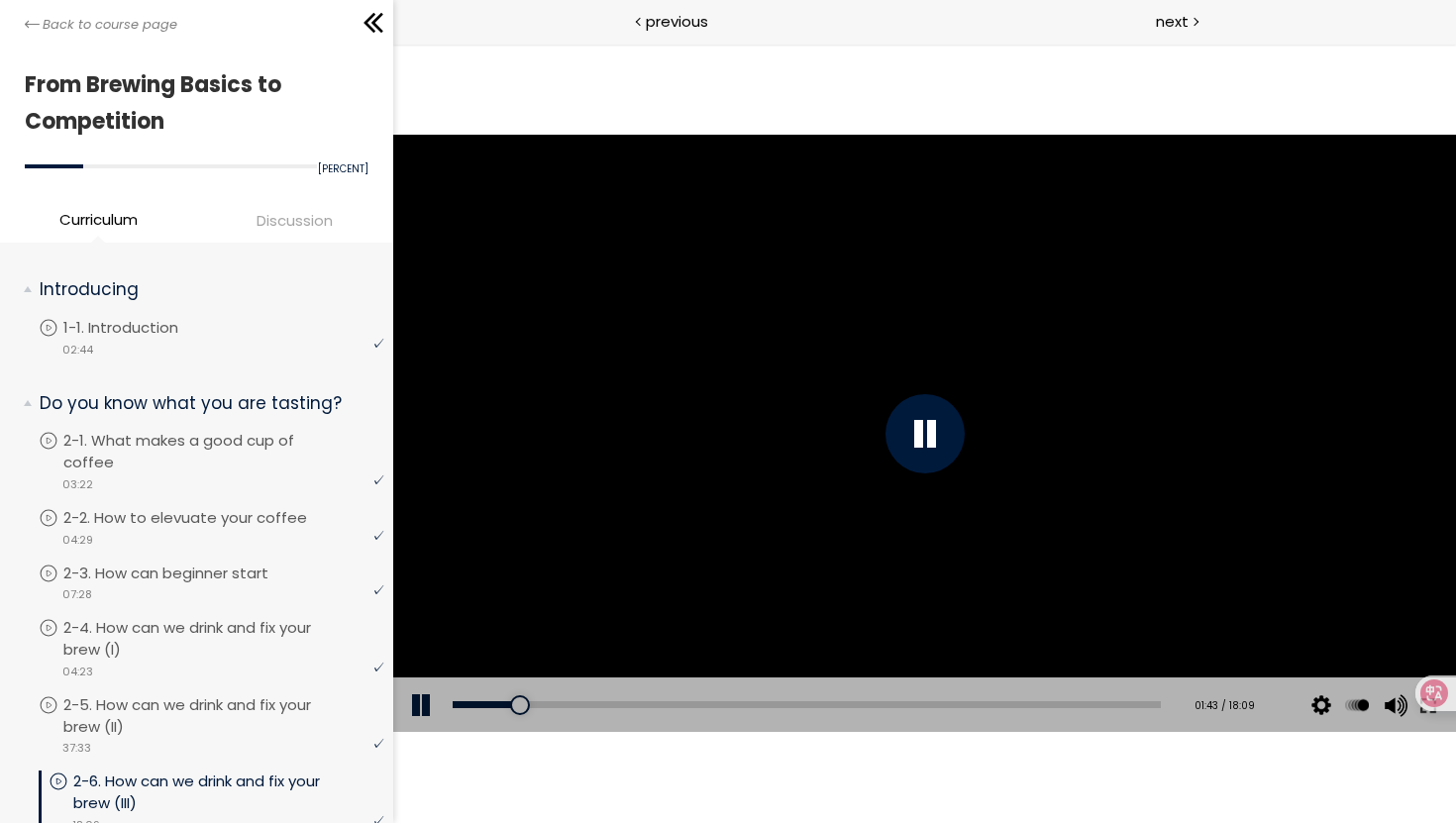 click at bounding box center (924, 434) 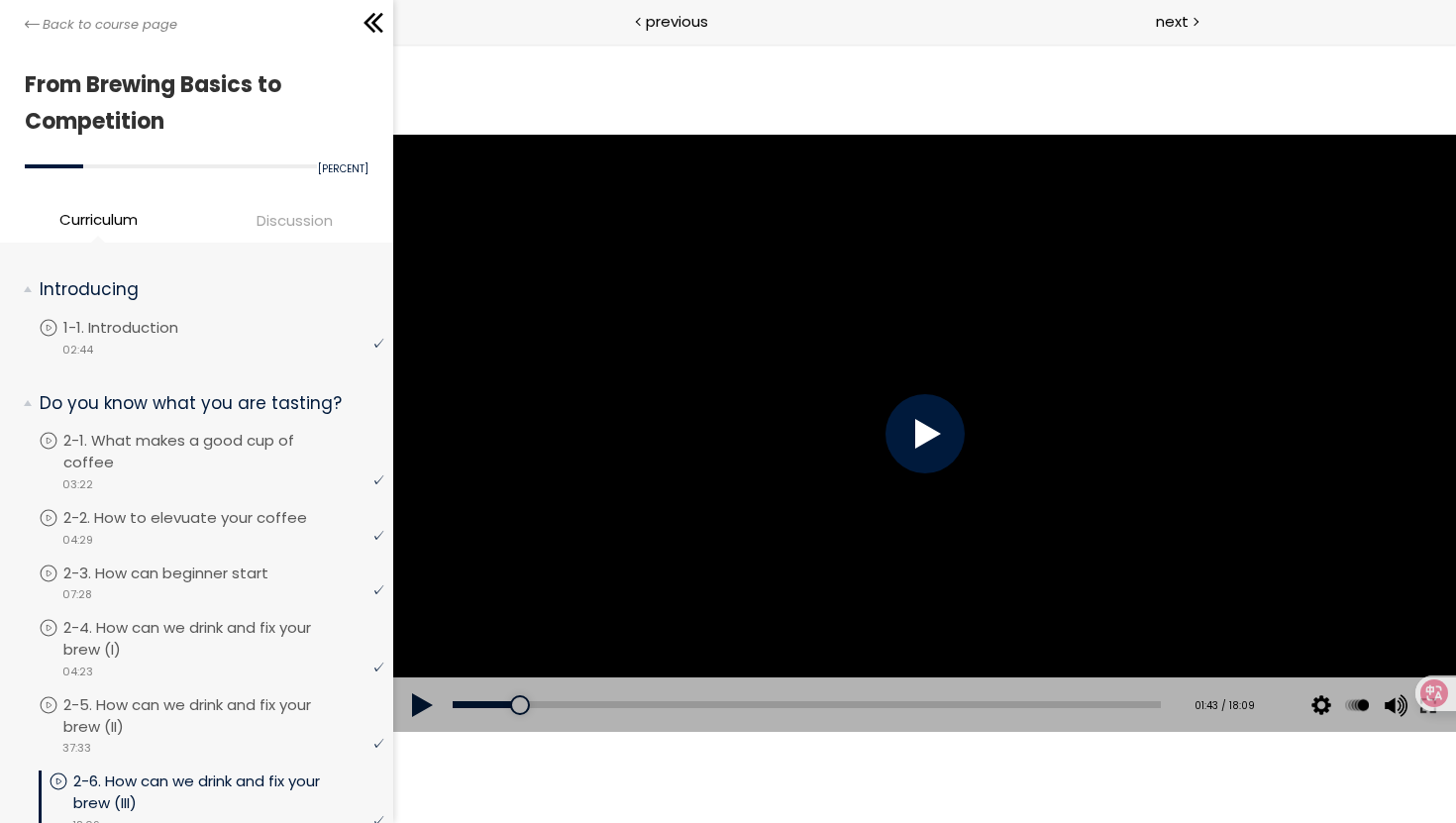 click at bounding box center (924, 434) 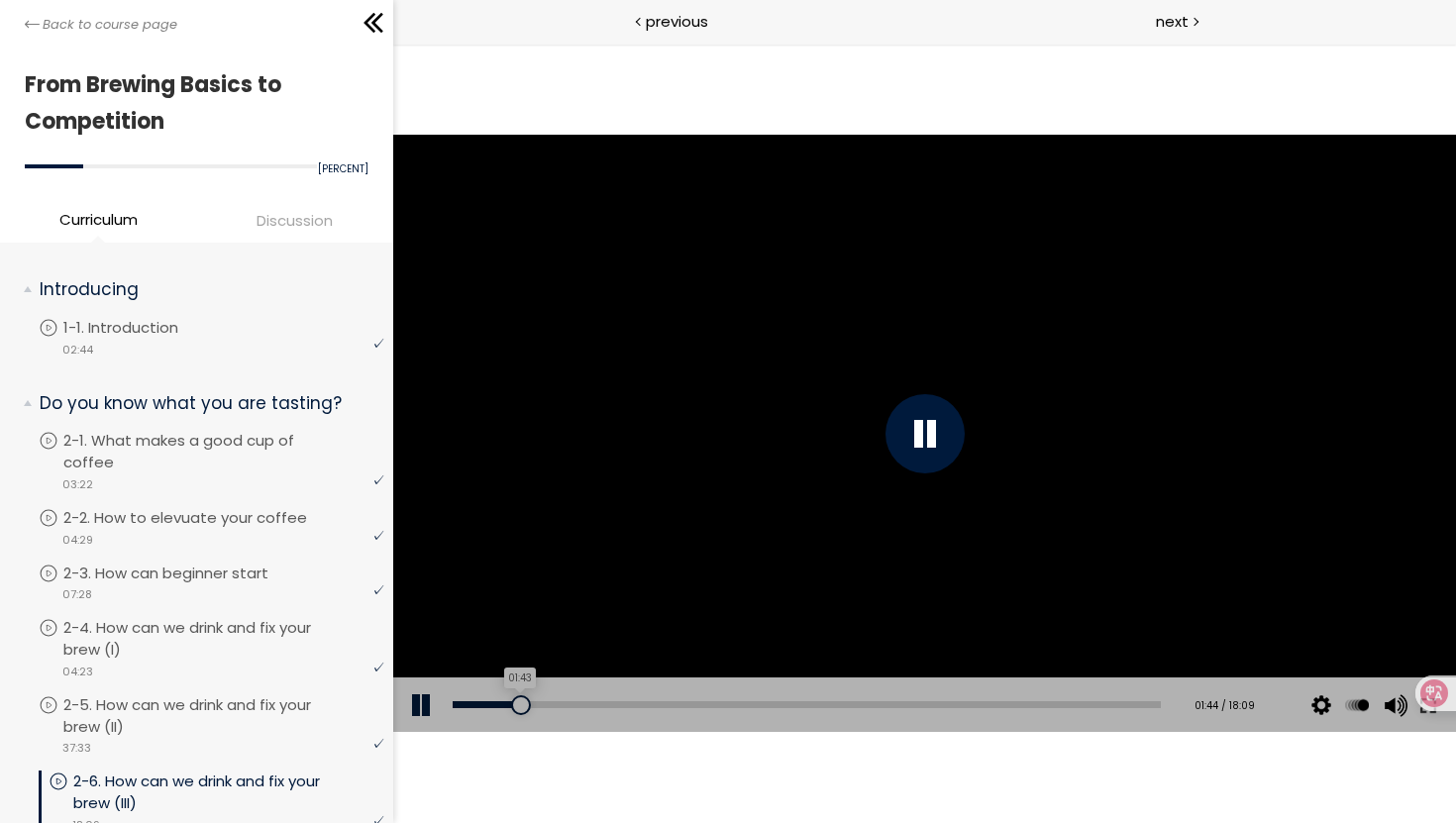 click on "01:43" at bounding box center (805, 704) 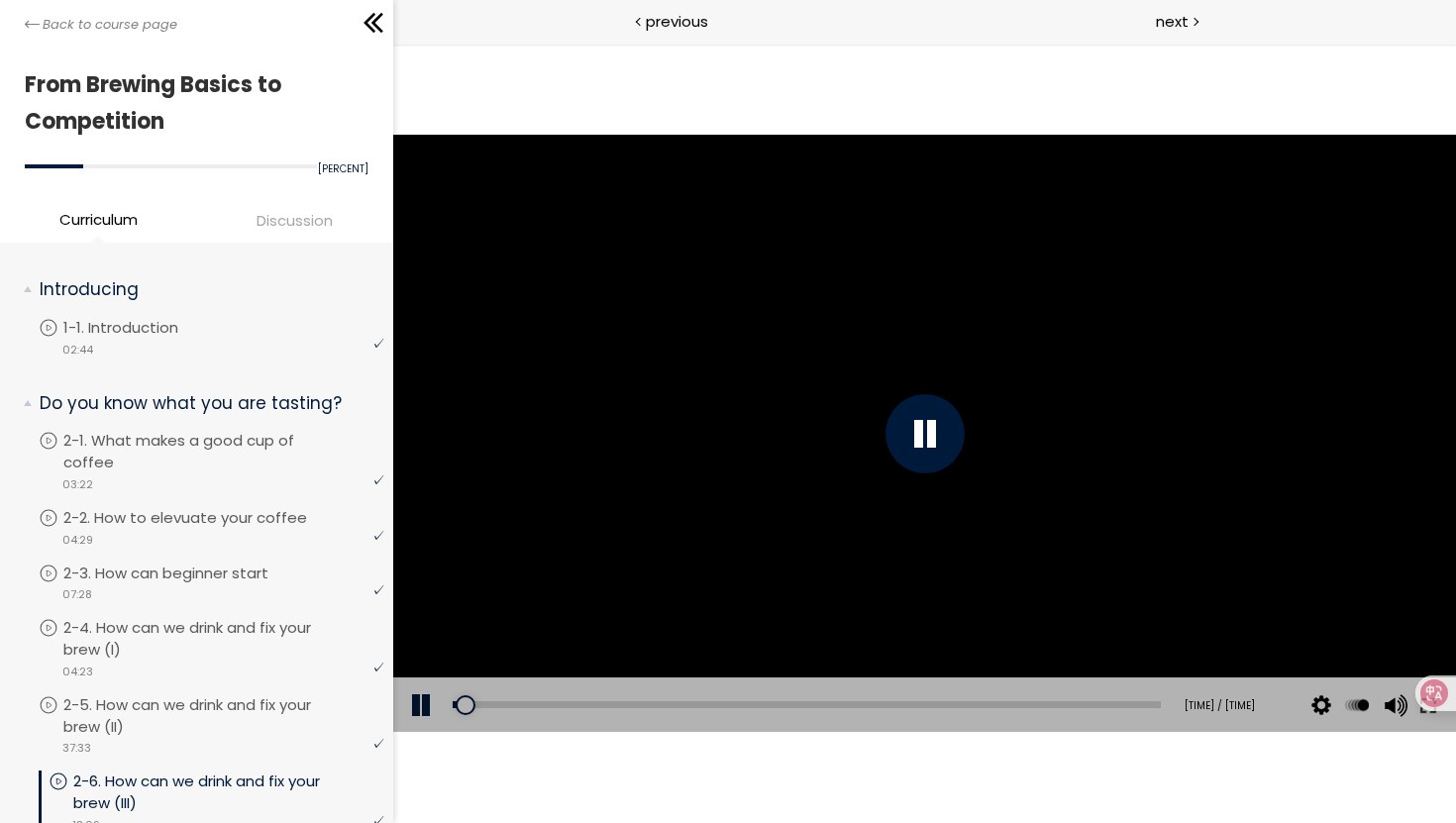 drag, startPoint x: 467, startPoint y: 707, endPoint x: 342, endPoint y: 707, distance: 125 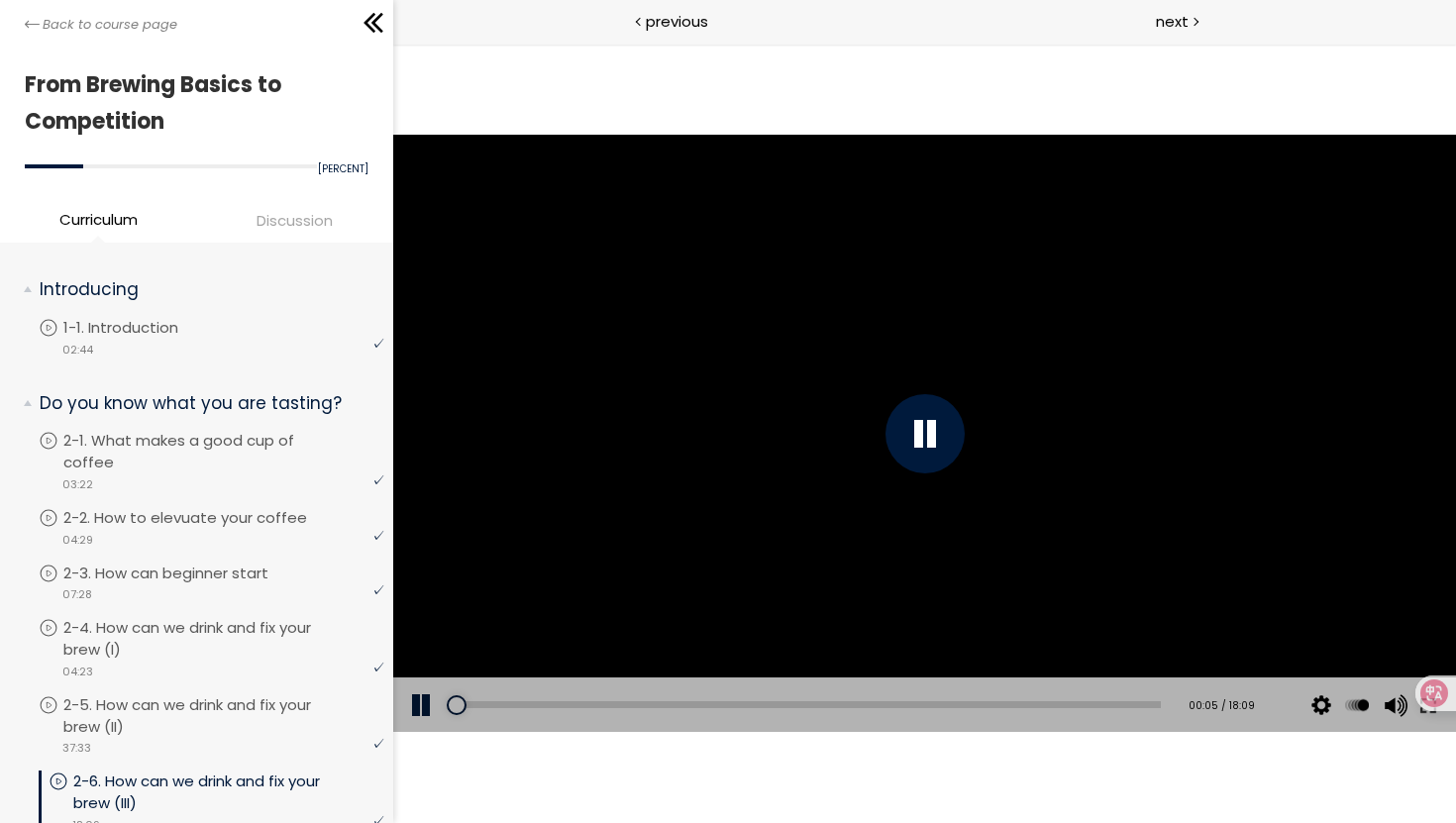 click at bounding box center [923, 434] 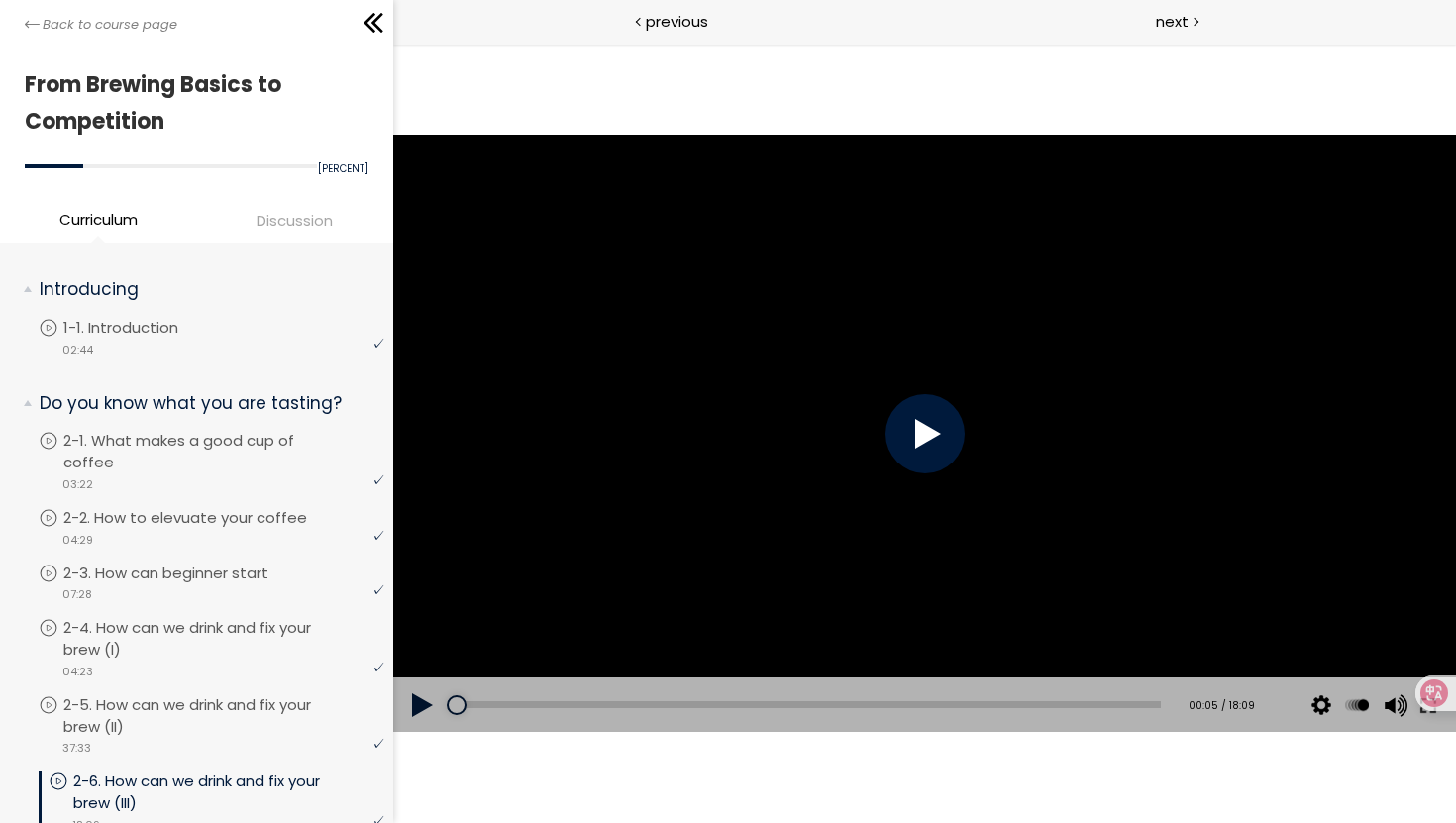 click at bounding box center [923, 434] 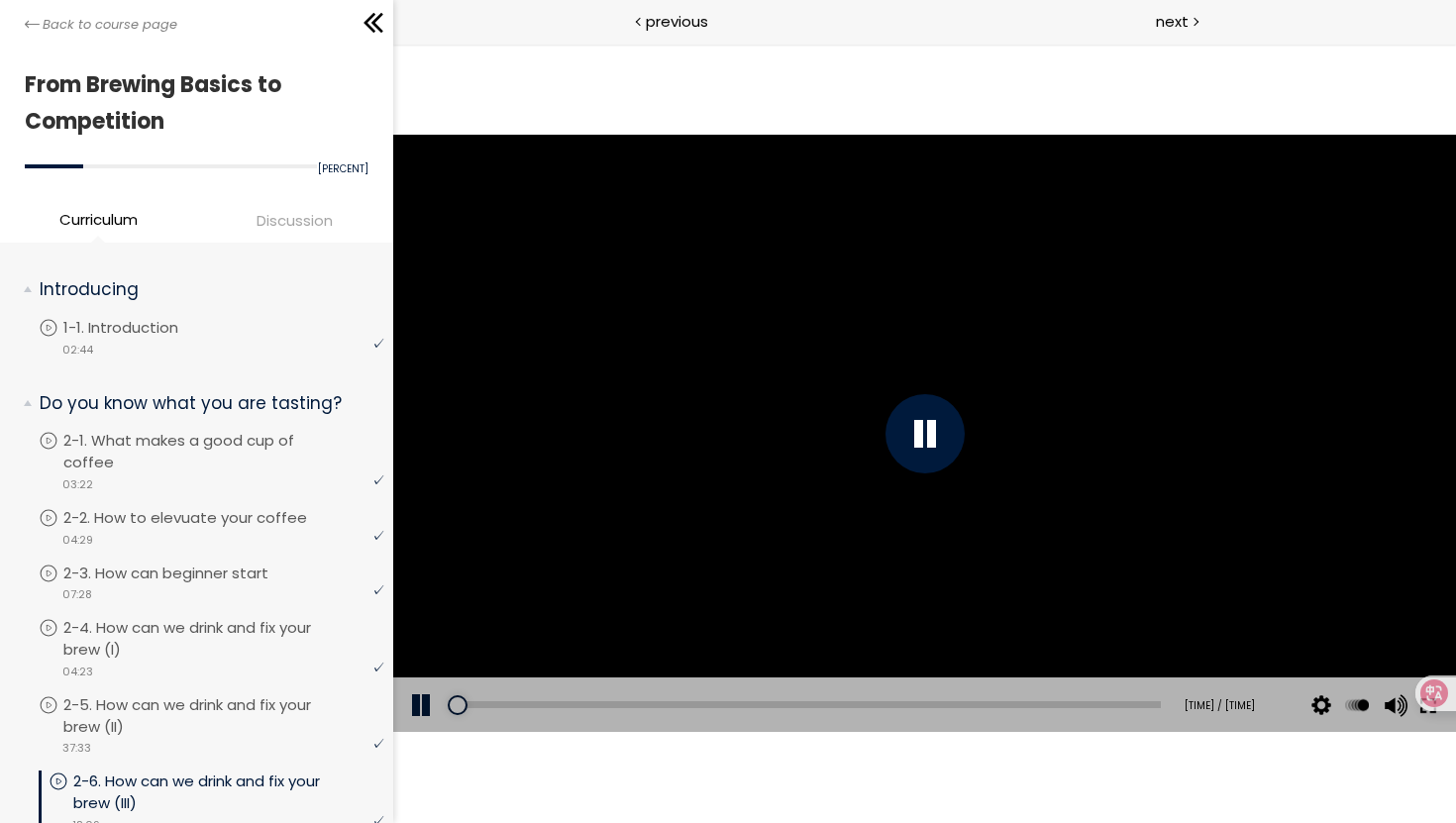 click at bounding box center [1427, 705] 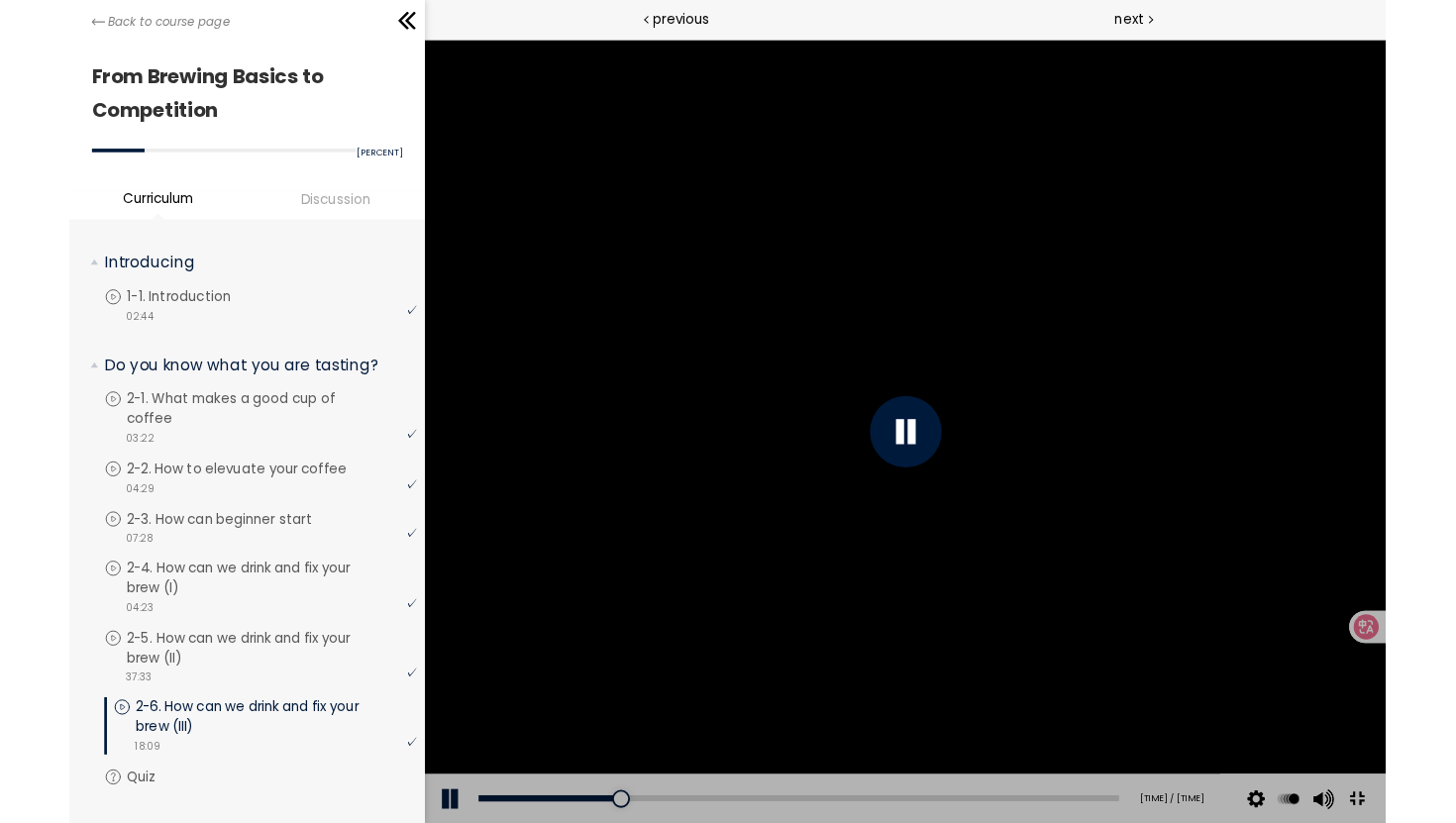 click at bounding box center (1455, 878) 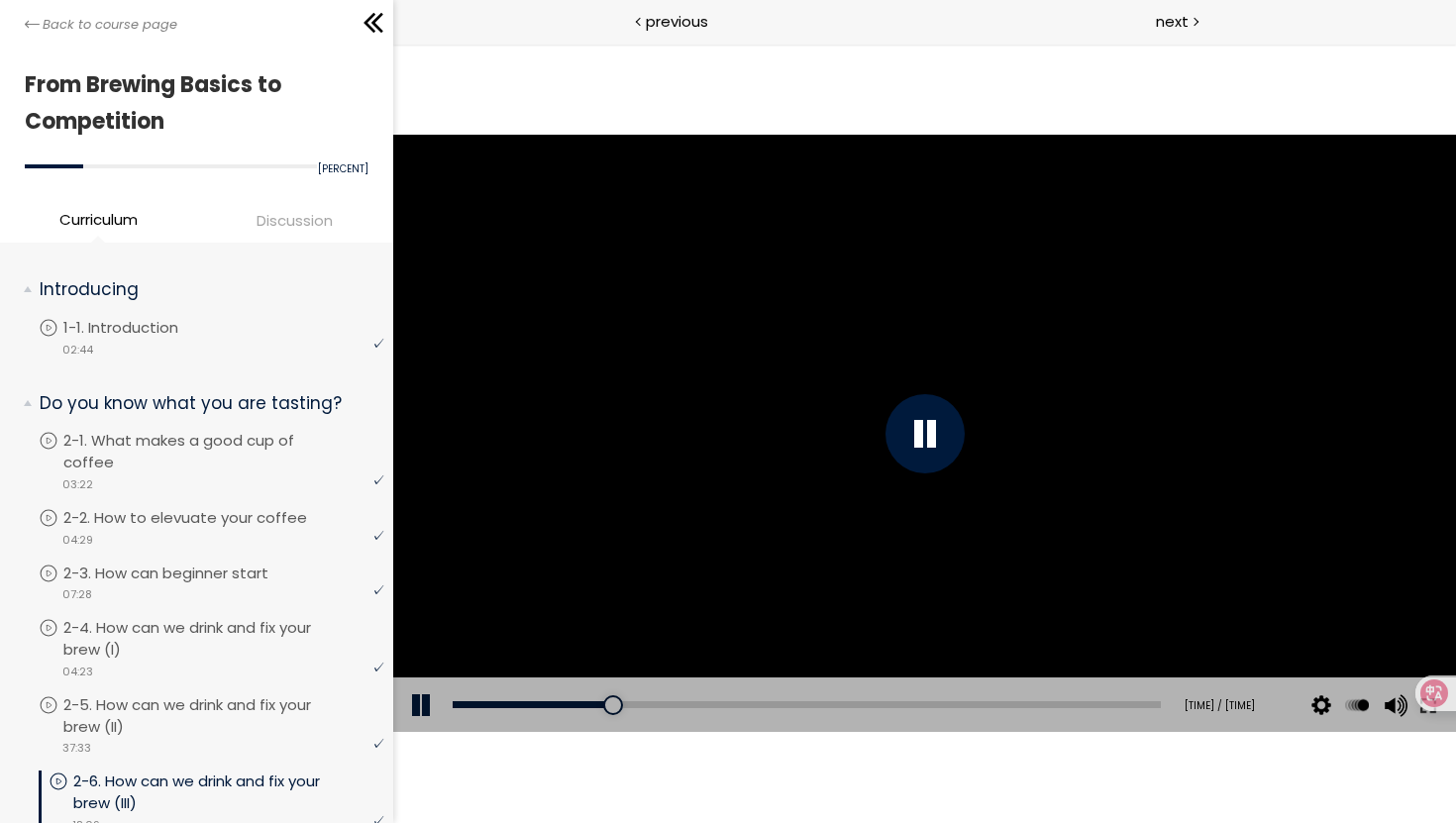 click at bounding box center [923, 434] 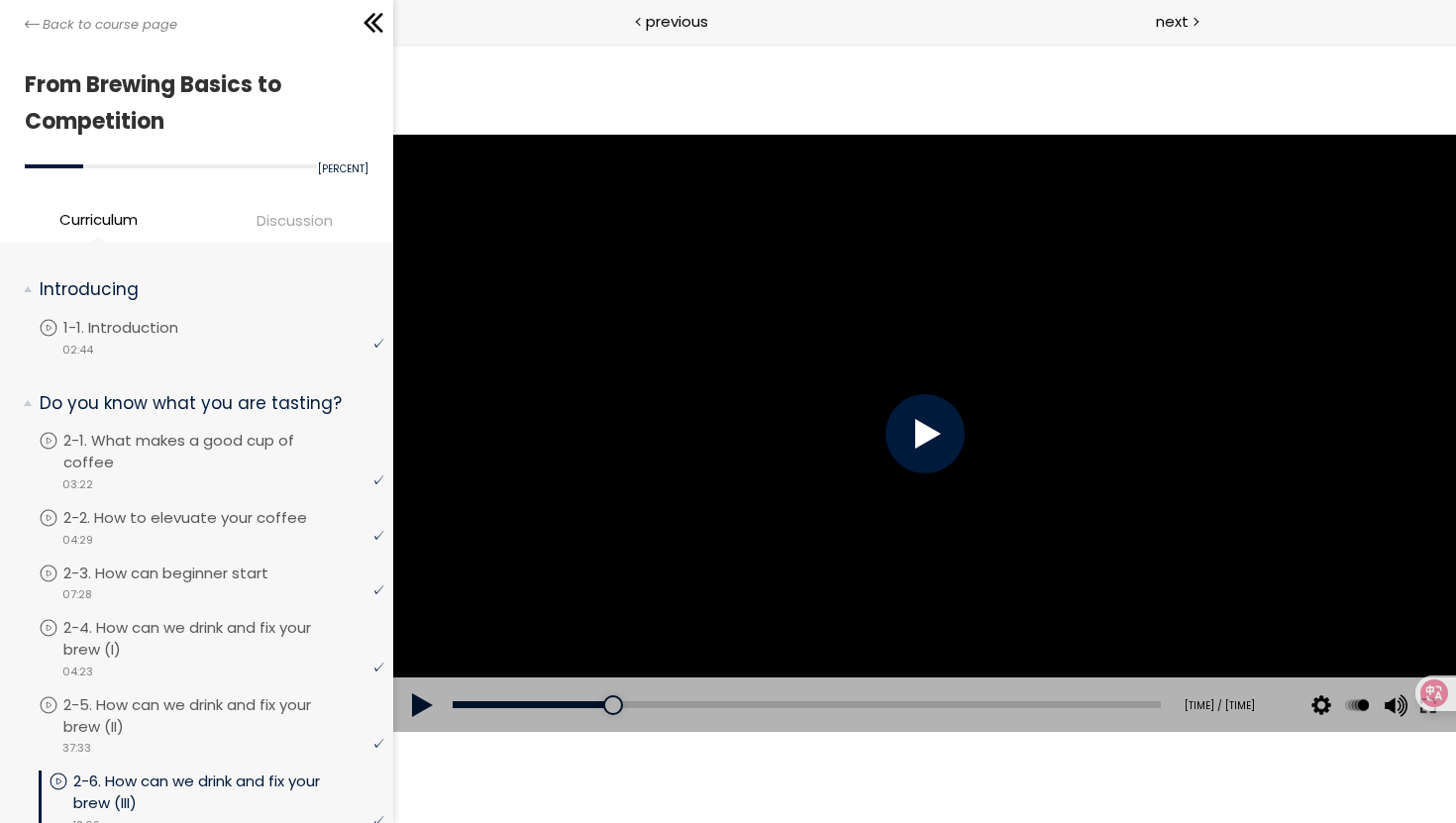click at bounding box center [923, 434] 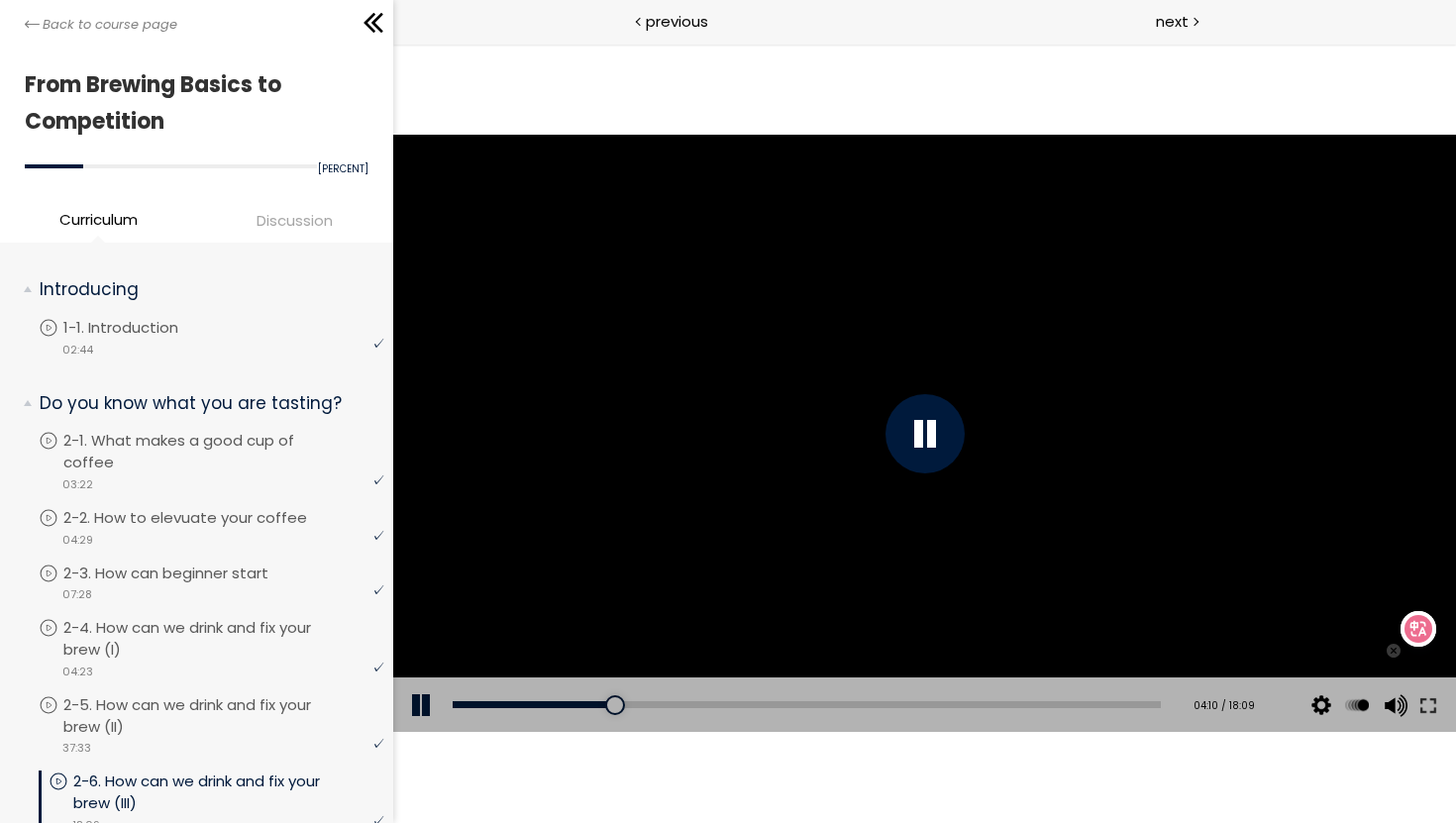 drag, startPoint x: 1834, startPoint y: 742, endPoint x: 1451, endPoint y: 97, distance: 750.14265 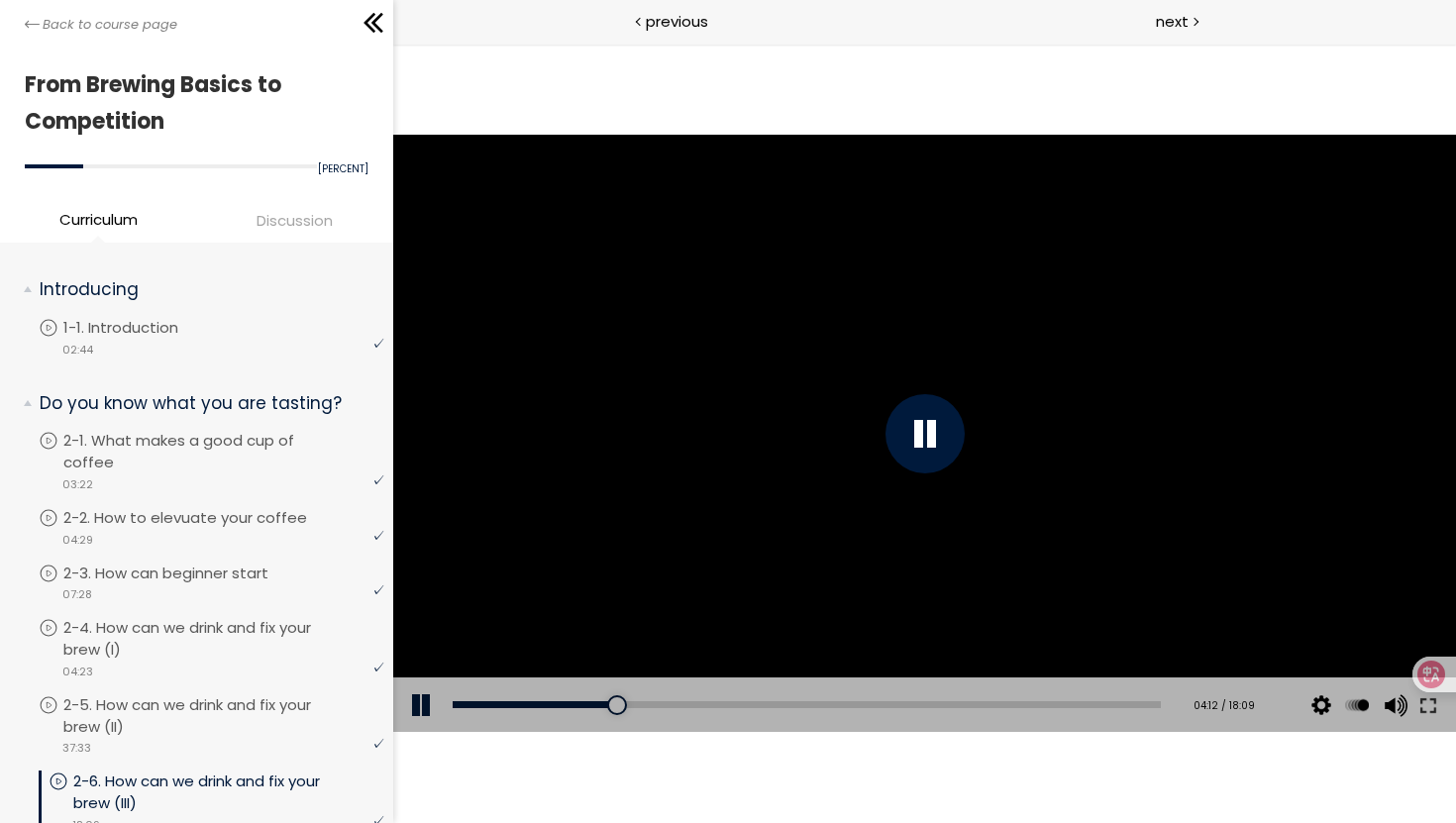 drag, startPoint x: 1808, startPoint y: 663, endPoint x: 1444, endPoint y: 107, distance: 664.554 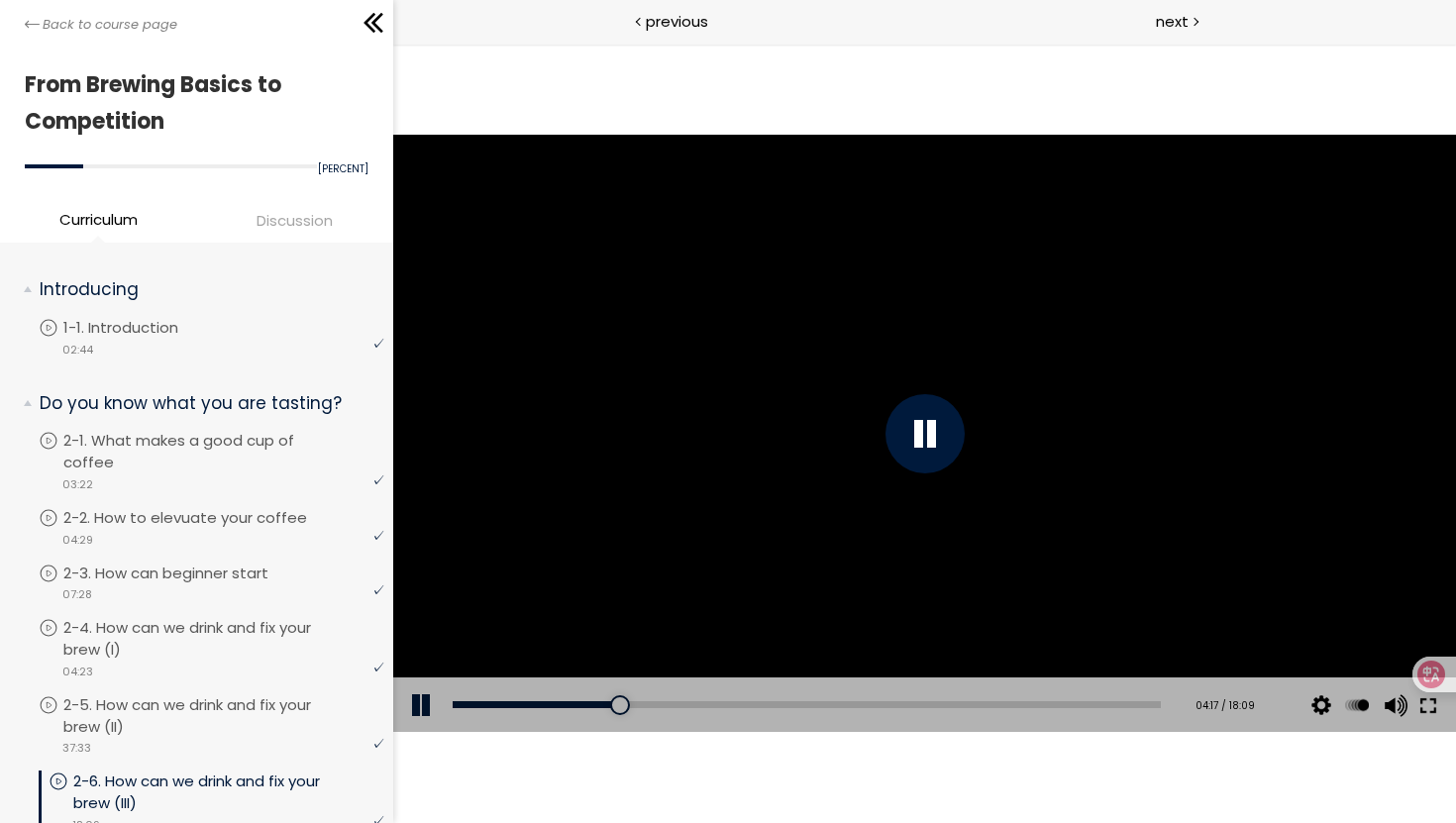 click at bounding box center (1427, 705) 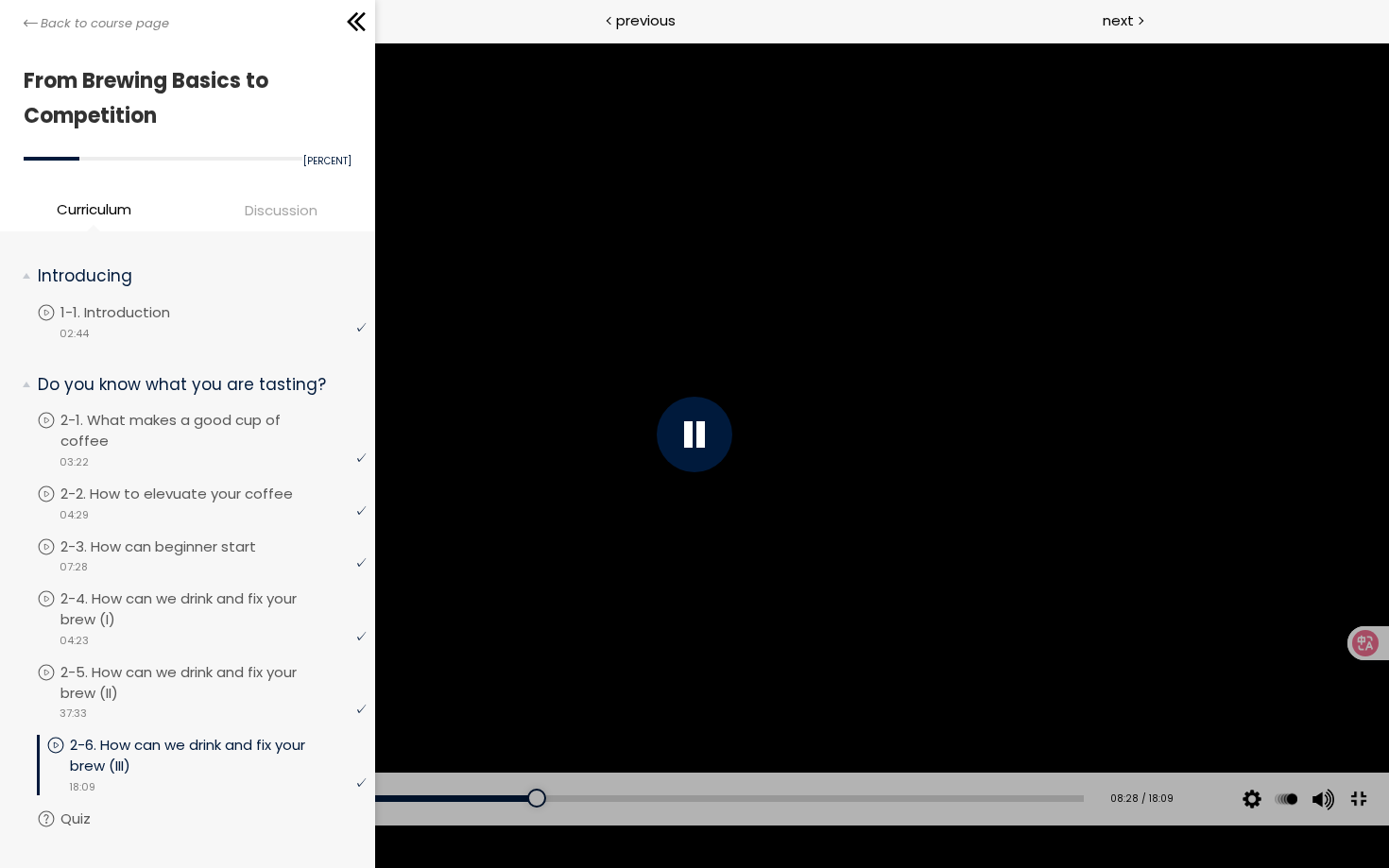 click at bounding box center (1358, 798) 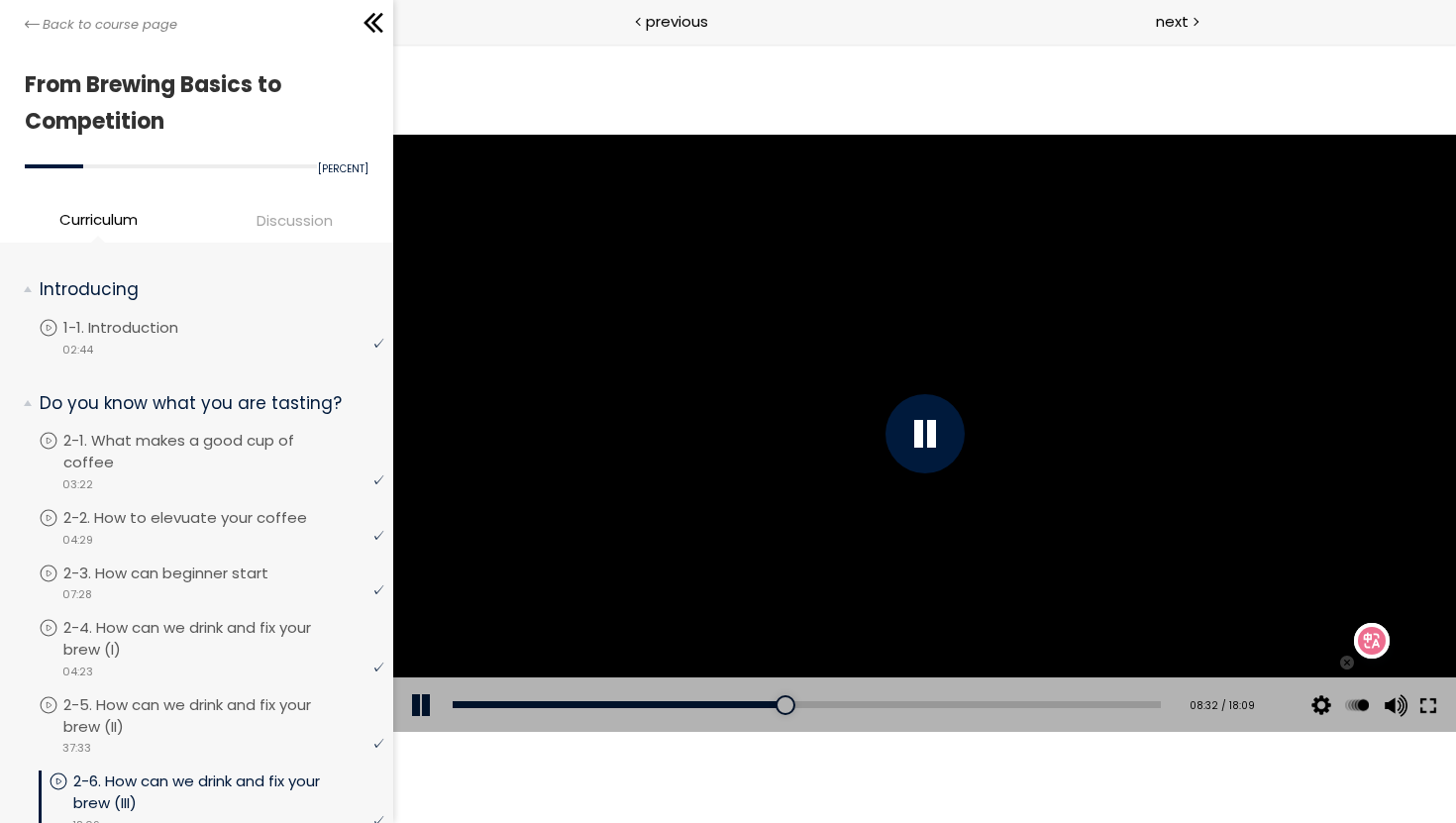 click at bounding box center (1427, 705) 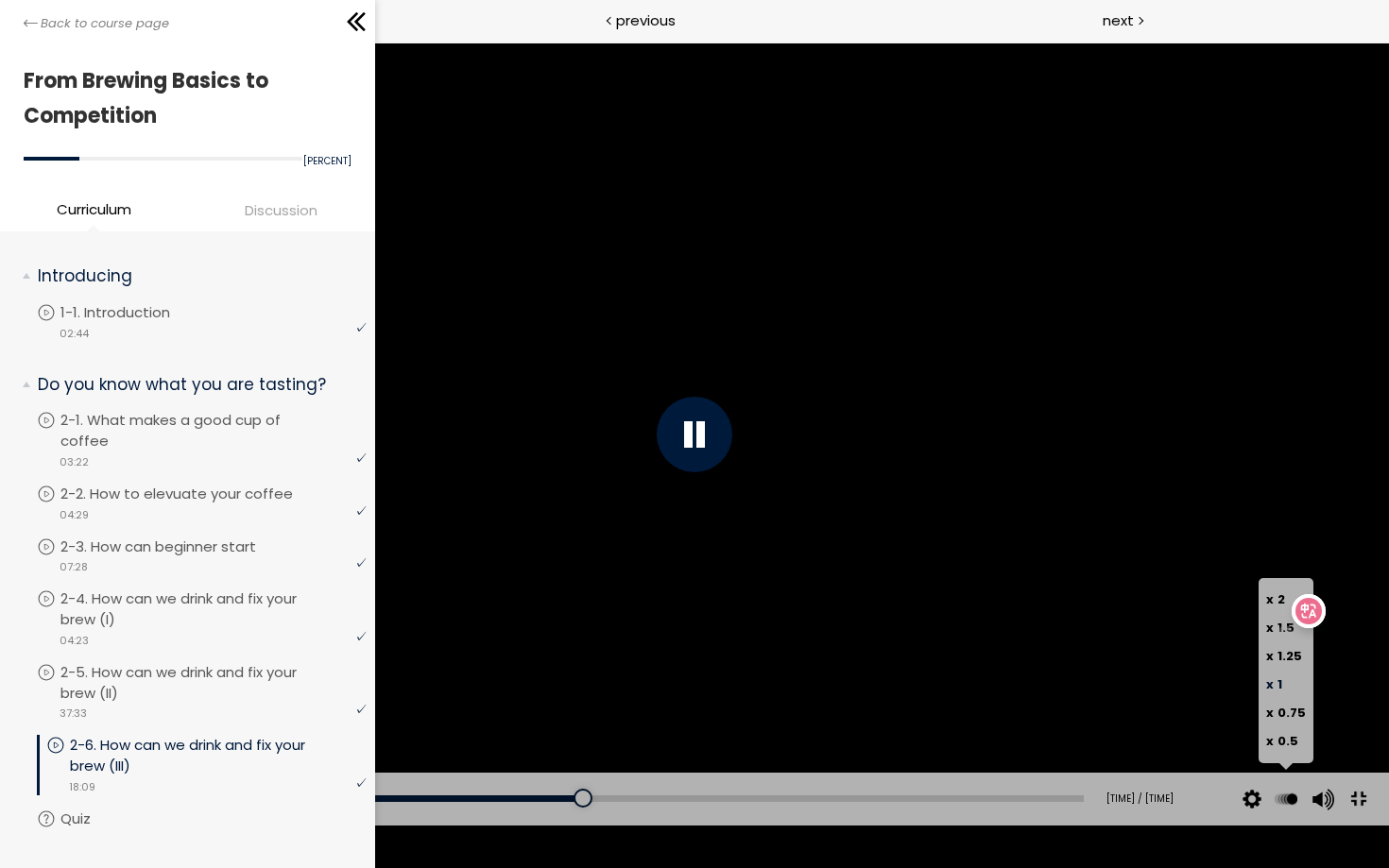 click on "1" at bounding box center [1279, 684] 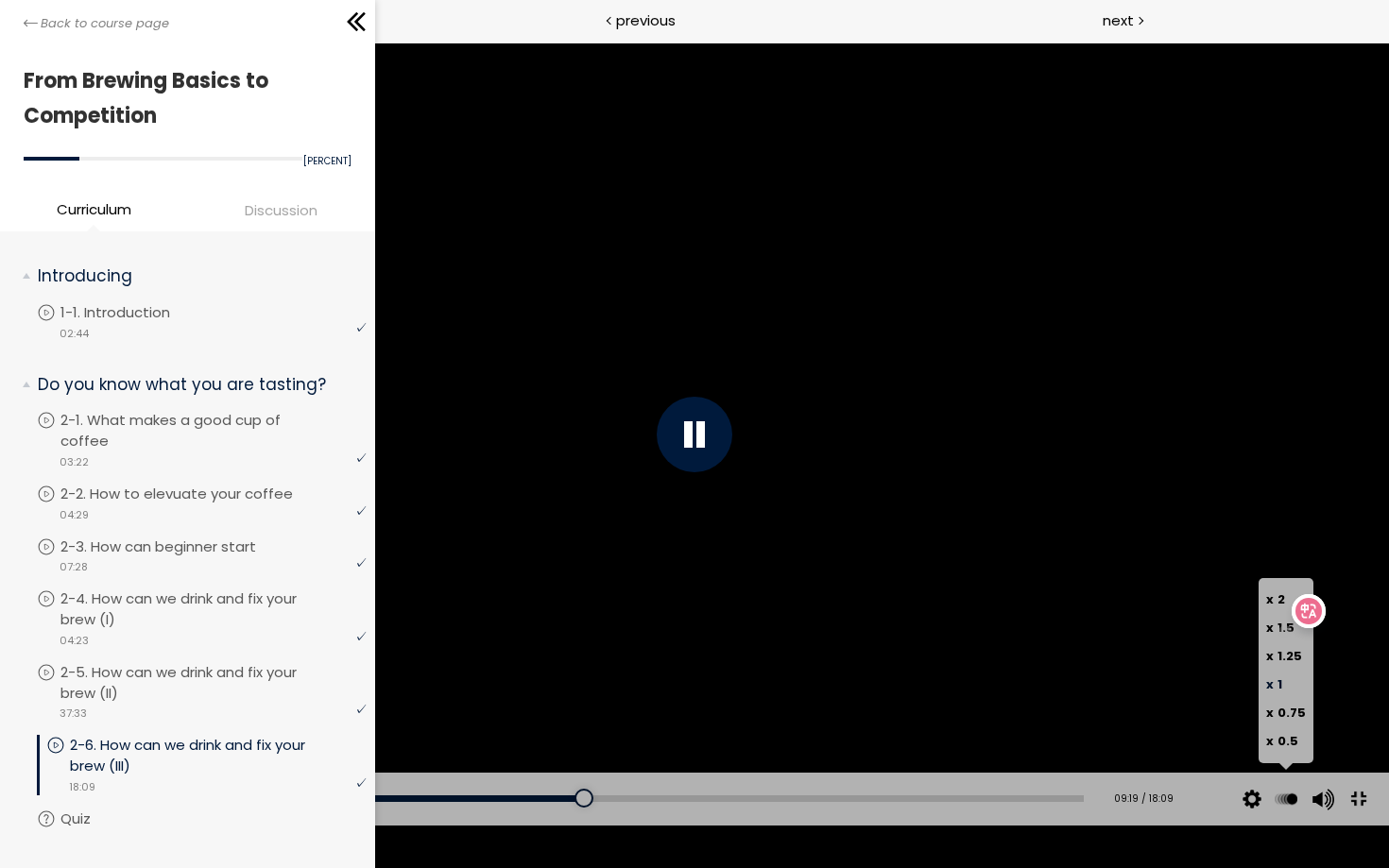 click on "x" at bounding box center [1270, 684] 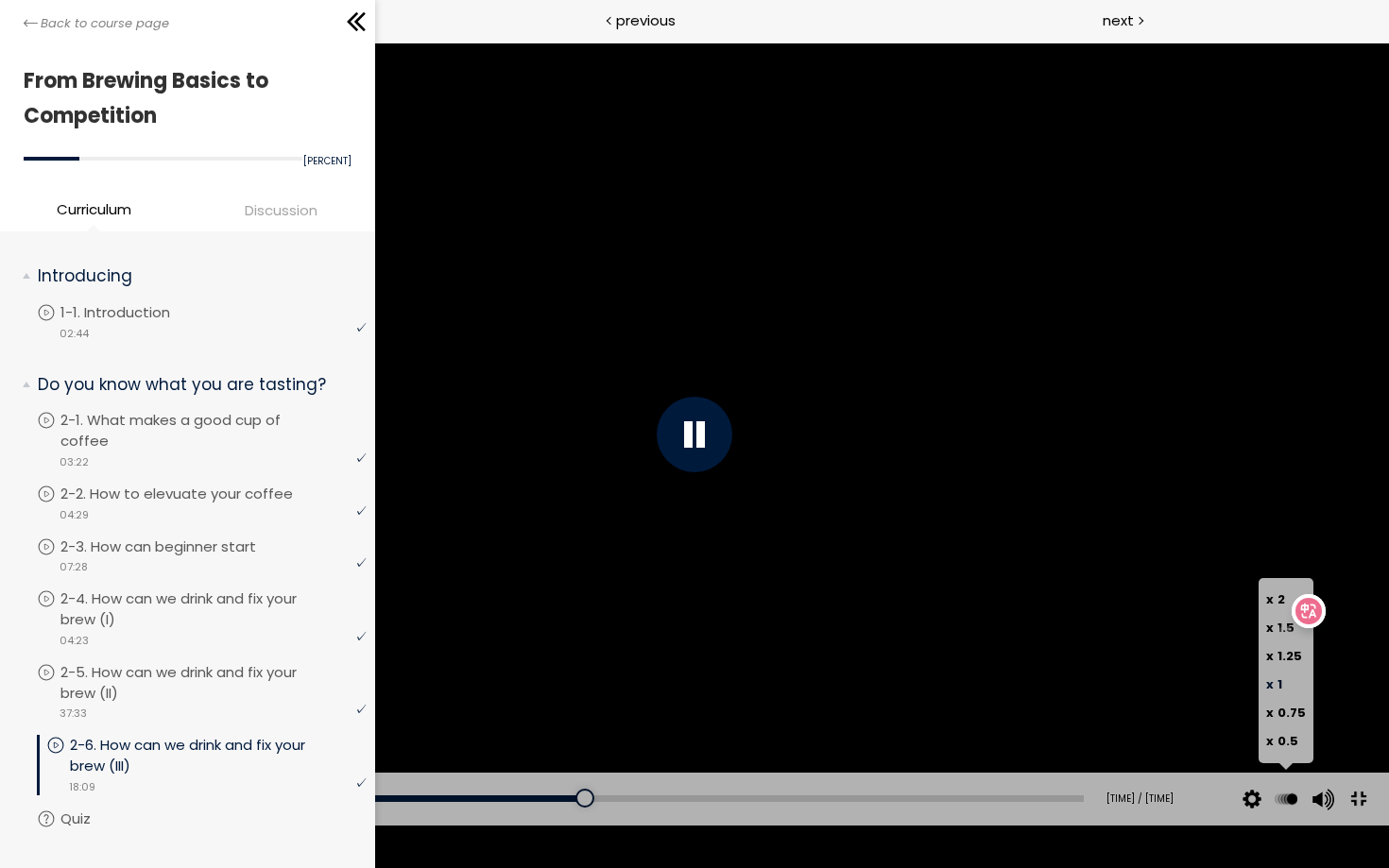 click on "x   1" at bounding box center (1274, 684) 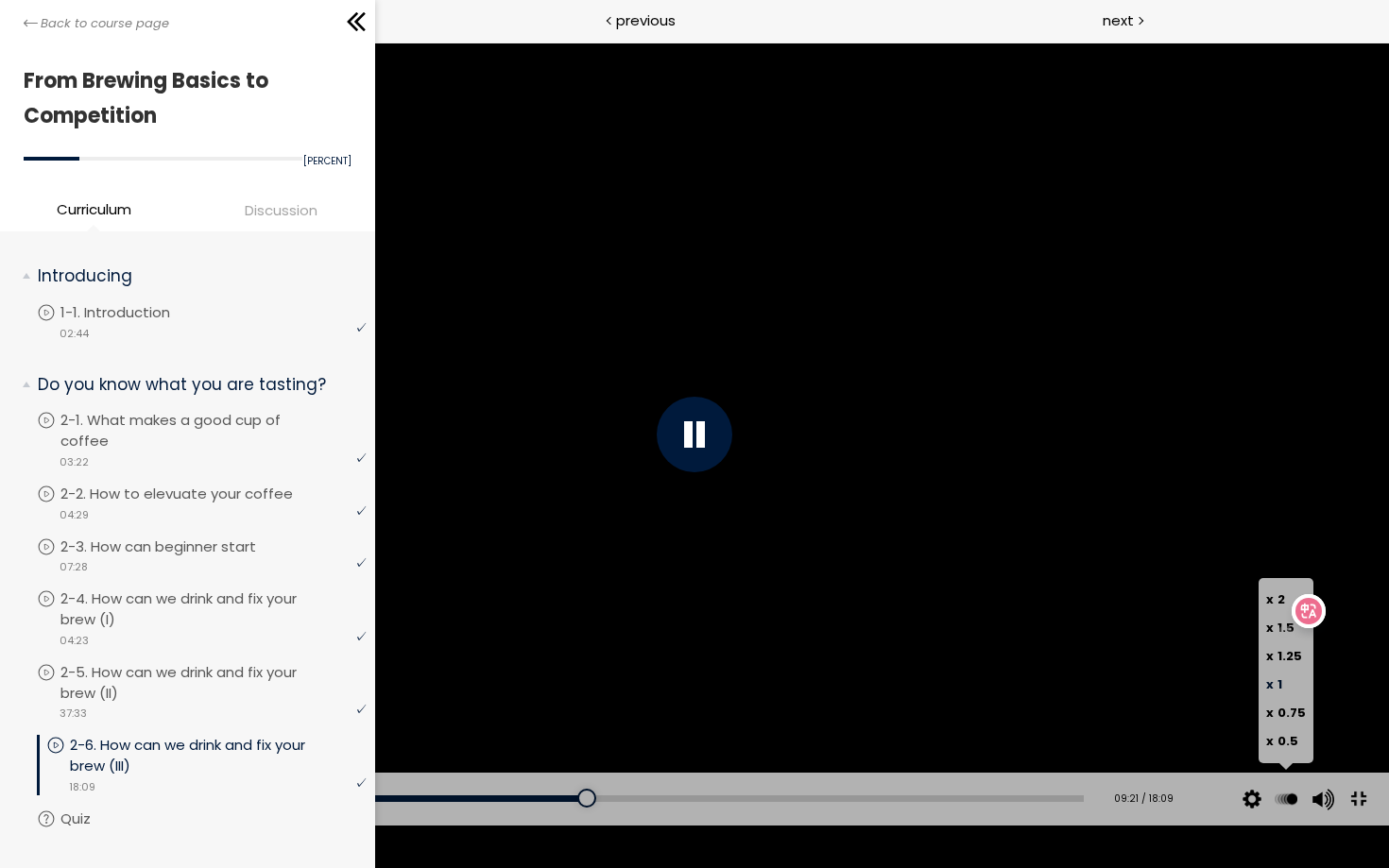 click on "x   1" at bounding box center (1274, 684) 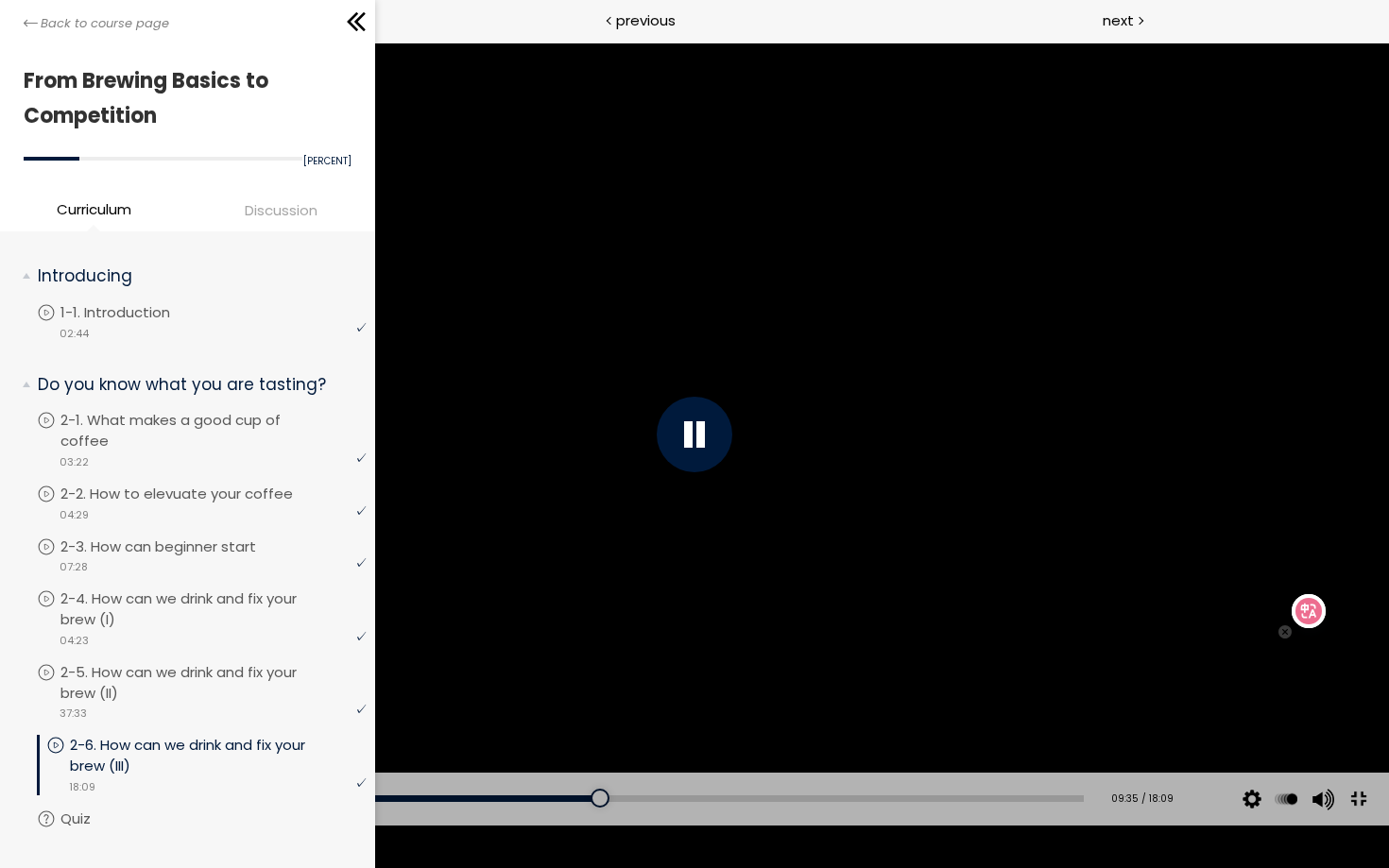 click at bounding box center [694, 434] 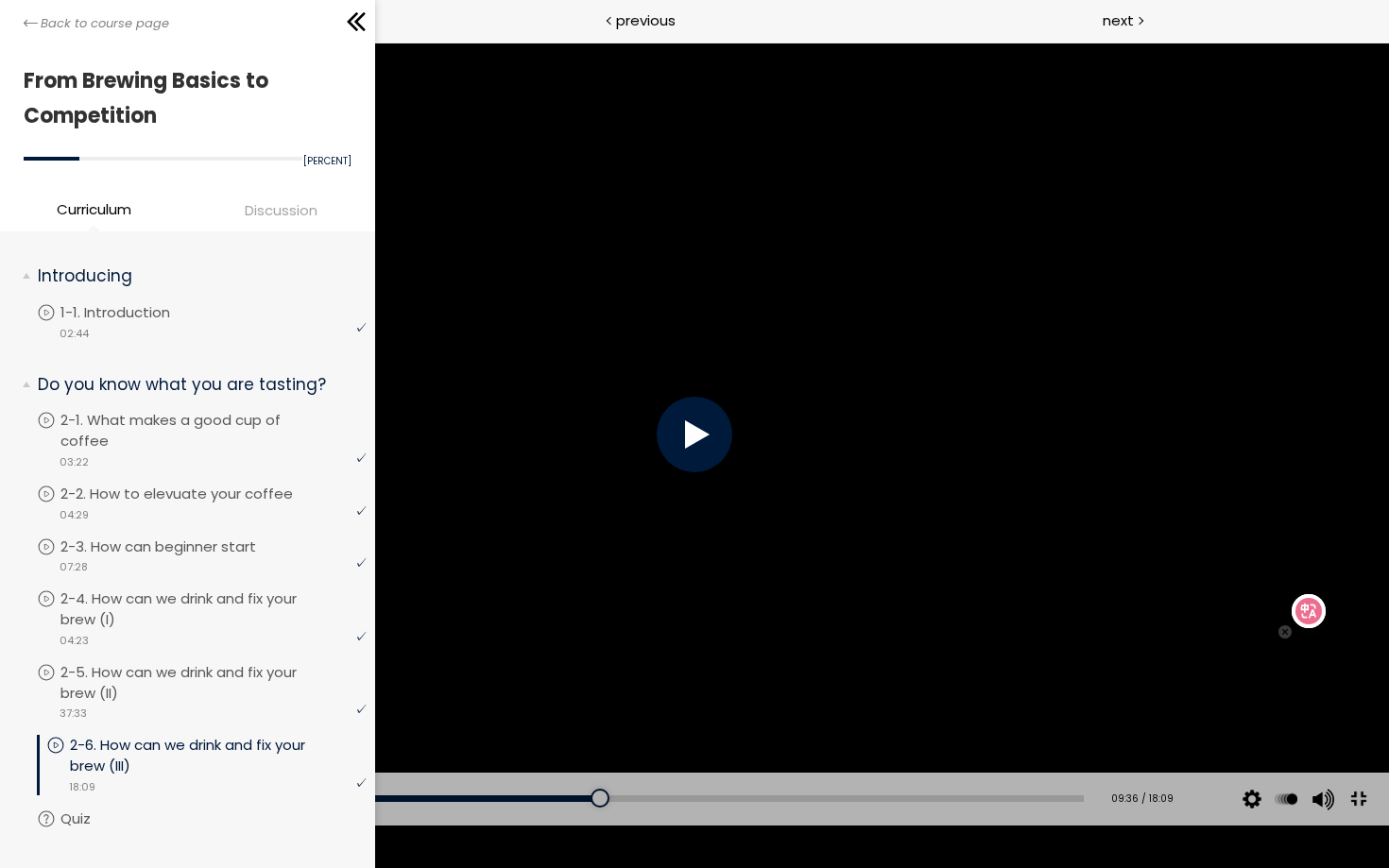 click at bounding box center [694, 434] 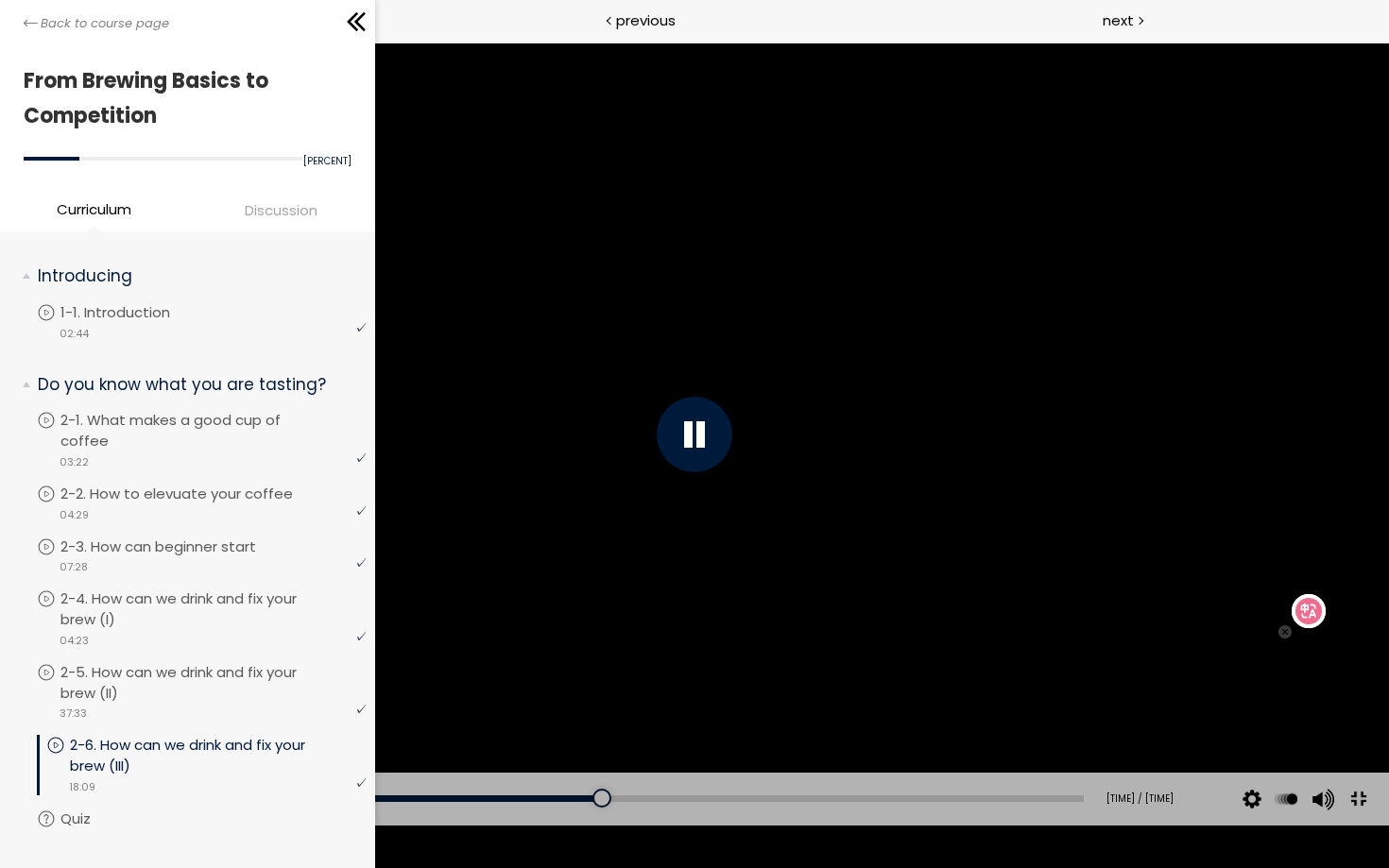 click at bounding box center [1358, 798] 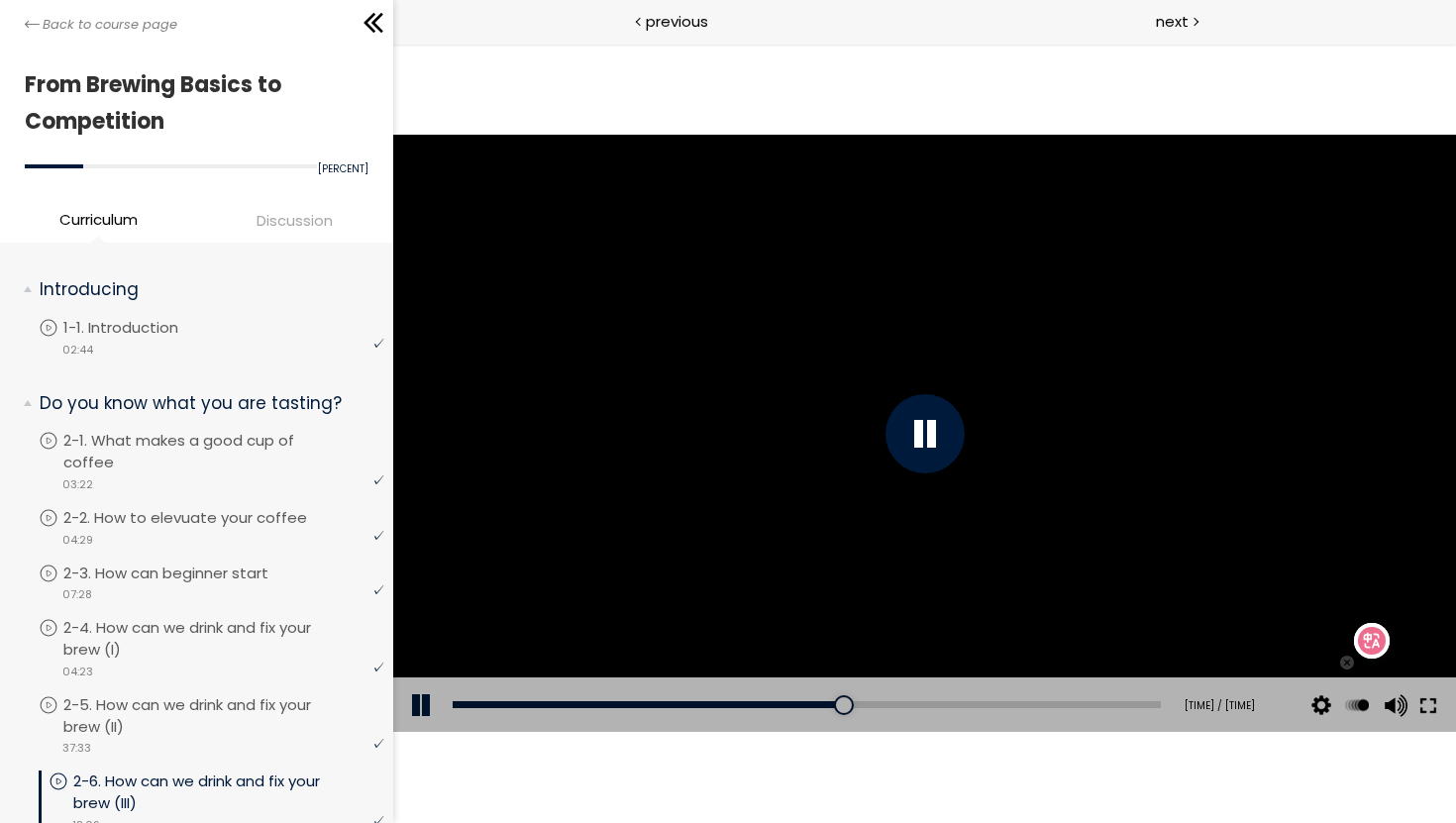 click at bounding box center [1427, 705] 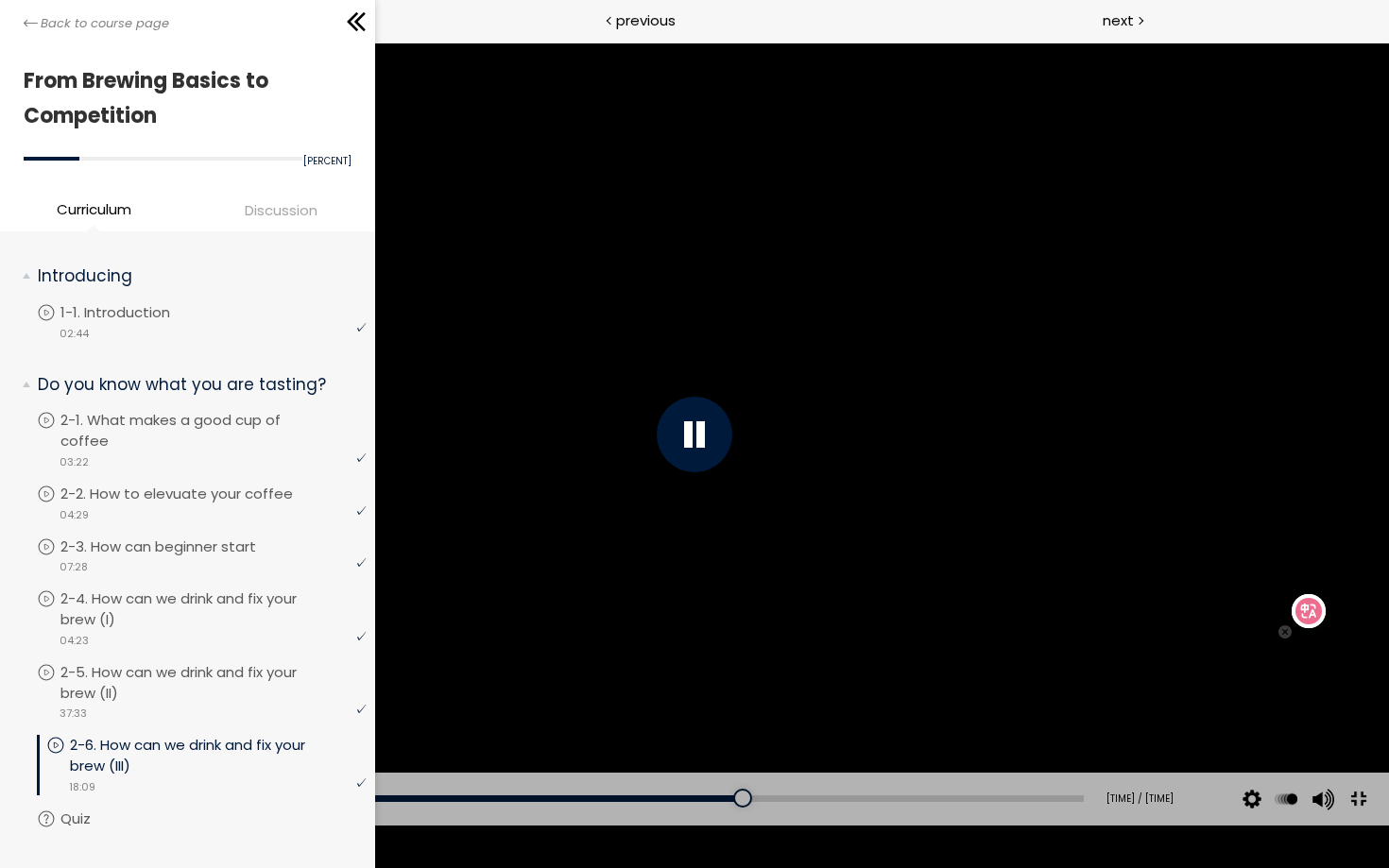 click at bounding box center (1358, 798) 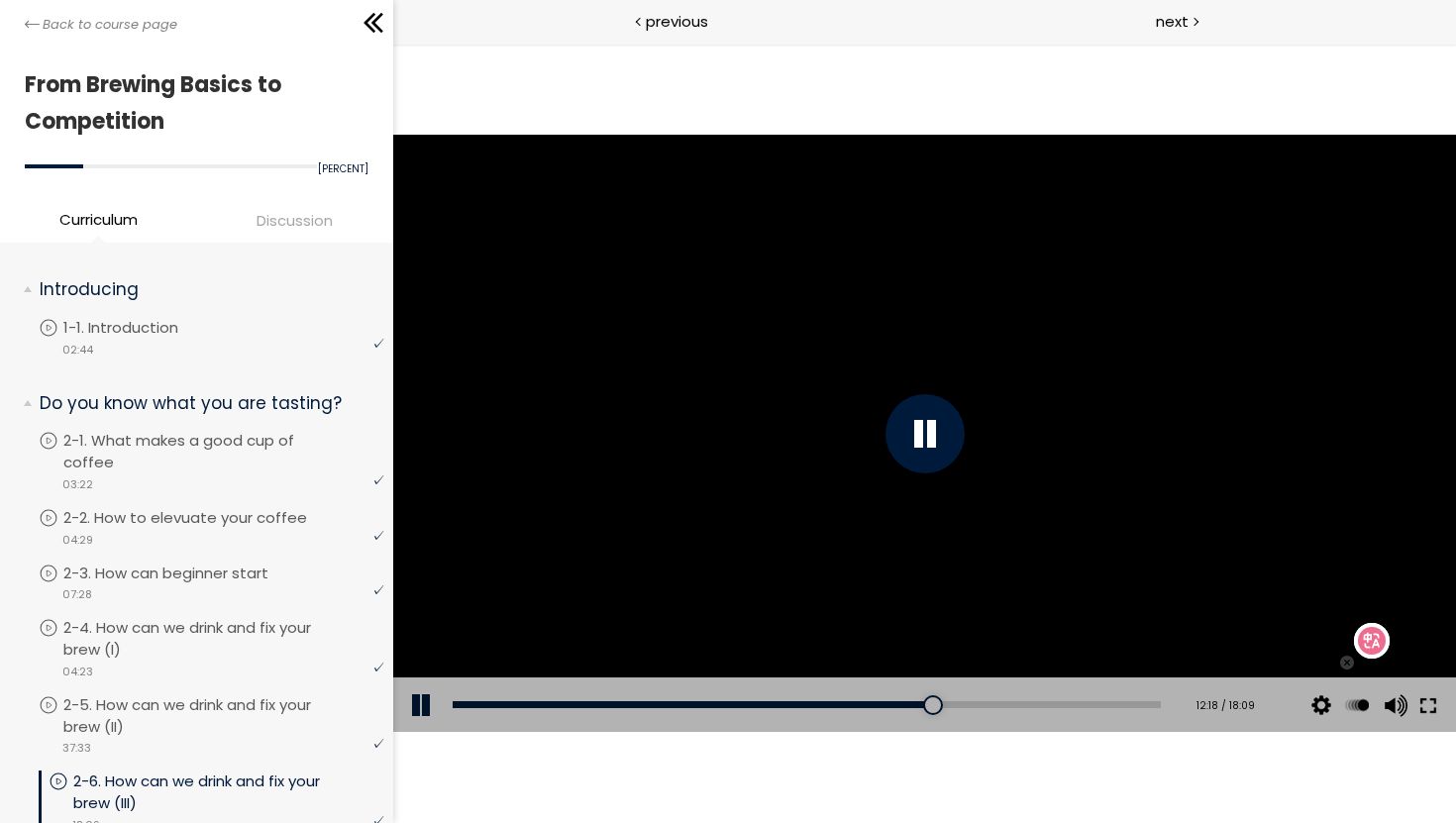 click at bounding box center [1427, 705] 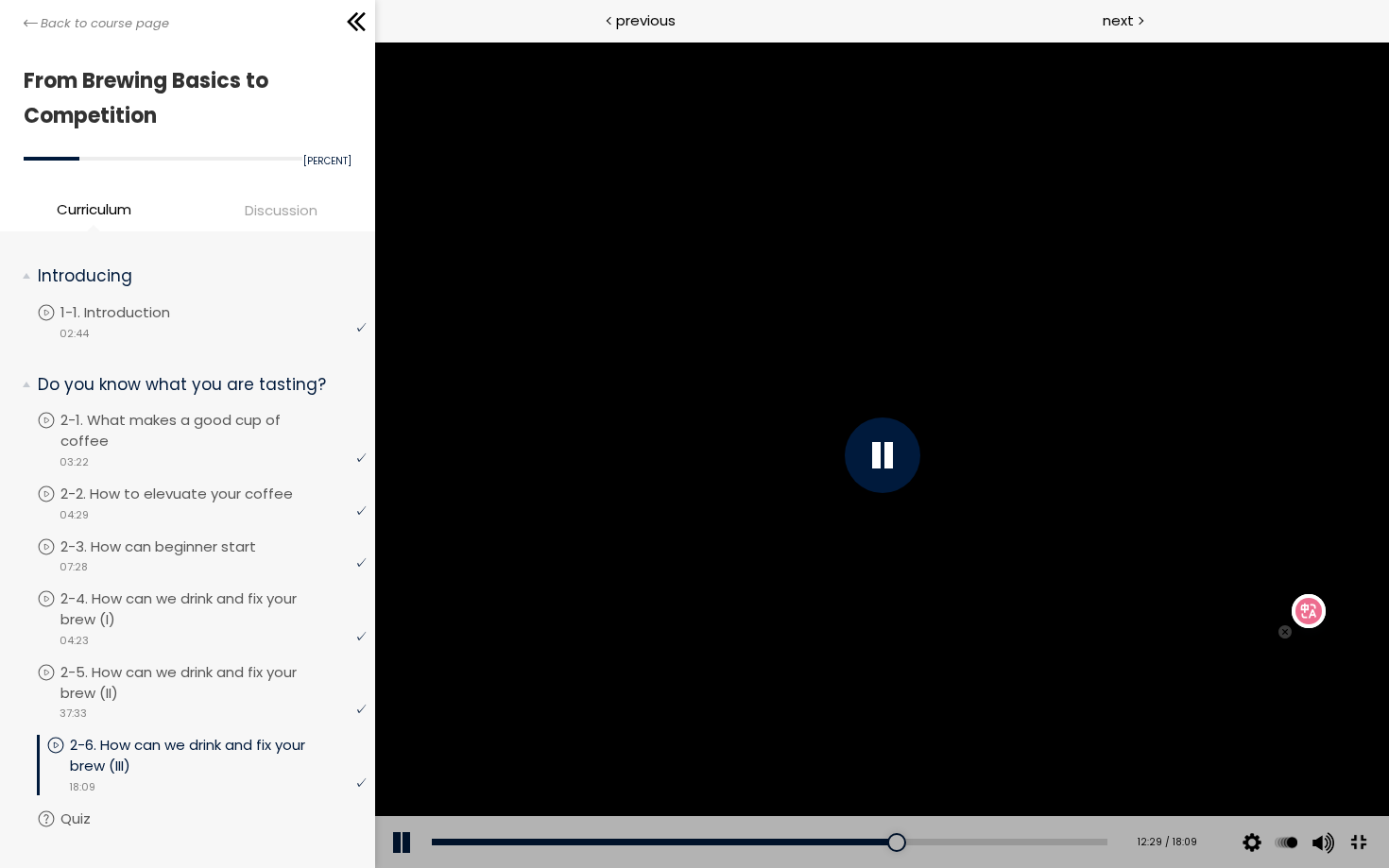 click at bounding box center [1357, 842] 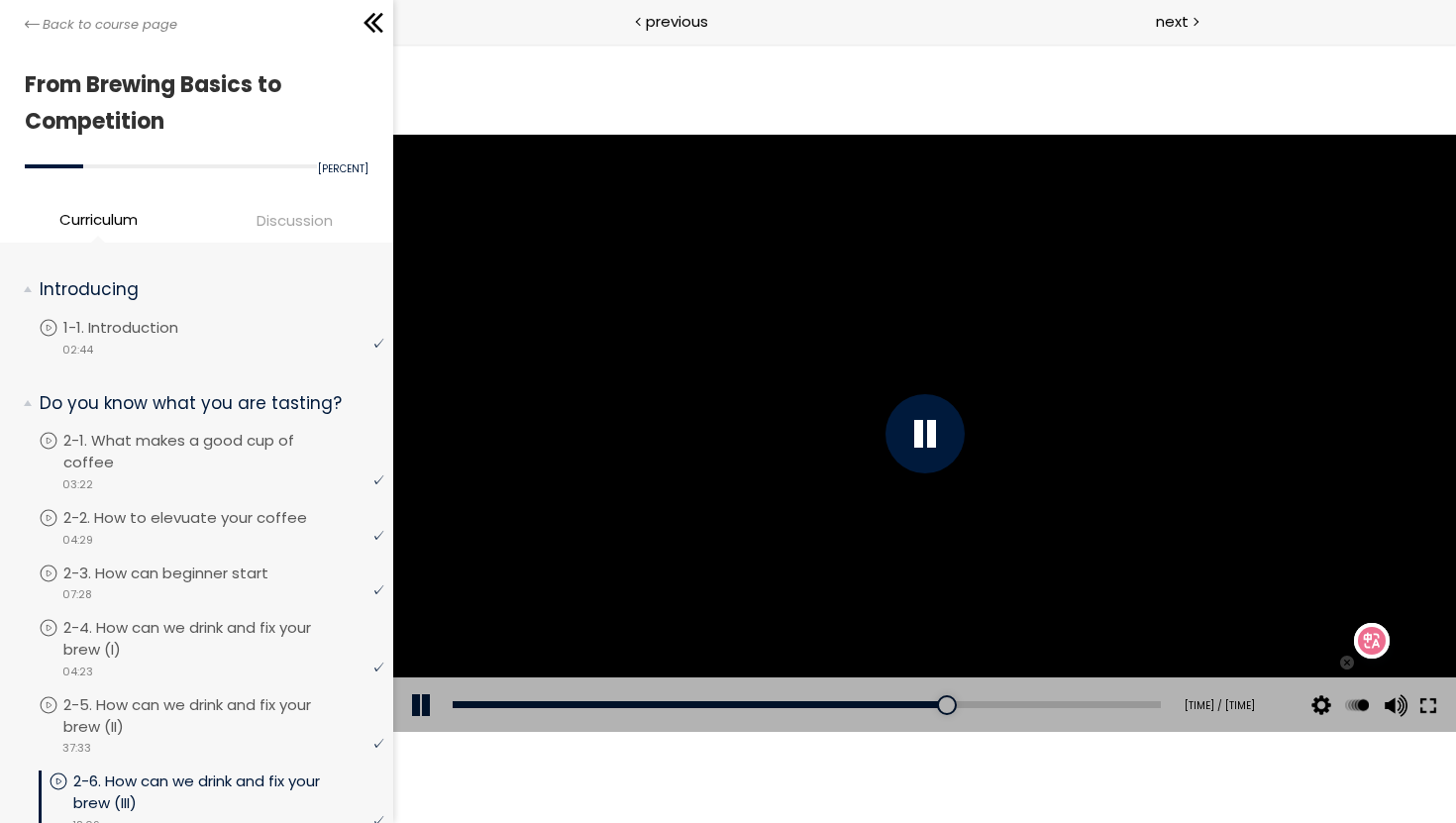 click at bounding box center (1427, 705) 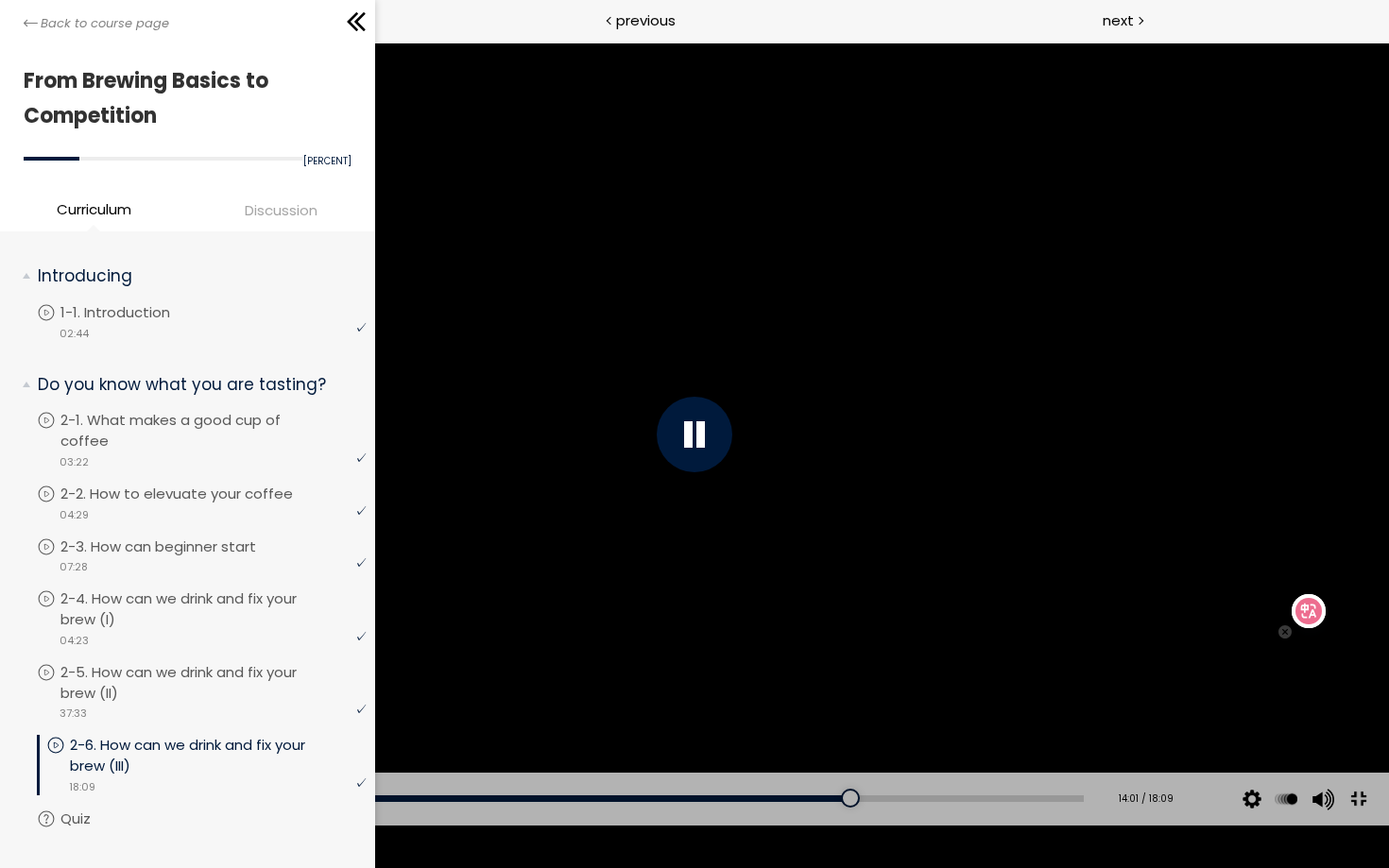 click at bounding box center [694, 434] 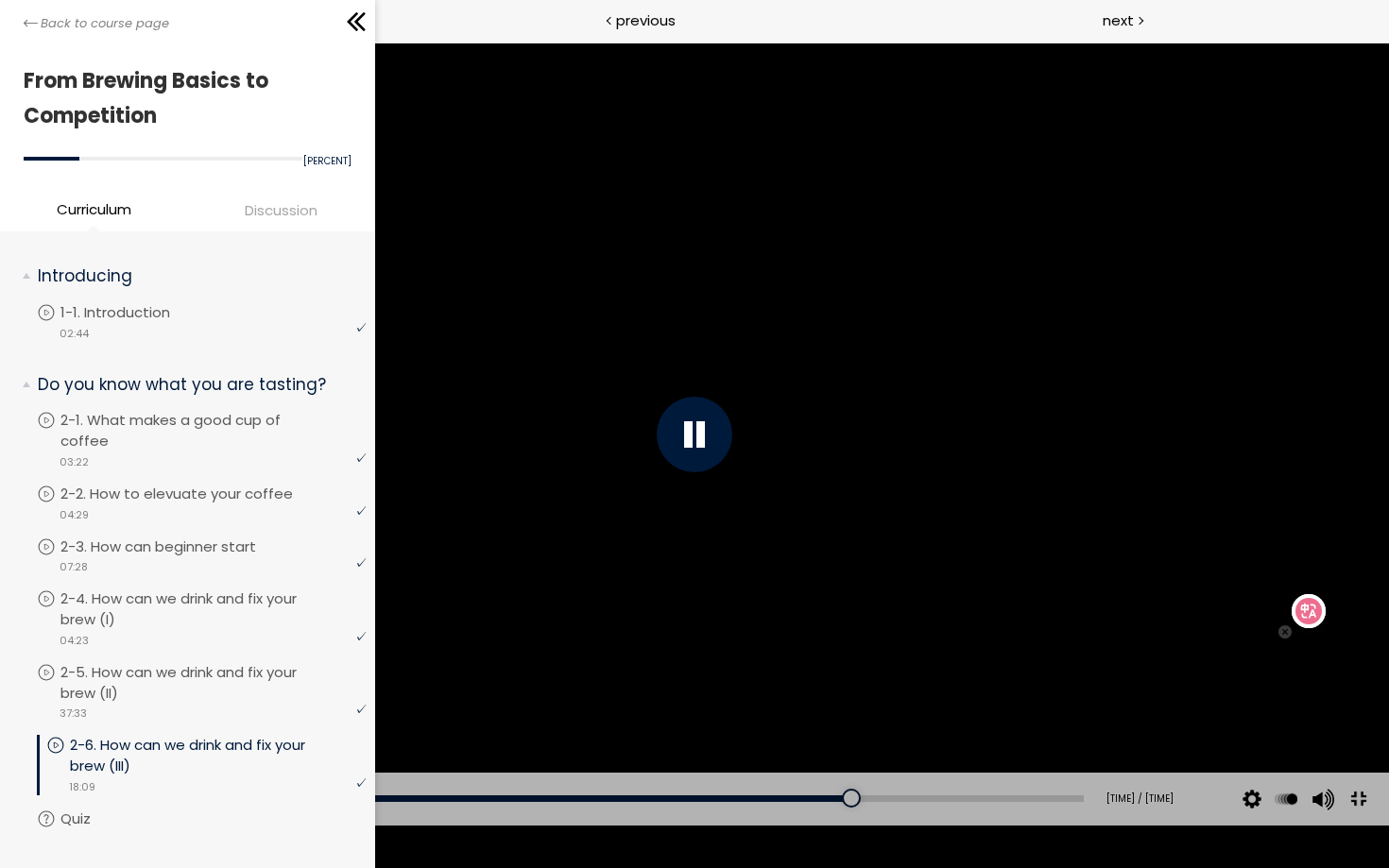 click at bounding box center [694, 434] 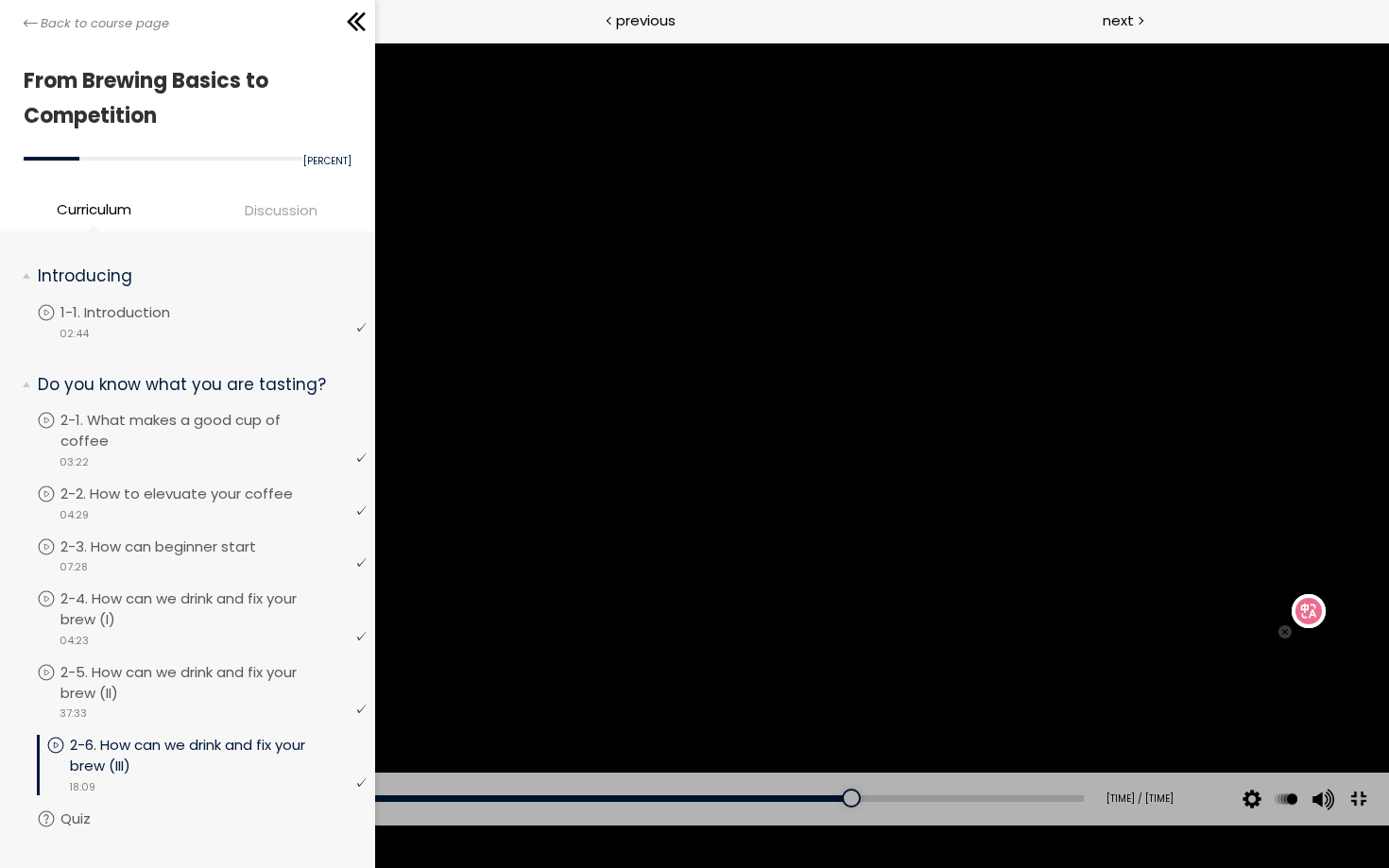 click at bounding box center (28, 799) 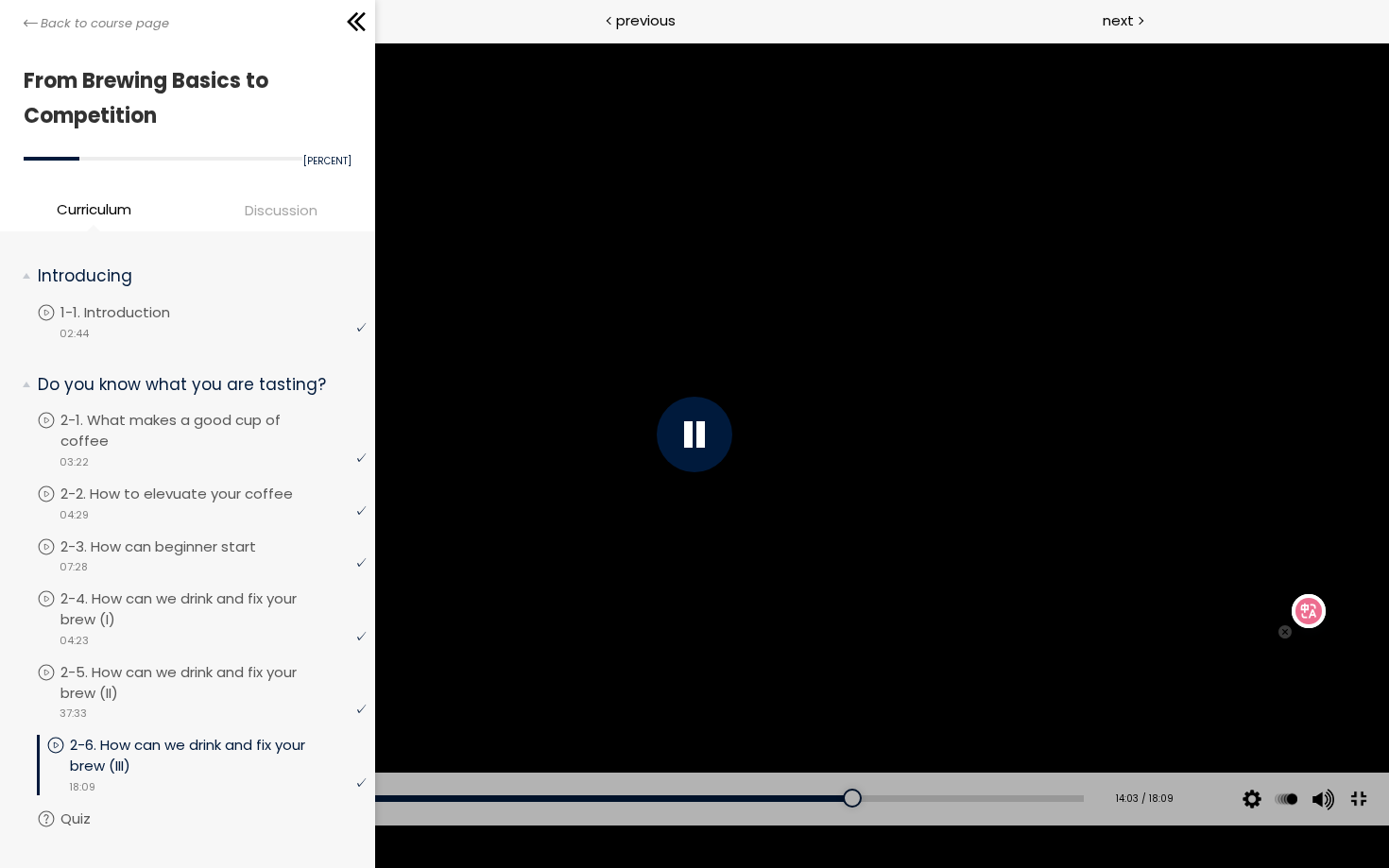 click on "Add chapter
17:17" at bounding box center [570, 799] 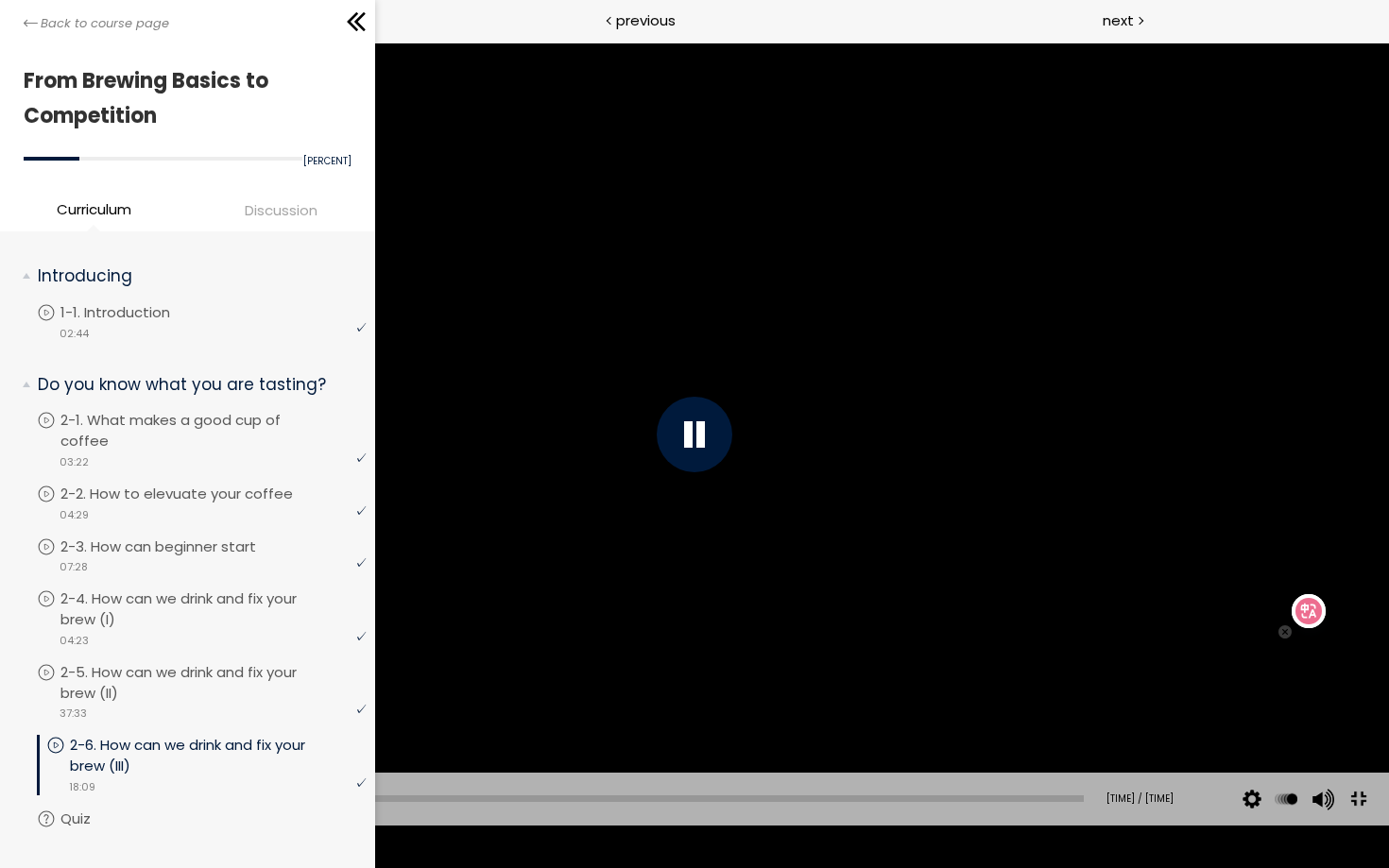click on "00:07" at bounding box center [570, 798] 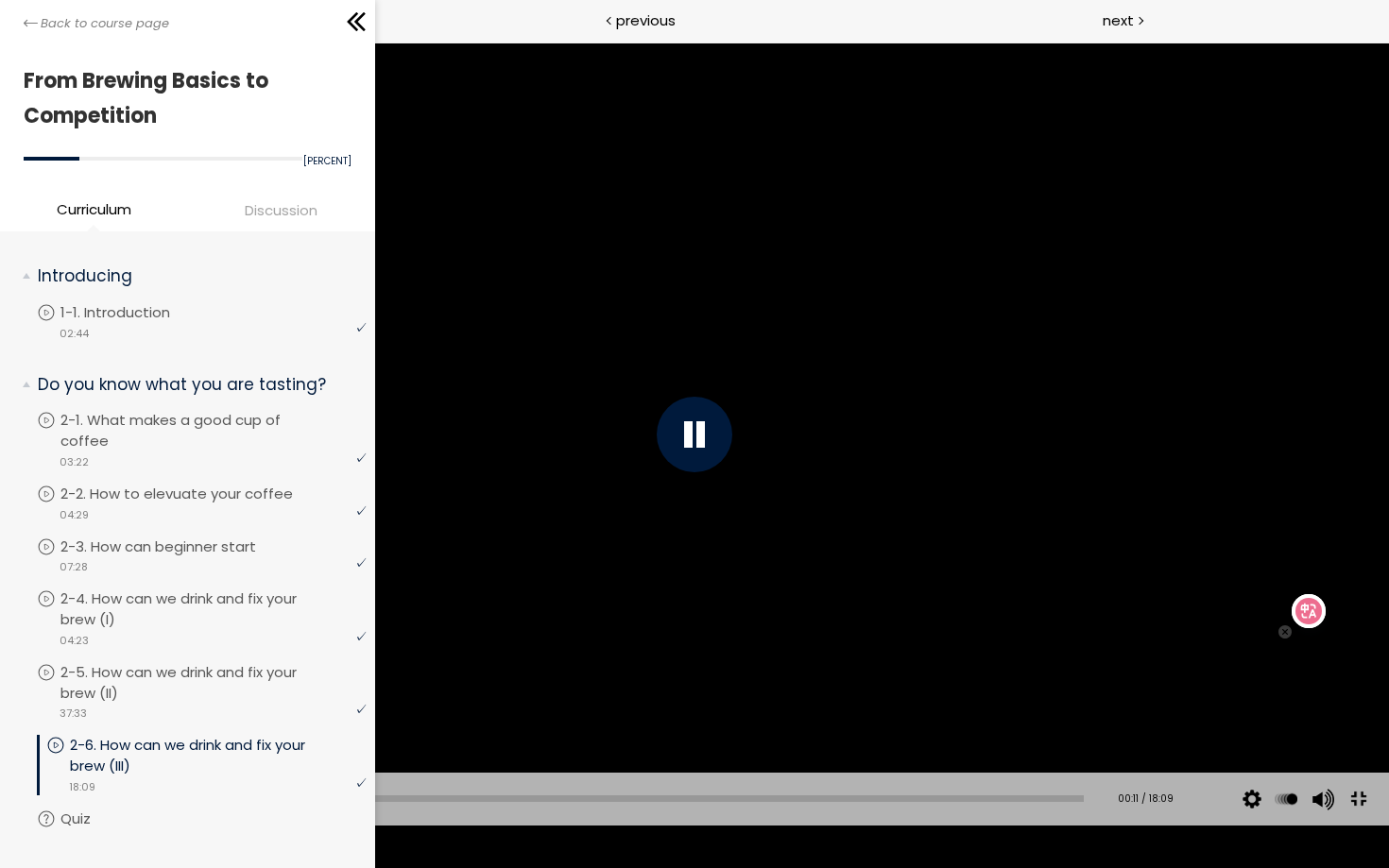 click at bounding box center [1358, 798] 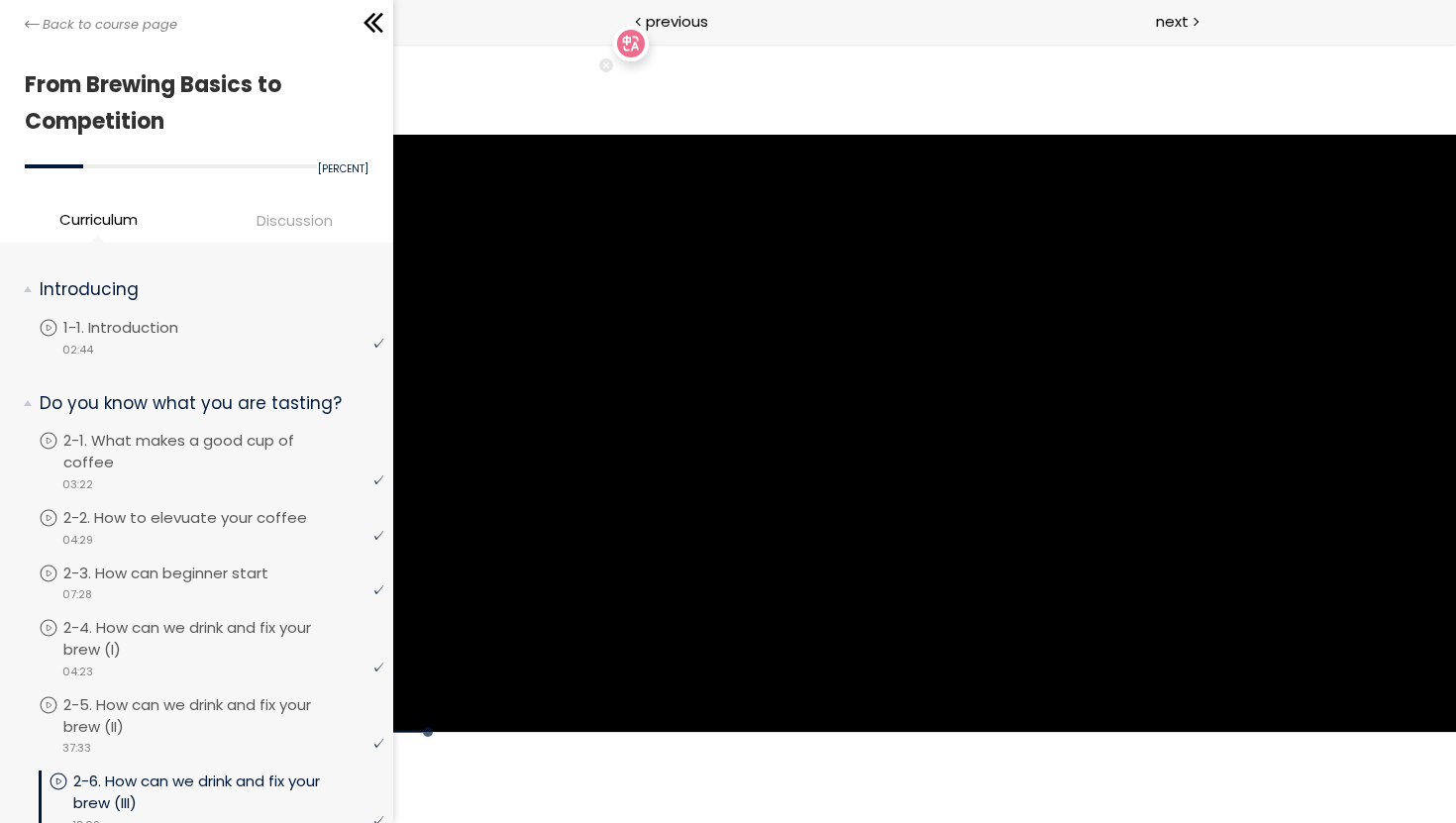 click on "Click for sound
@keyframes VOLUME_SMALL_WAVE_FLASH {
0% { opacity: 0; }
33% { opacity: 1; }
66% { opacity: 1; }
100% { opacity: 0; }
}
@keyframes VOLUME_LARGE_WAVE_FLASH {
0% { opacity: 0; }
33% { opacity: 1; }
66% { opacity: 1; }
100% { opacity: 0; }
}
.volume__small-wave {
animation: VOLUME_SMALL_WAVE_FLASH 2s infinite;
opacity: 0;
}
.volume__large-wave {
animation: VOLUME_LARGE_WAVE_FLASH 2s infinite .3s;
opacity: 0;
}
Add chapter
00:07
00:35 / 18:09
Subtitles       None           Auto     1080p   720p   540p   360p   224p       x   2   x   1.5   x   1.25   x   1   x   0.75   x   0.5" at bounding box center [923, 433] 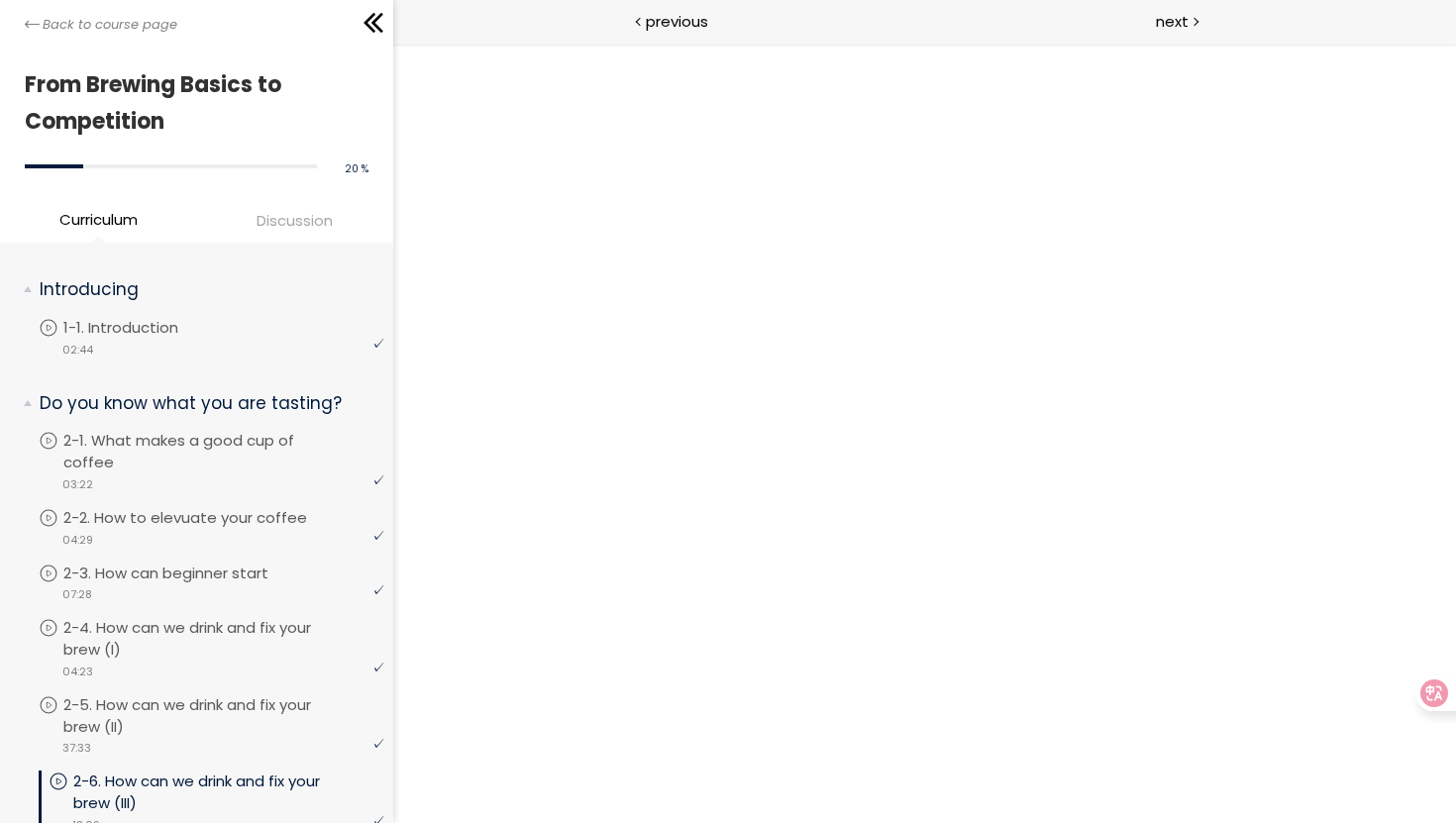 scroll, scrollTop: 0, scrollLeft: 0, axis: both 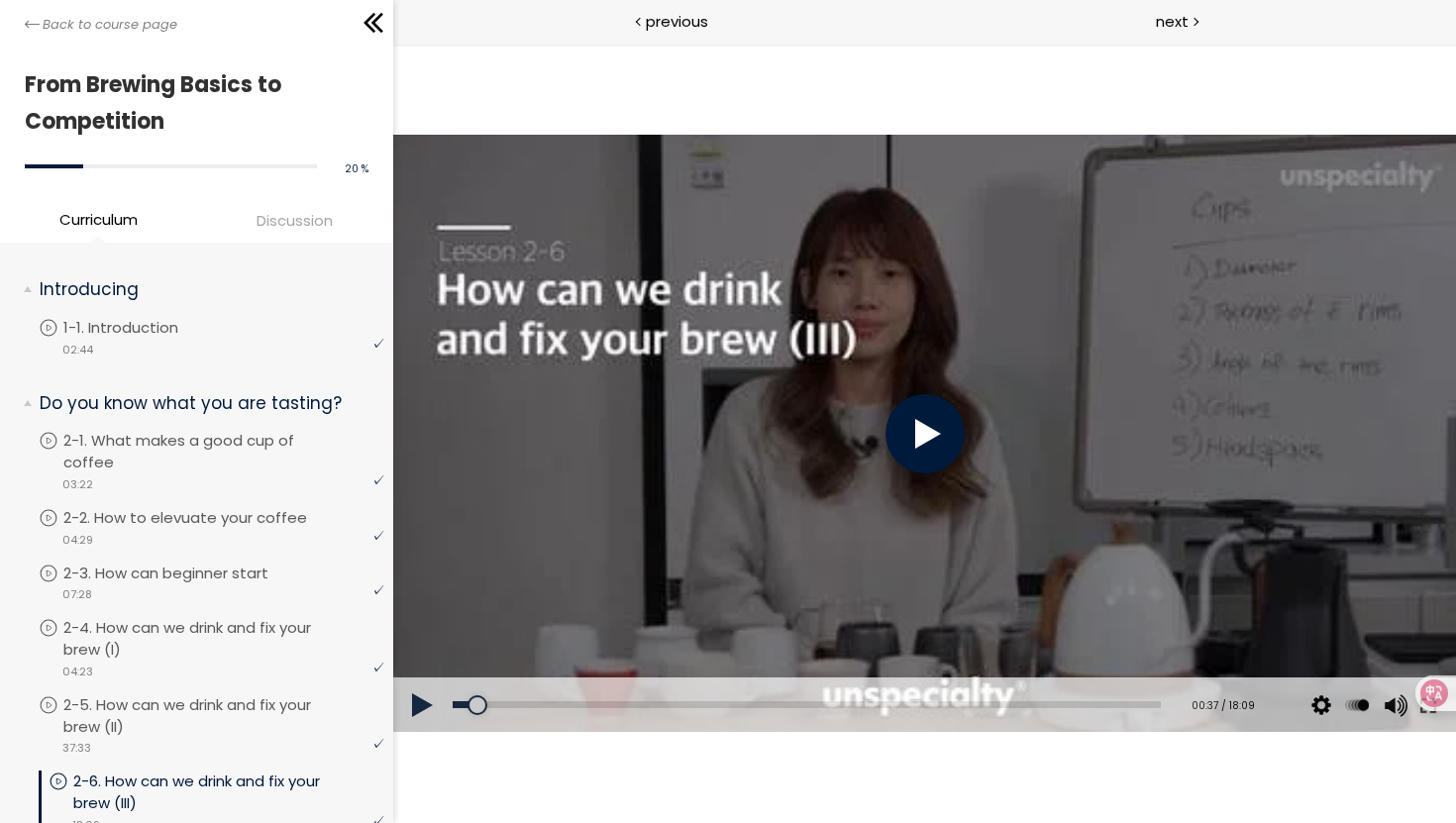 click at bounding box center (924, 434) 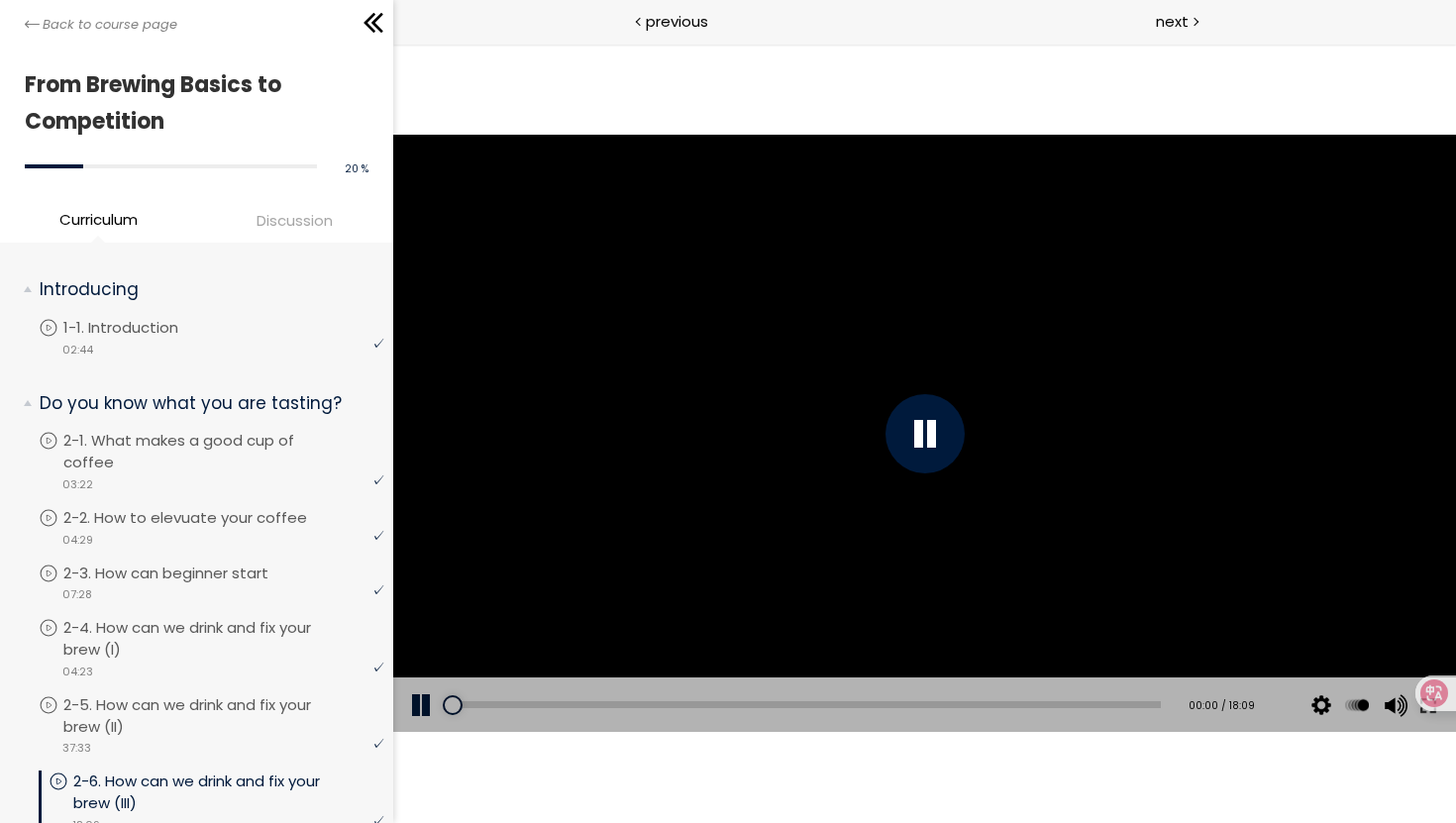 drag, startPoint x: 471, startPoint y: 710, endPoint x: 384, endPoint y: 710, distance: 87 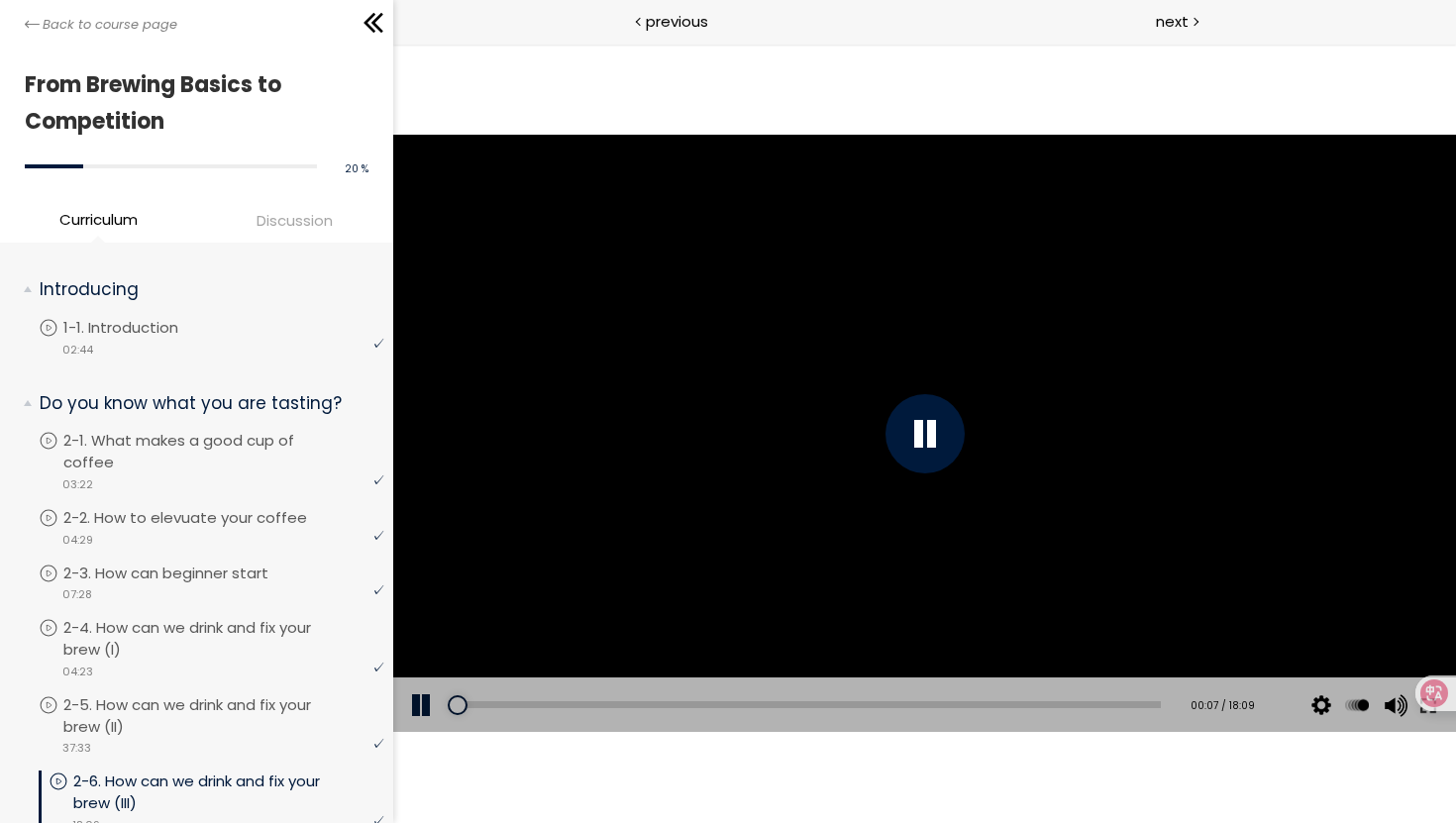 click at bounding box center (923, 434) 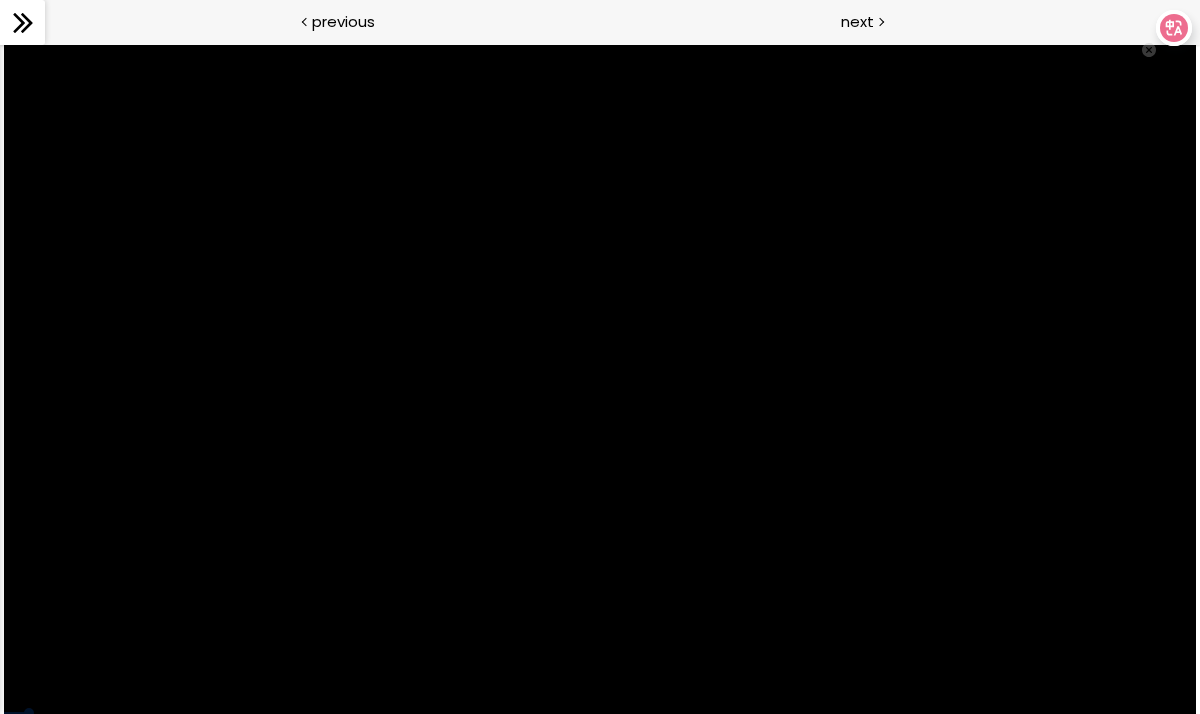 drag, startPoint x: 191, startPoint y: 22, endPoint x: 1175, endPoint y: 22, distance: 984 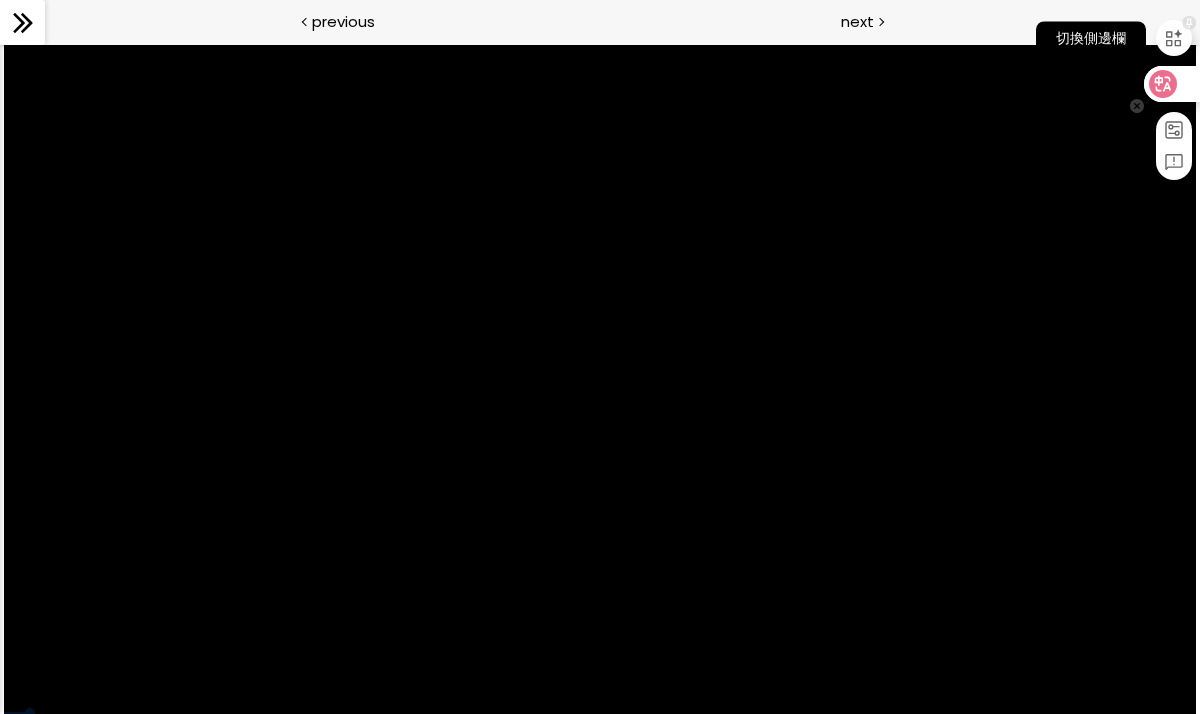 click 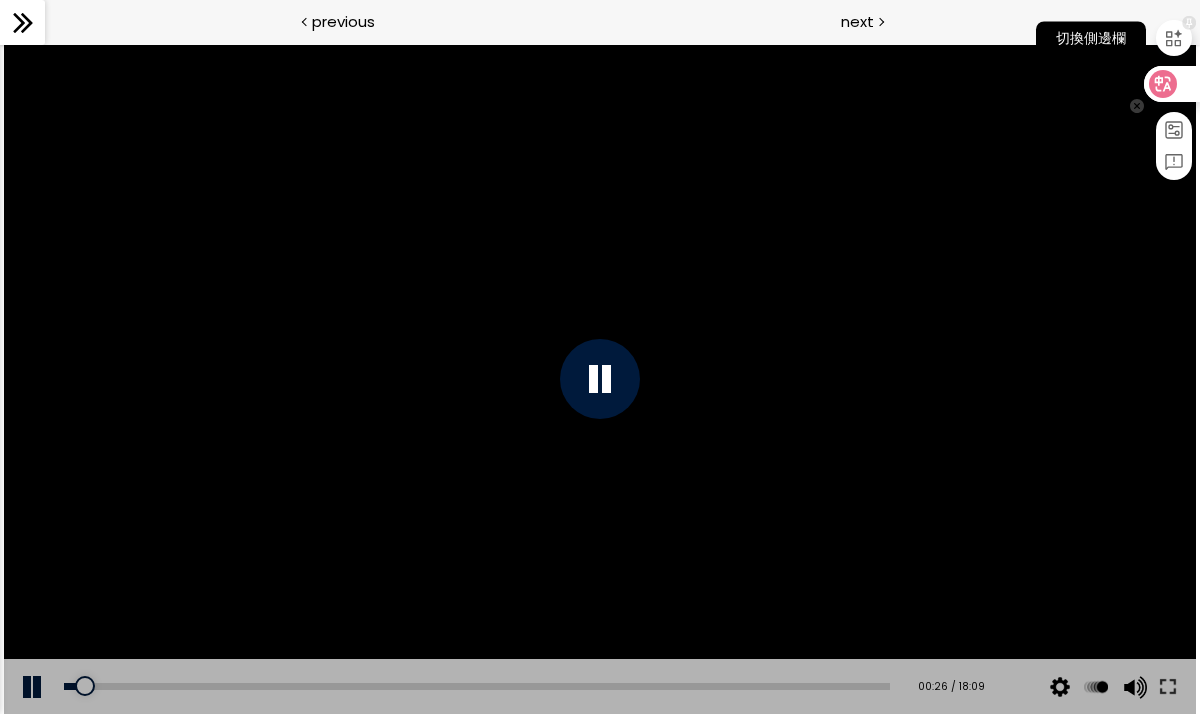 click 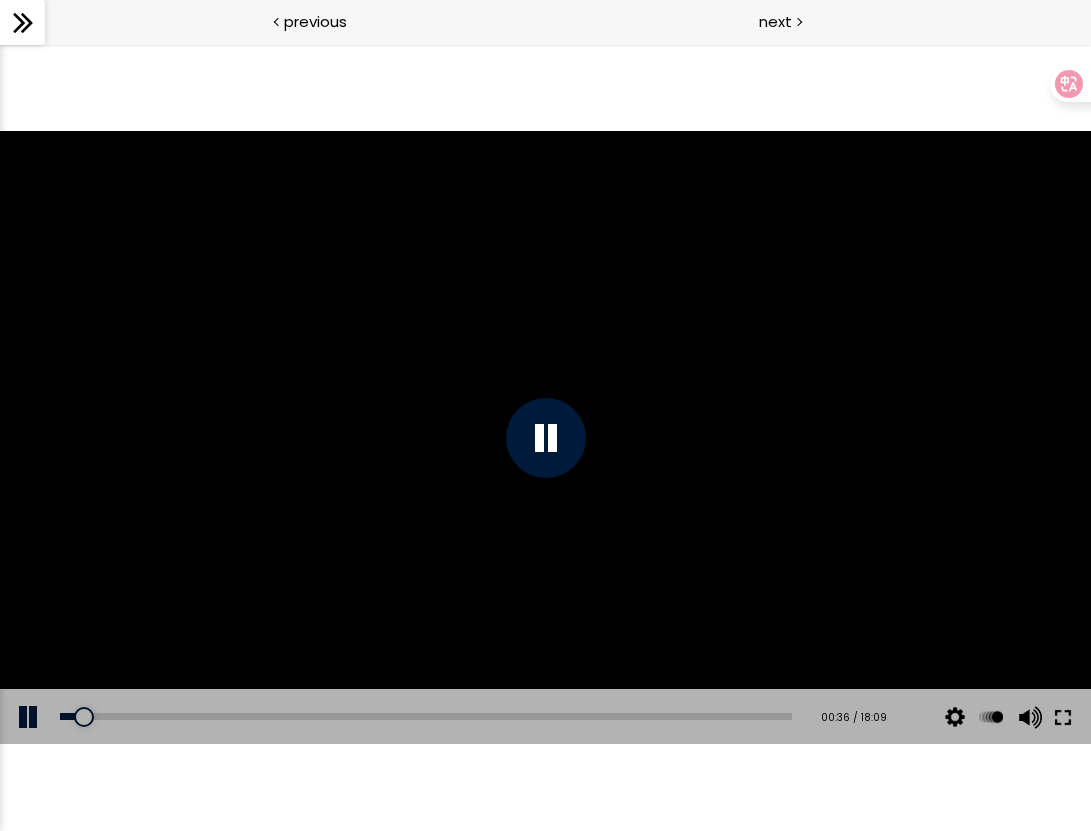 click at bounding box center [1063, 717] 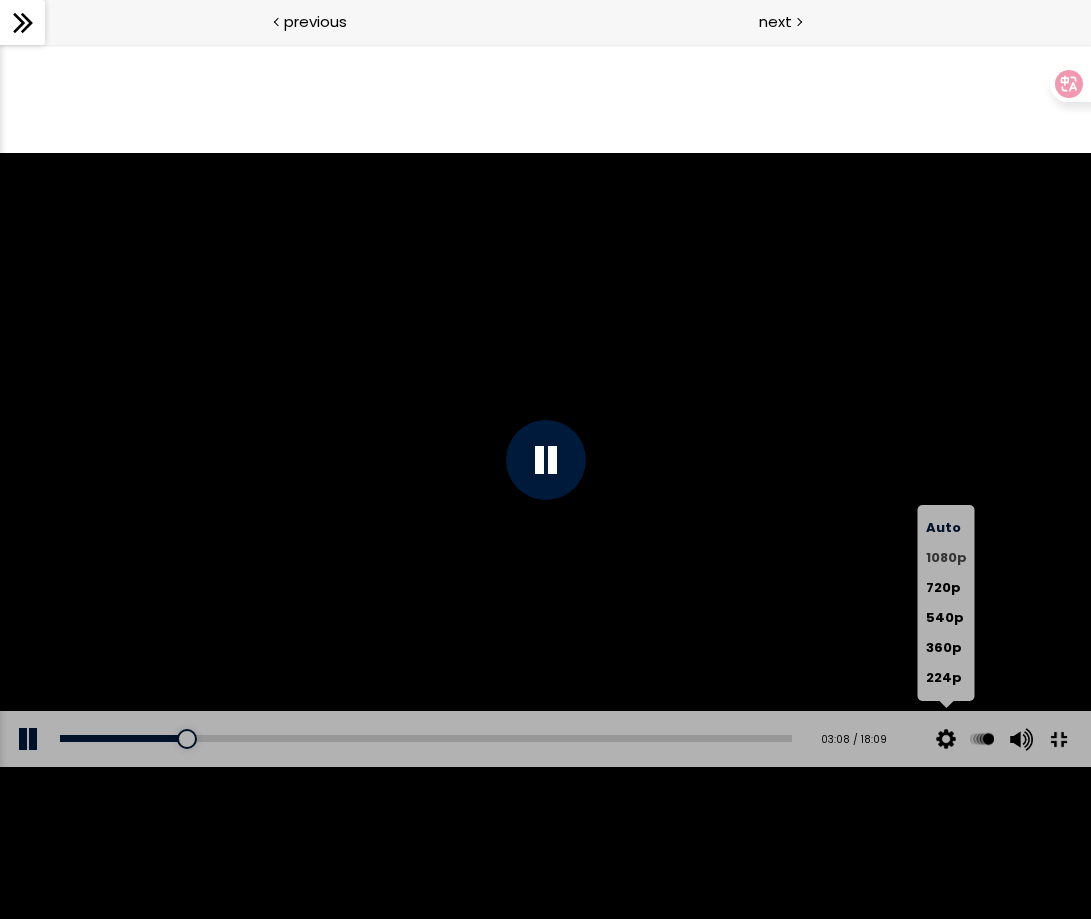 click on "1080p" at bounding box center (946, 557) 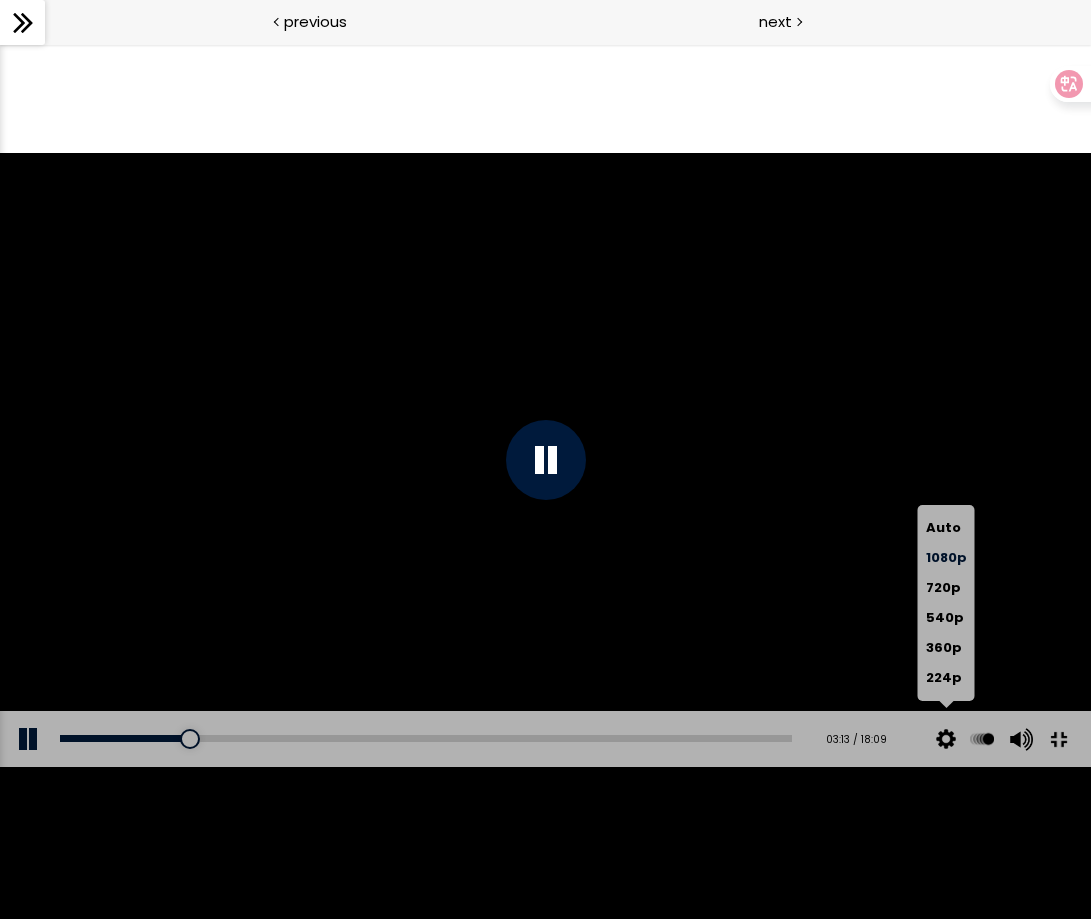 click on "1080p" at bounding box center [946, 557] 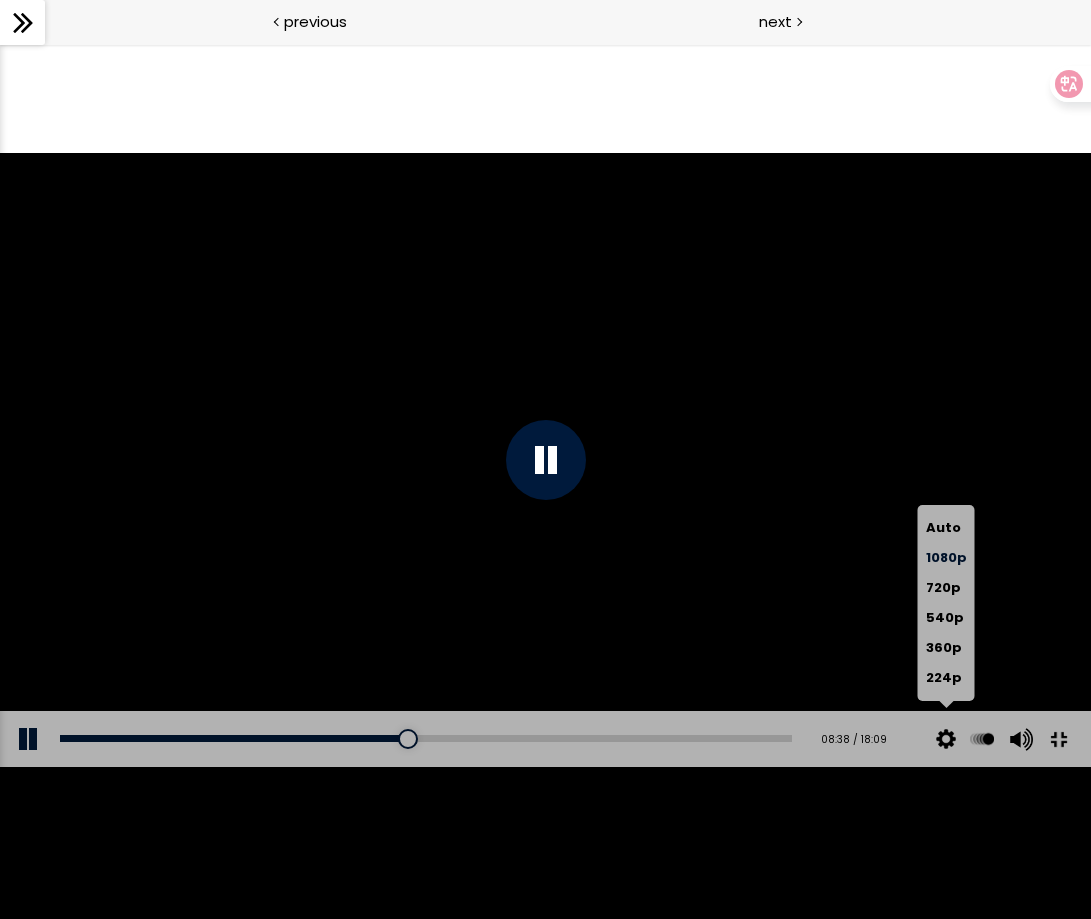 click on "1080p" at bounding box center (946, 557) 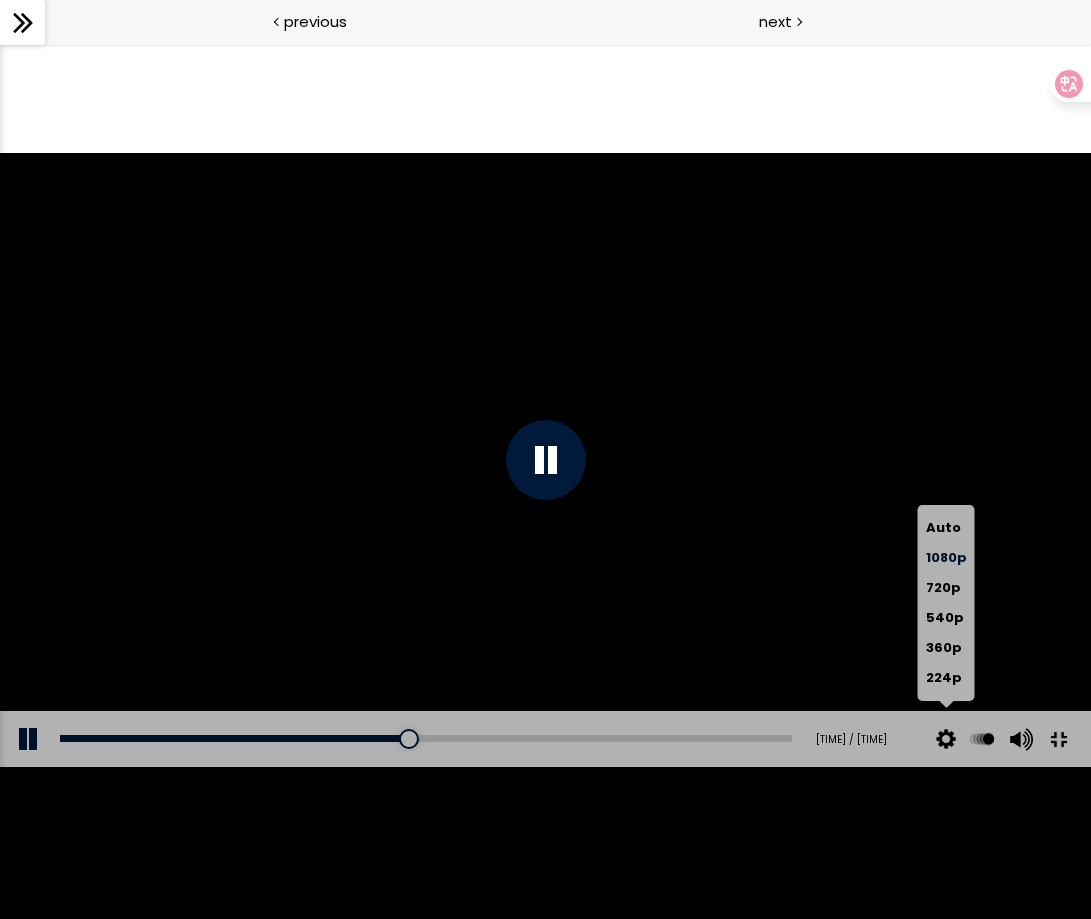 click on "1080p" at bounding box center [946, 557] 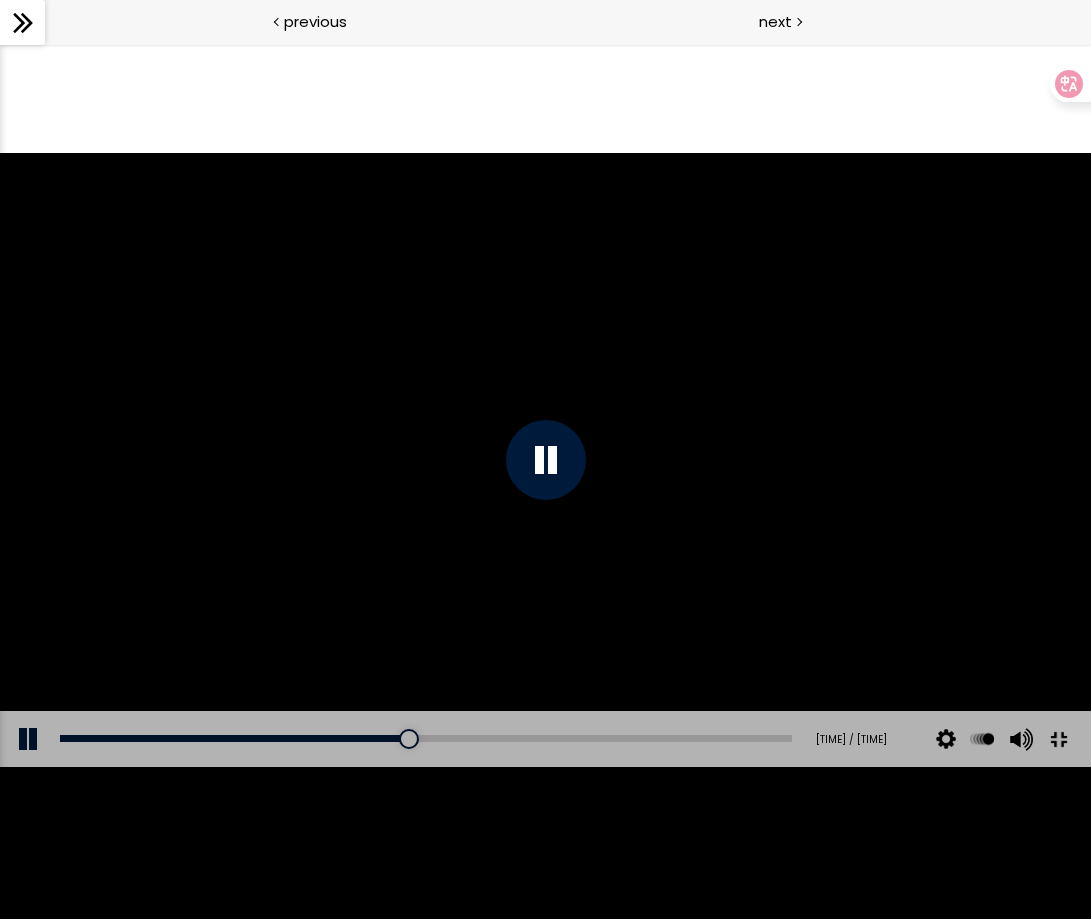 click at bounding box center [546, 460] 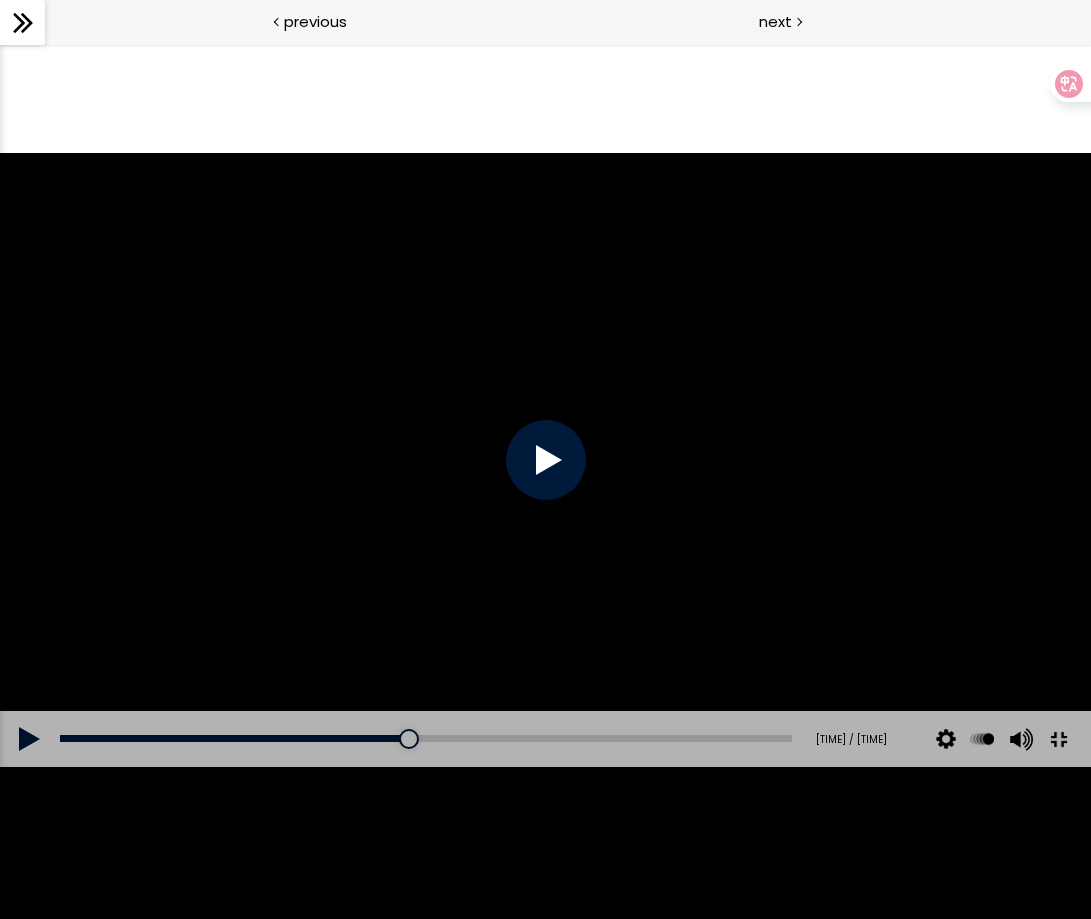 click at bounding box center (546, 460) 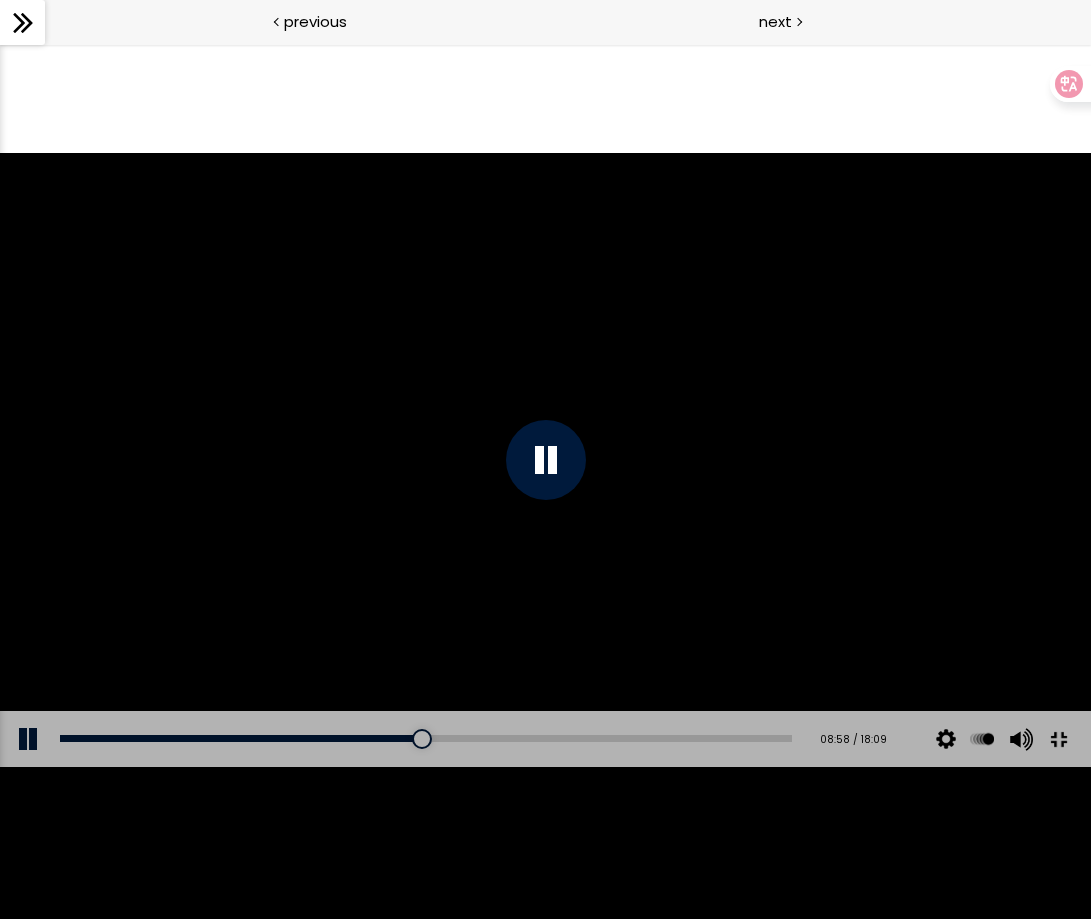 click at bounding box center (546, 460) 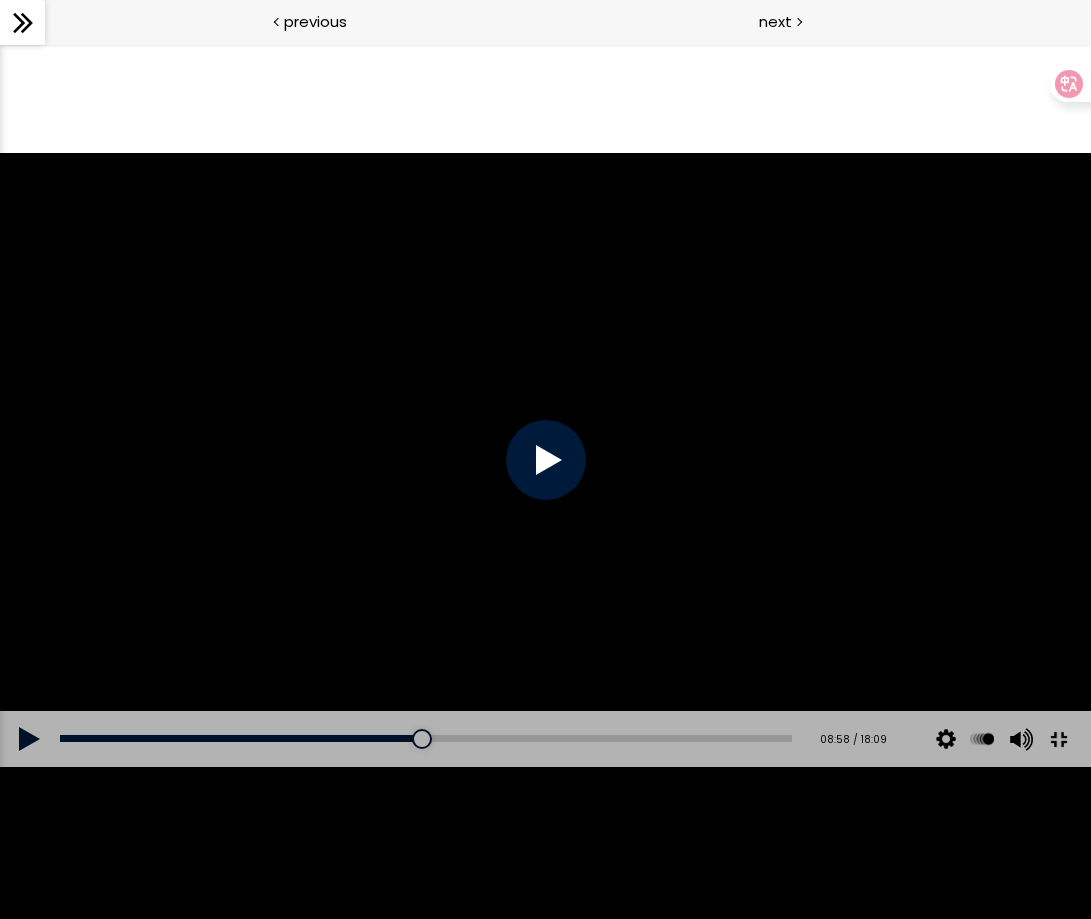 click at bounding box center (546, 460) 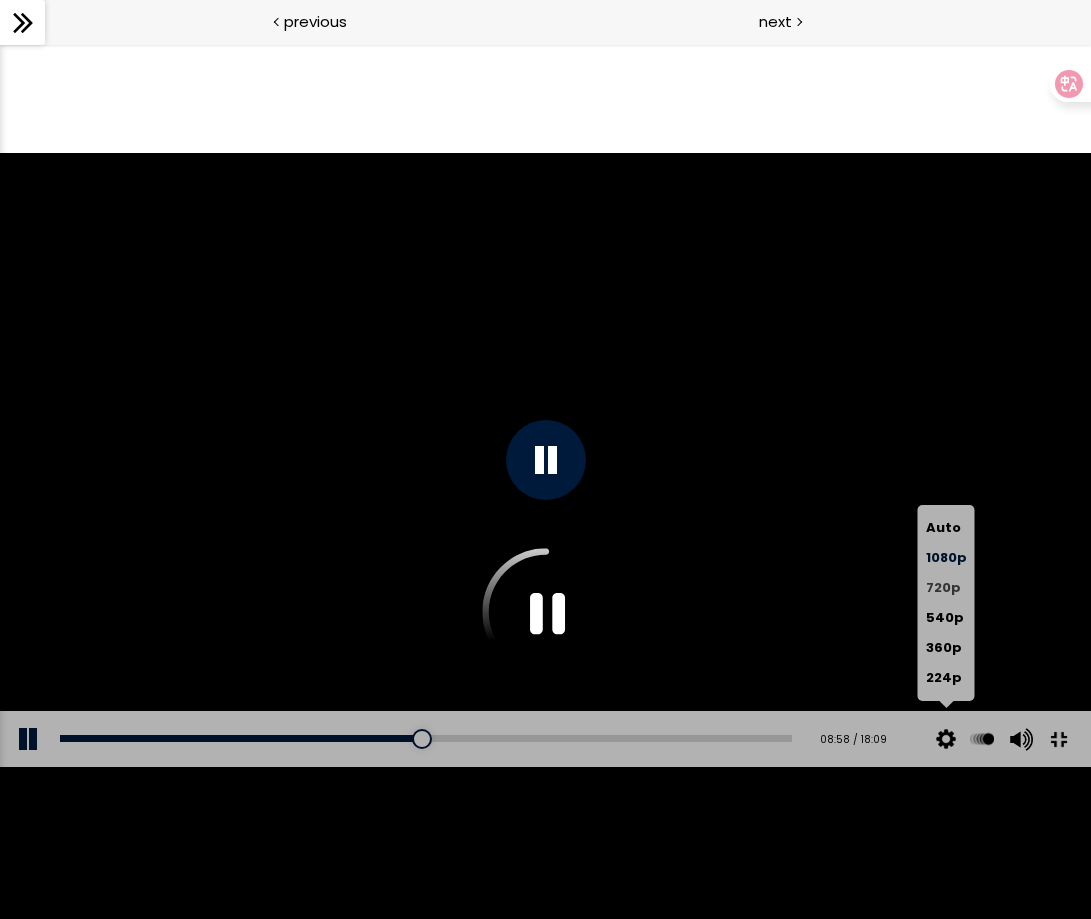 click on "720p" at bounding box center [943, 587] 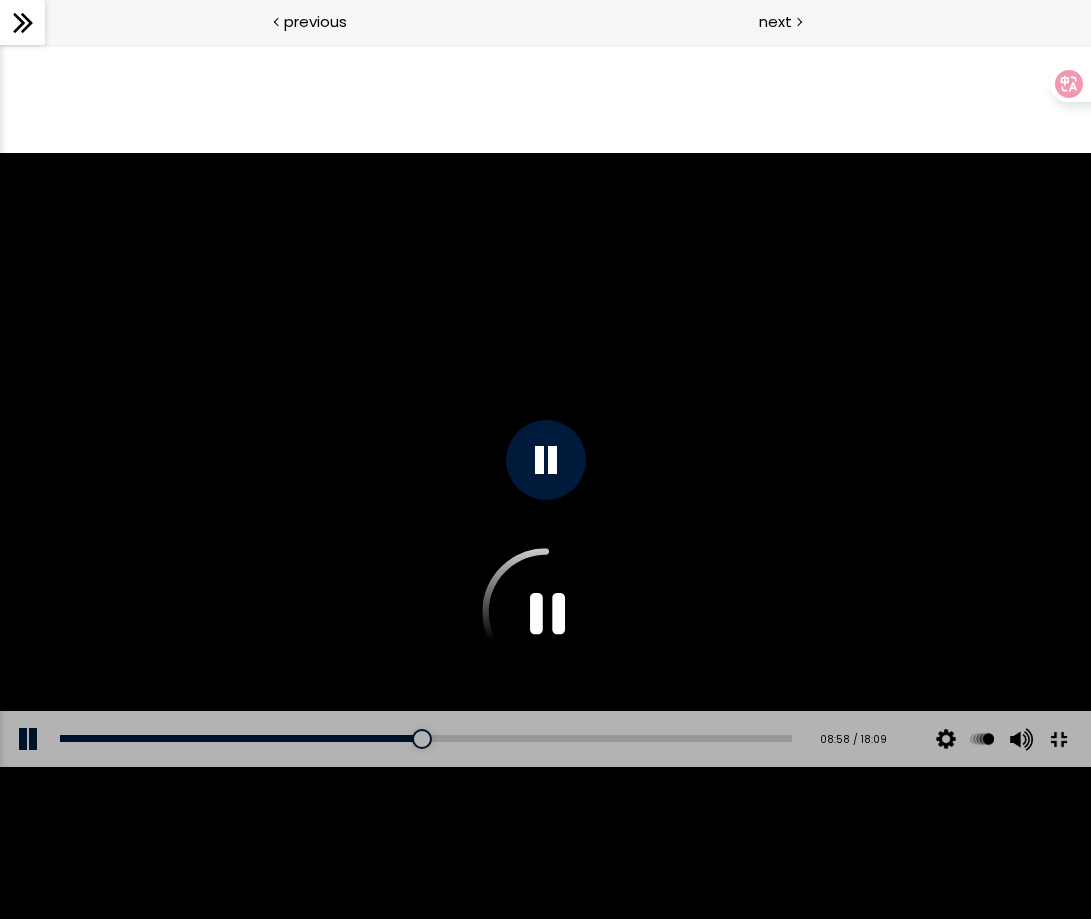 click at bounding box center (546, 460) 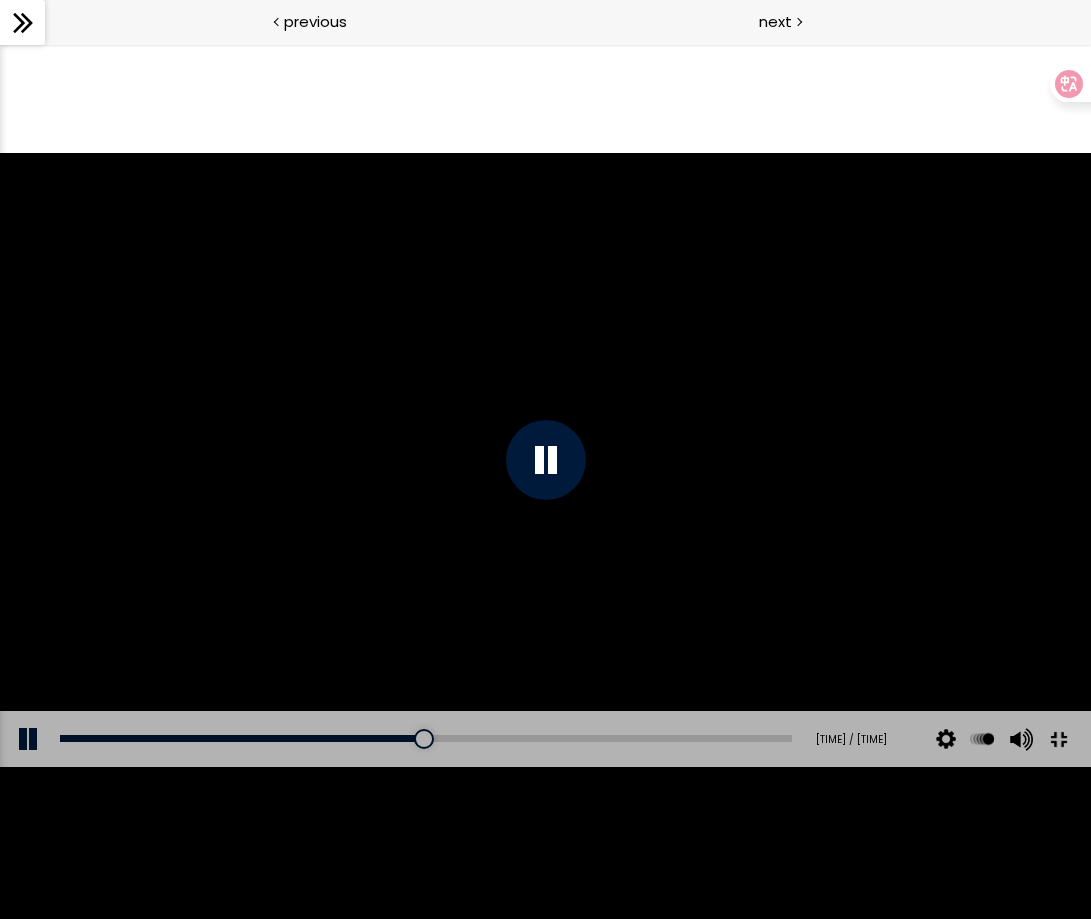 click at bounding box center [546, 460] 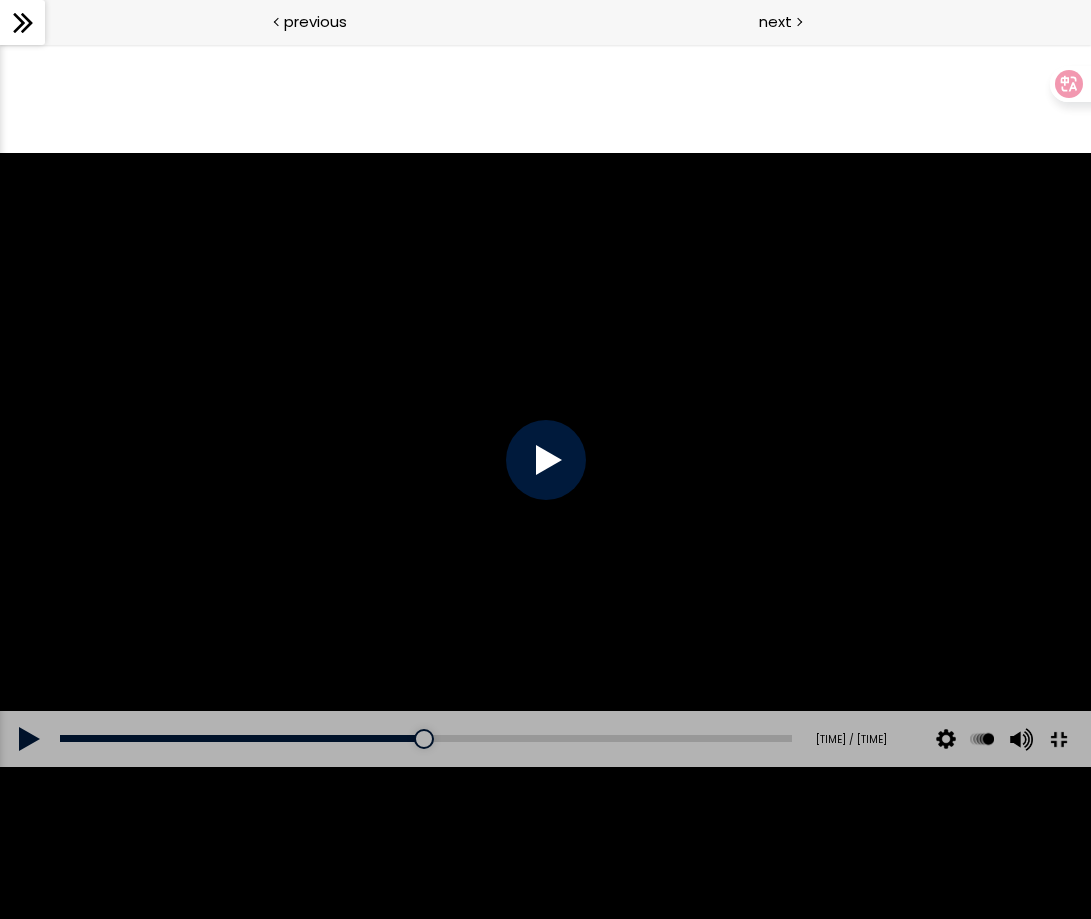 click at bounding box center (546, 460) 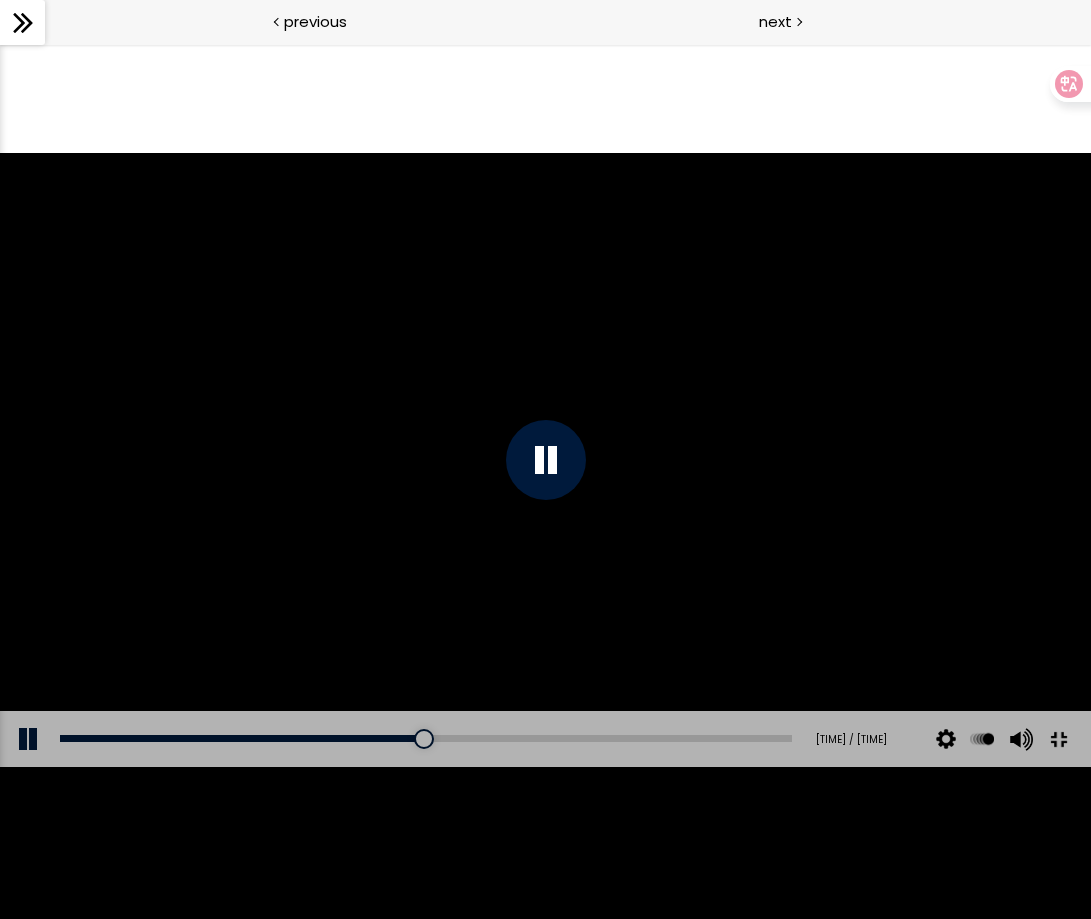 click at bounding box center [546, 460] 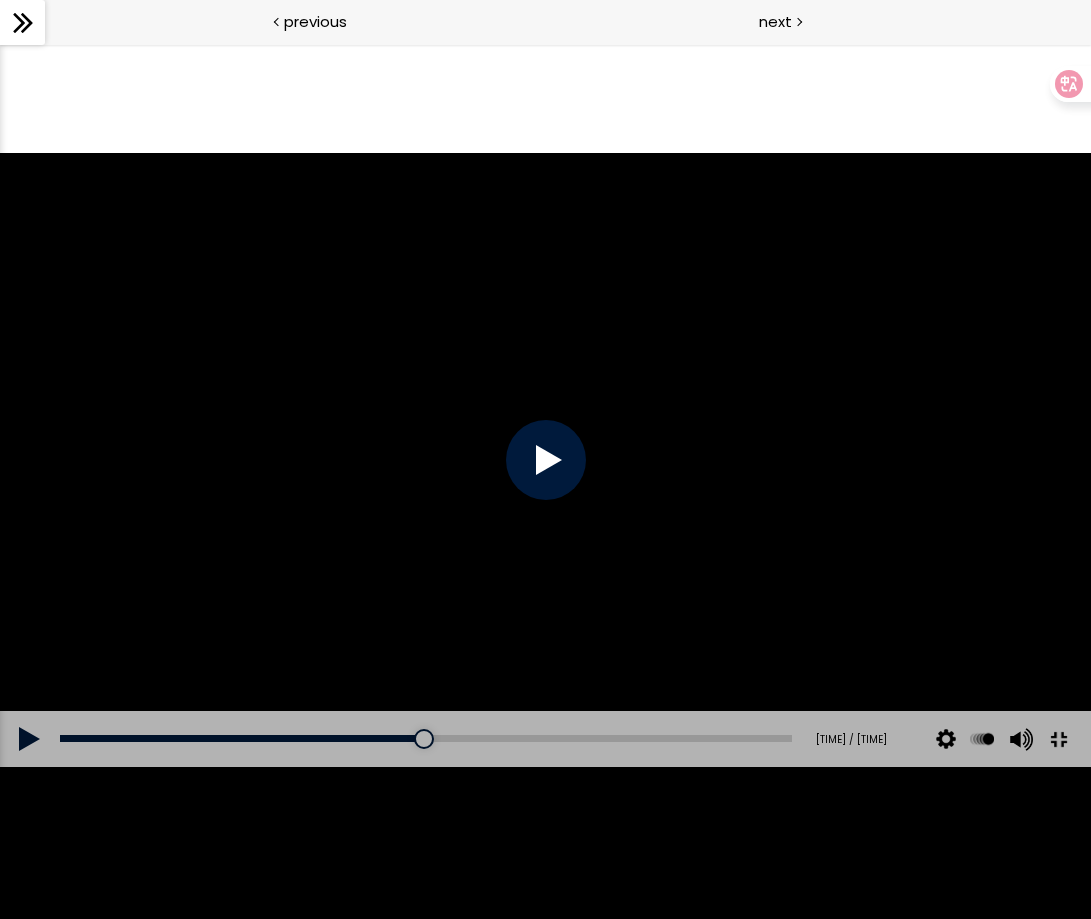 click at bounding box center (546, 460) 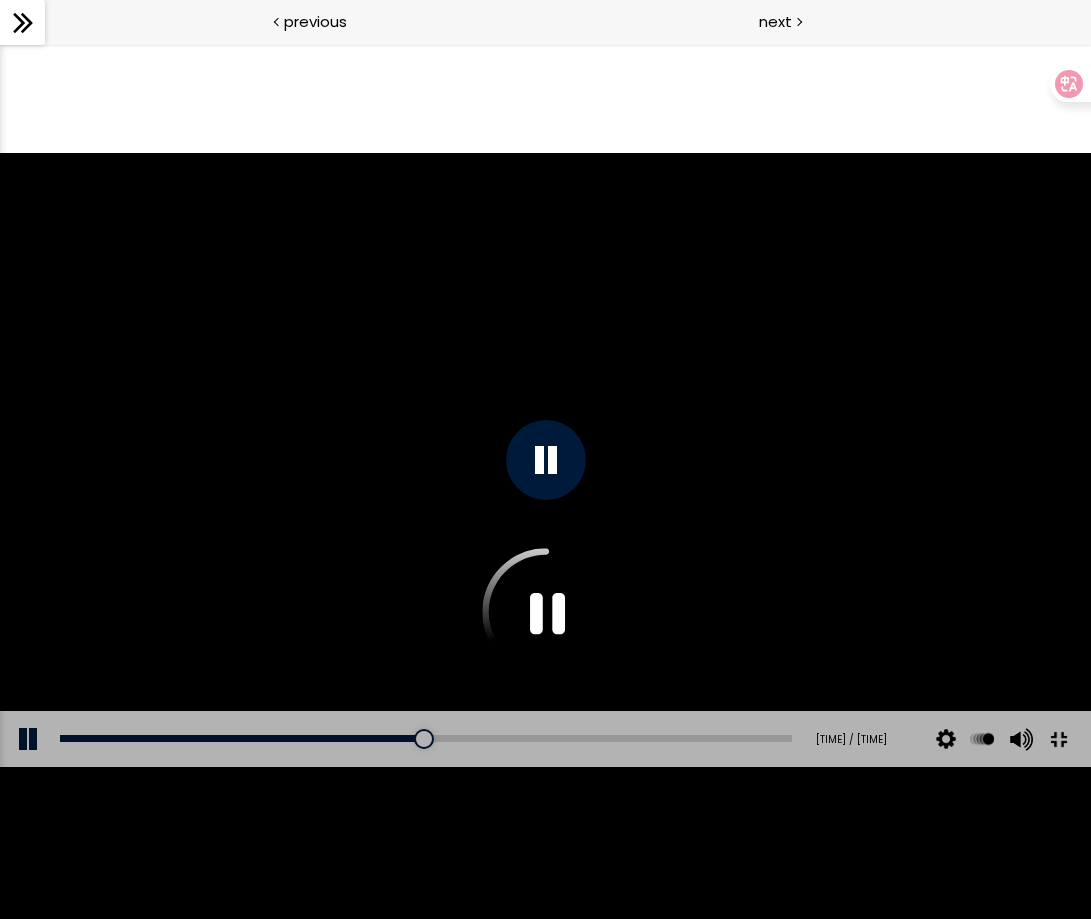 click at bounding box center [545, 460] 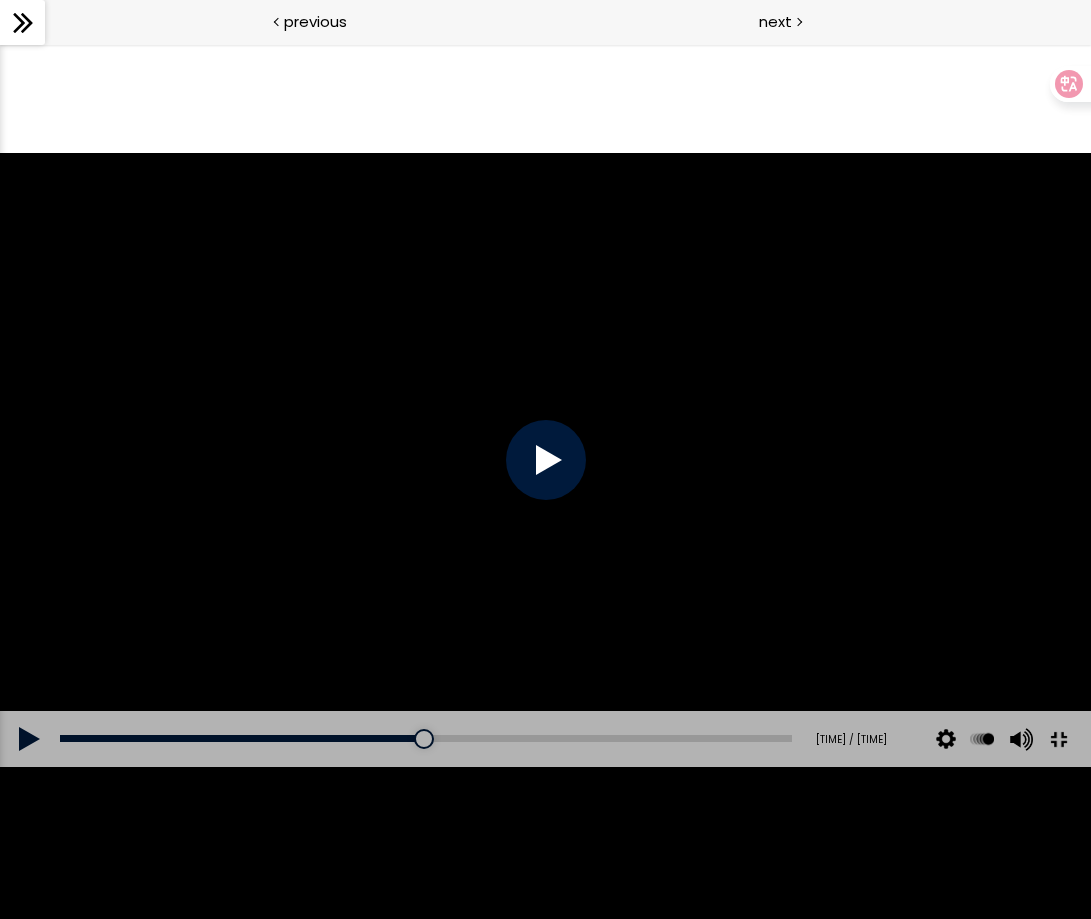 click at bounding box center (546, 460) 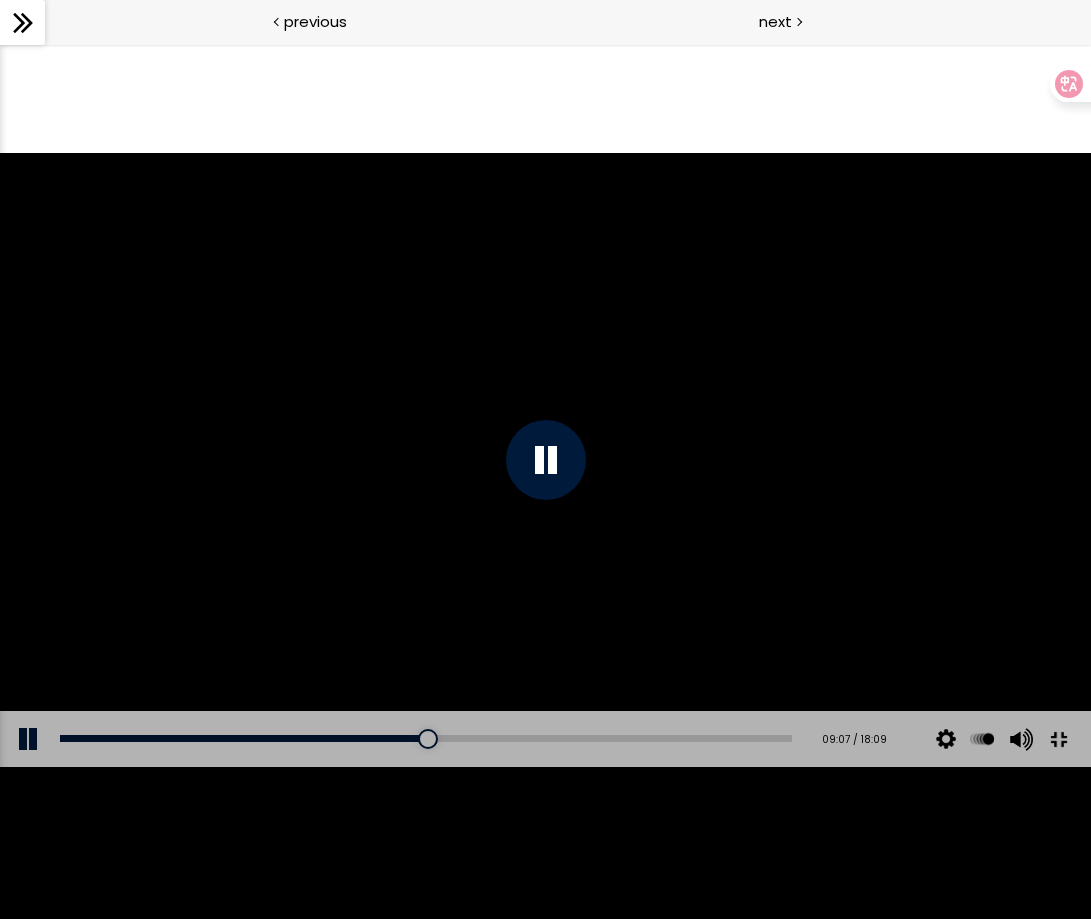 click at bounding box center [546, 460] 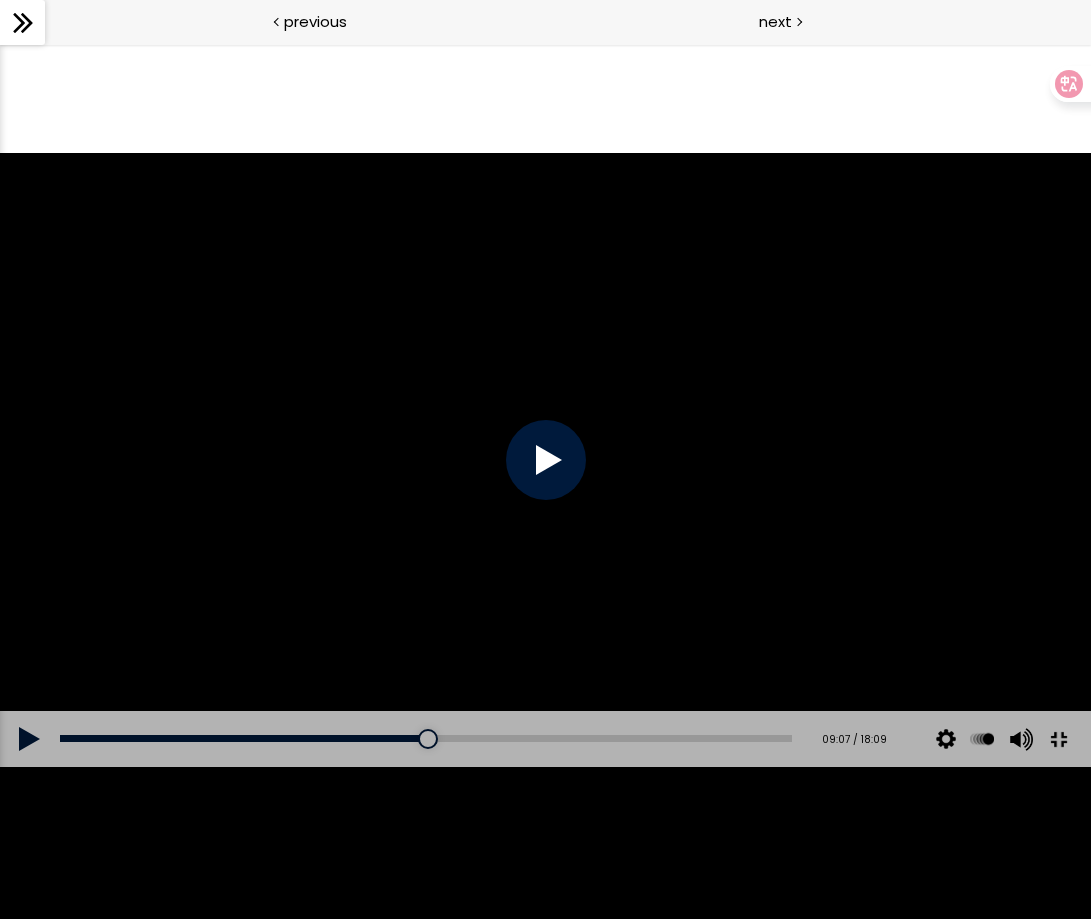 click at bounding box center (546, 460) 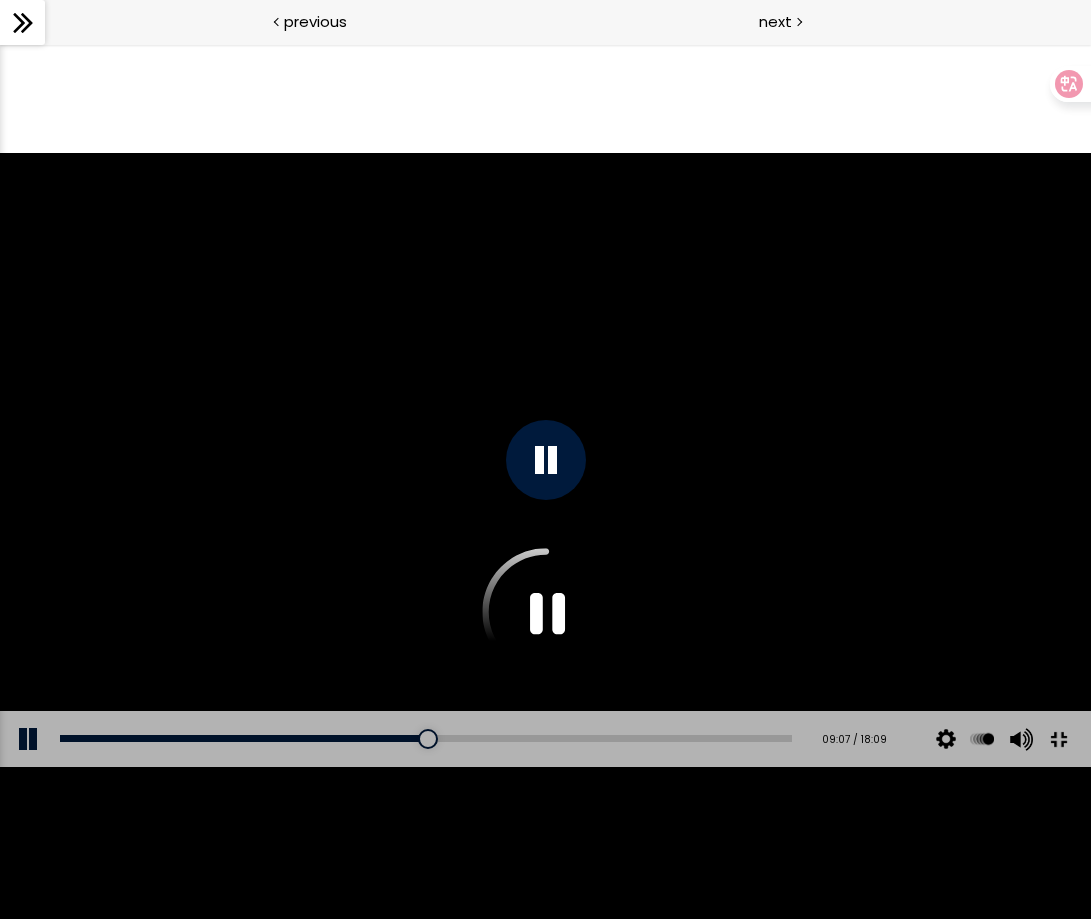 click at bounding box center (545, 460) 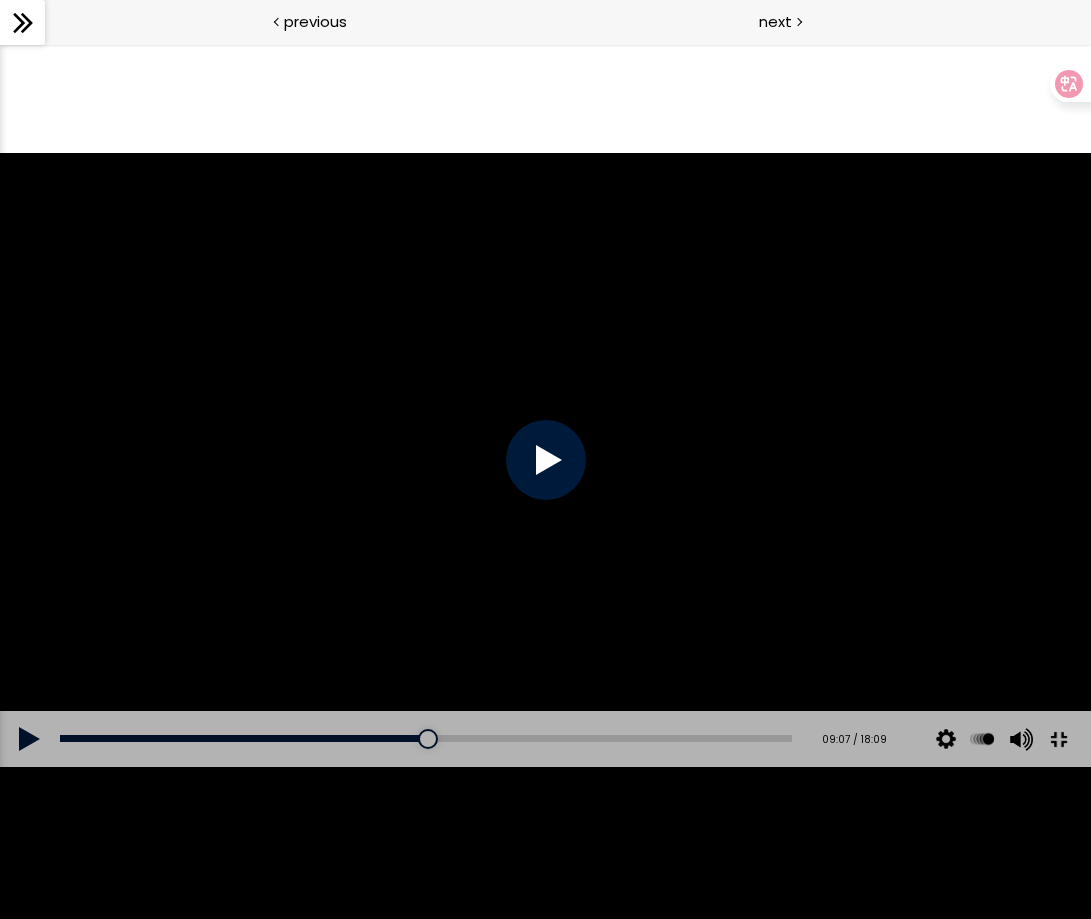 click at bounding box center (546, 460) 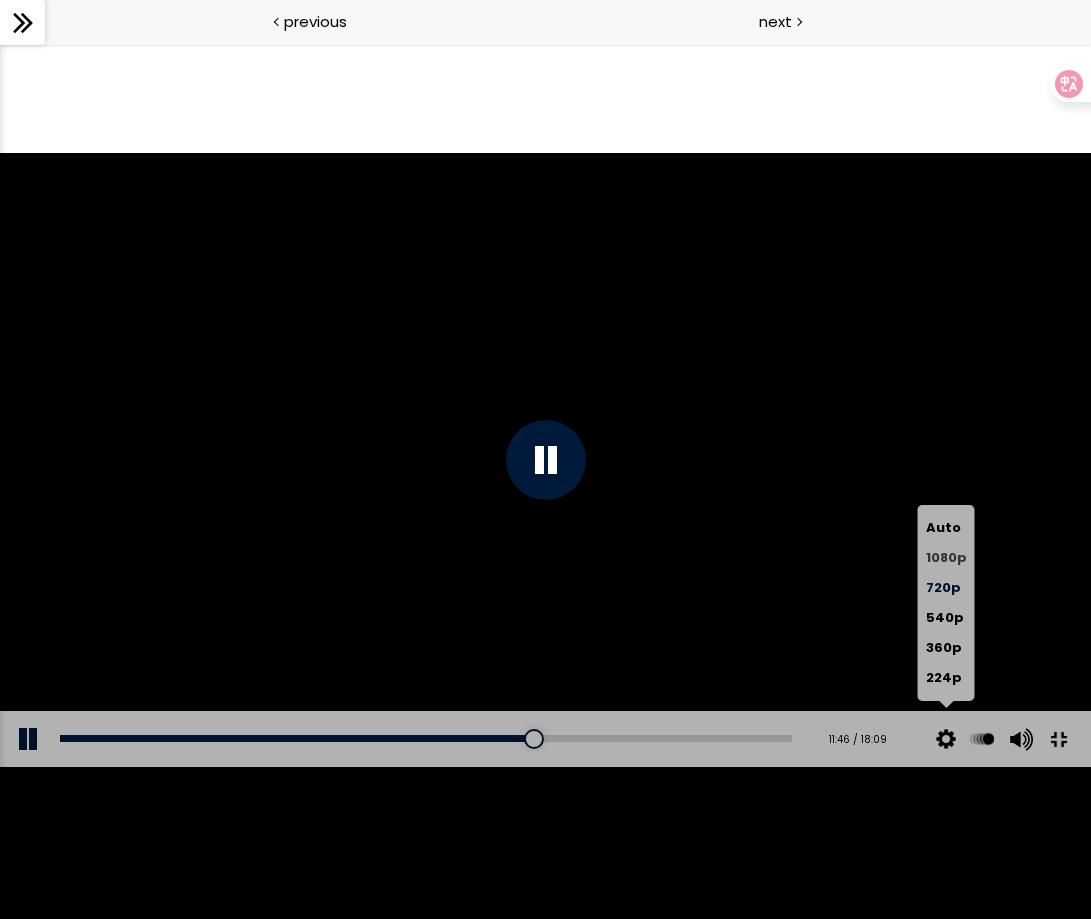 click on "1080p" at bounding box center (946, 557) 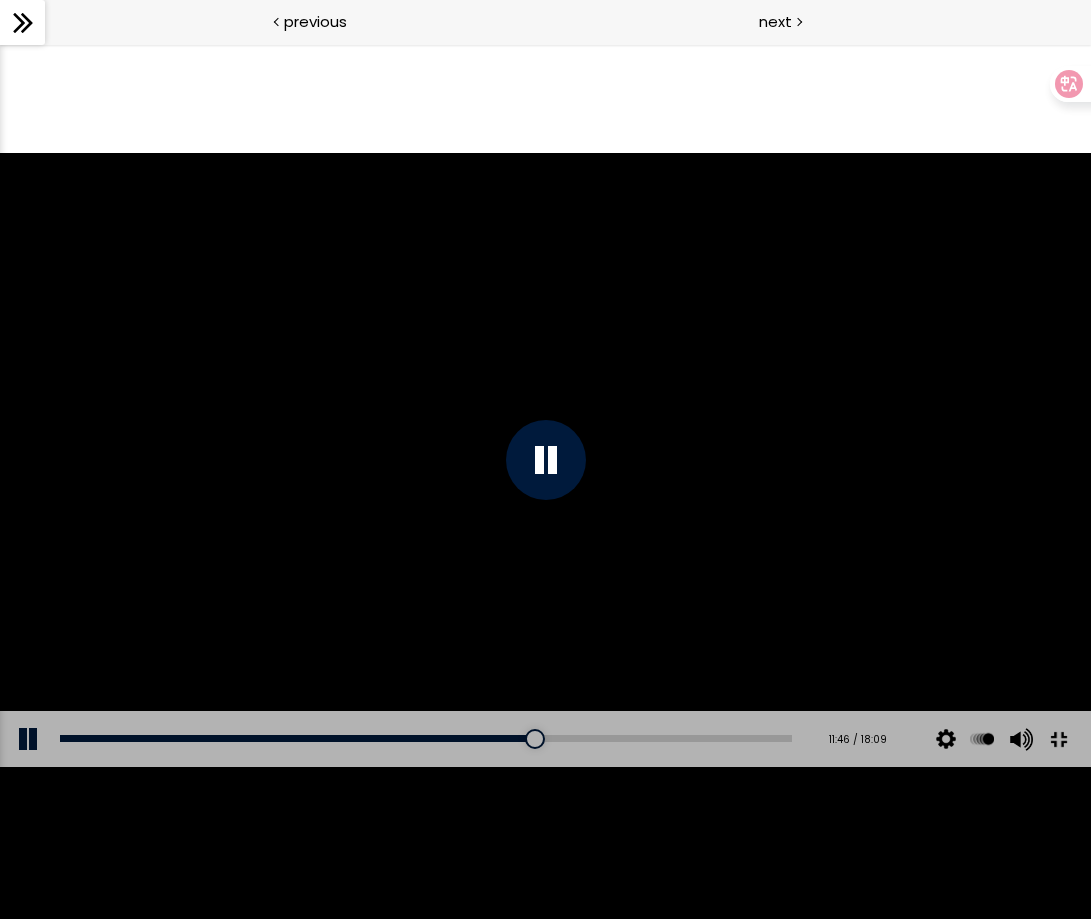 click at bounding box center (546, 460) 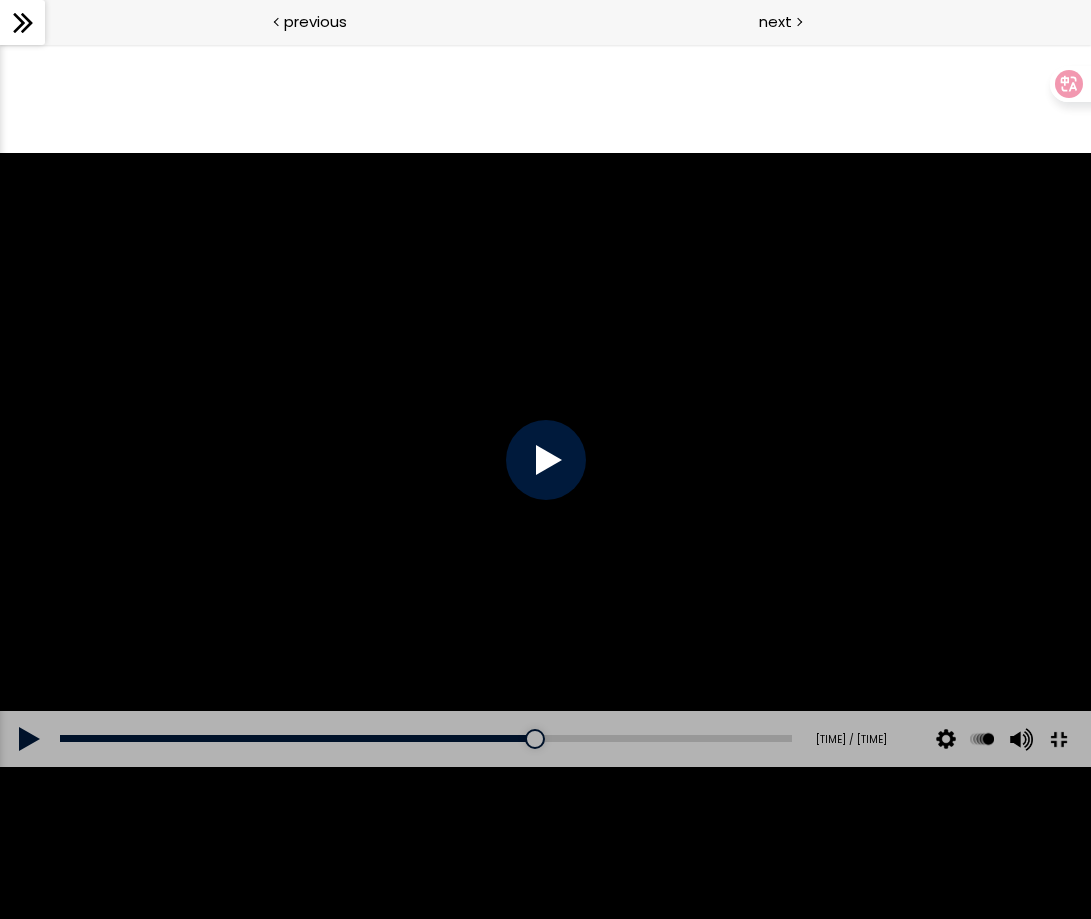 click at bounding box center (546, 460) 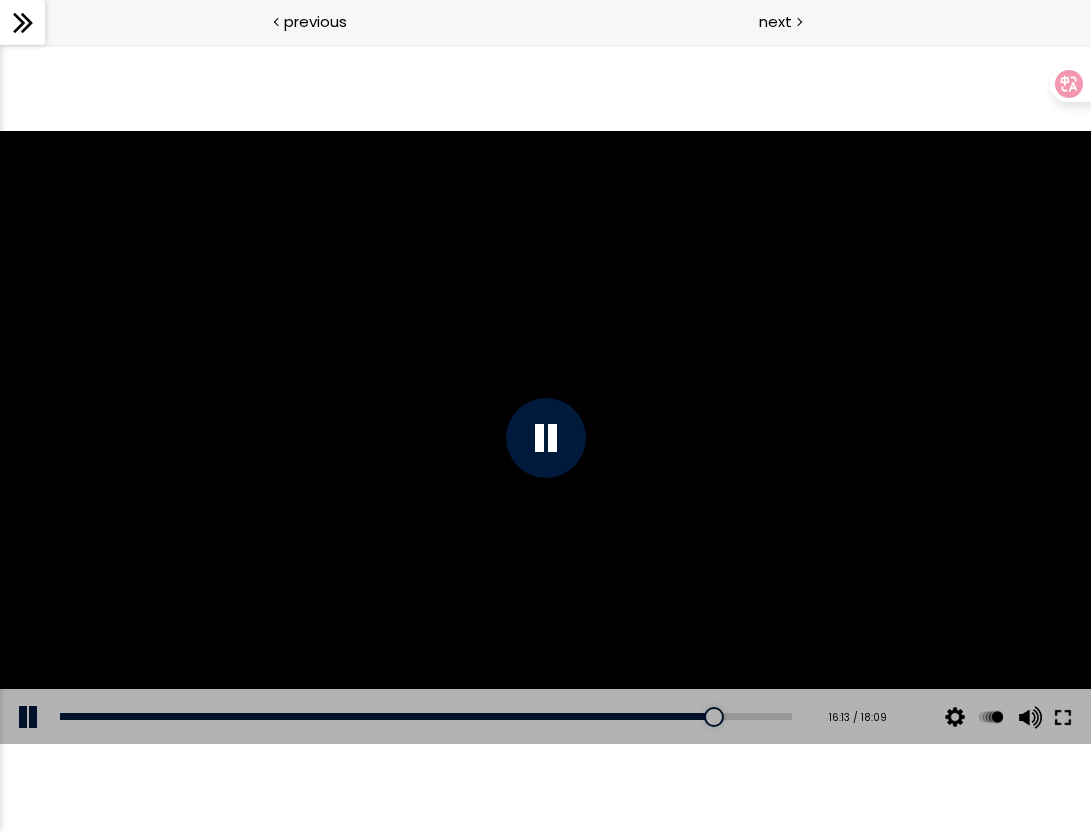 click at bounding box center (1063, 717) 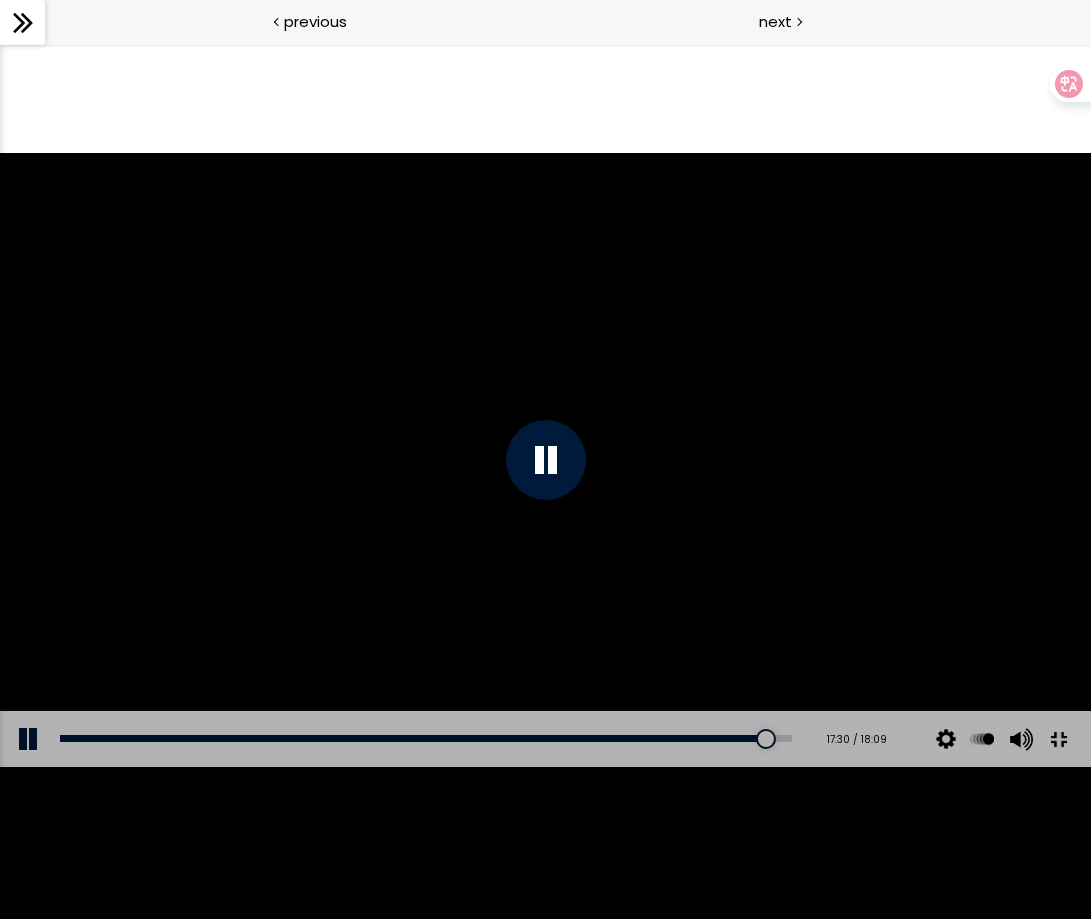 click at bounding box center [1058, 739] 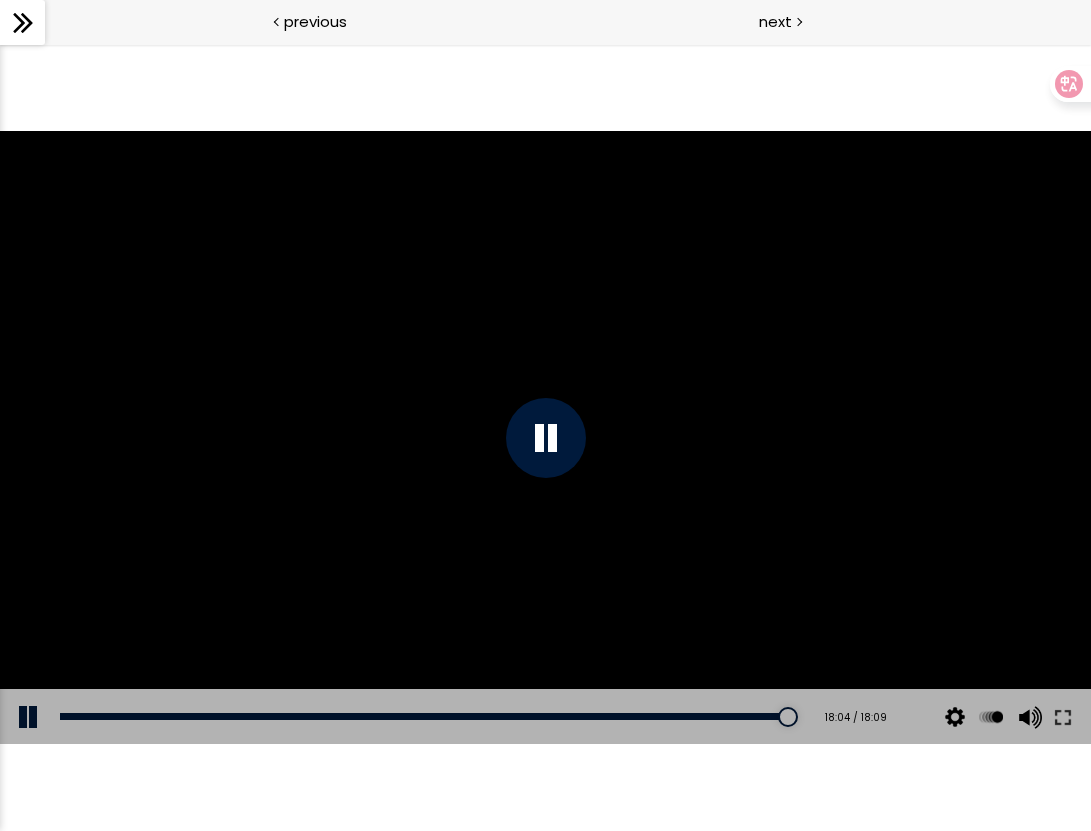 click at bounding box center (546, 438) 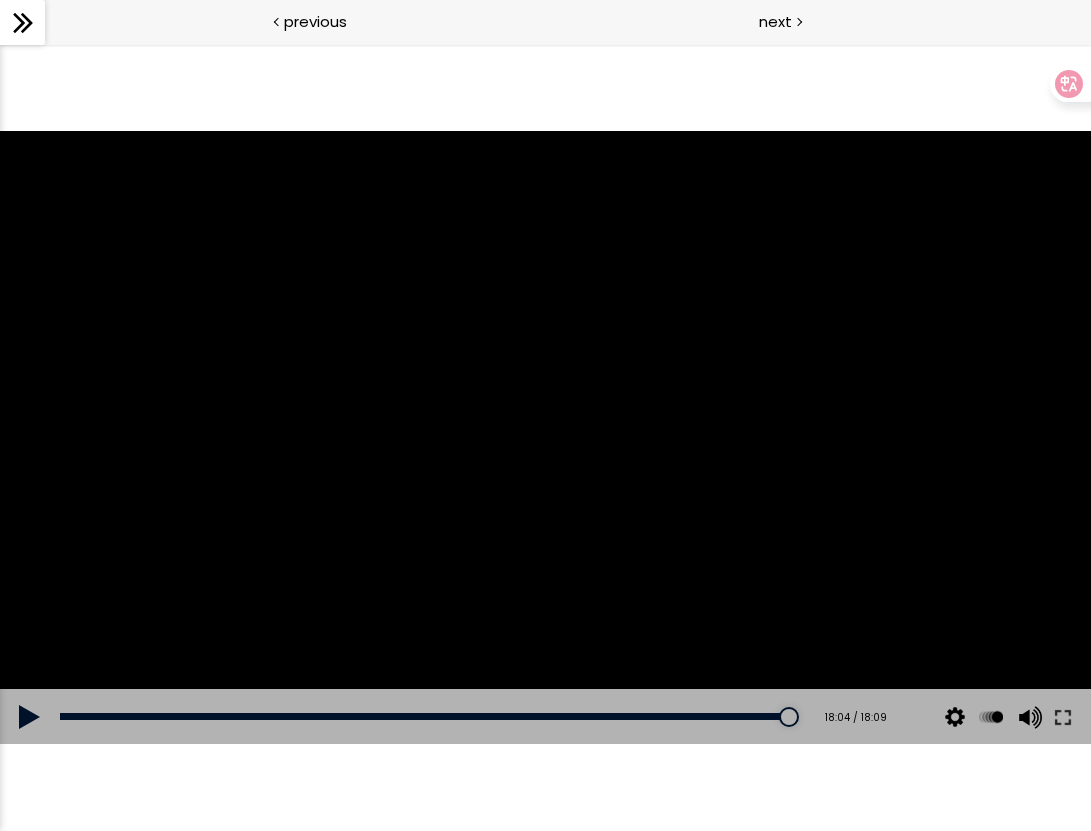 click at bounding box center [545, 438] 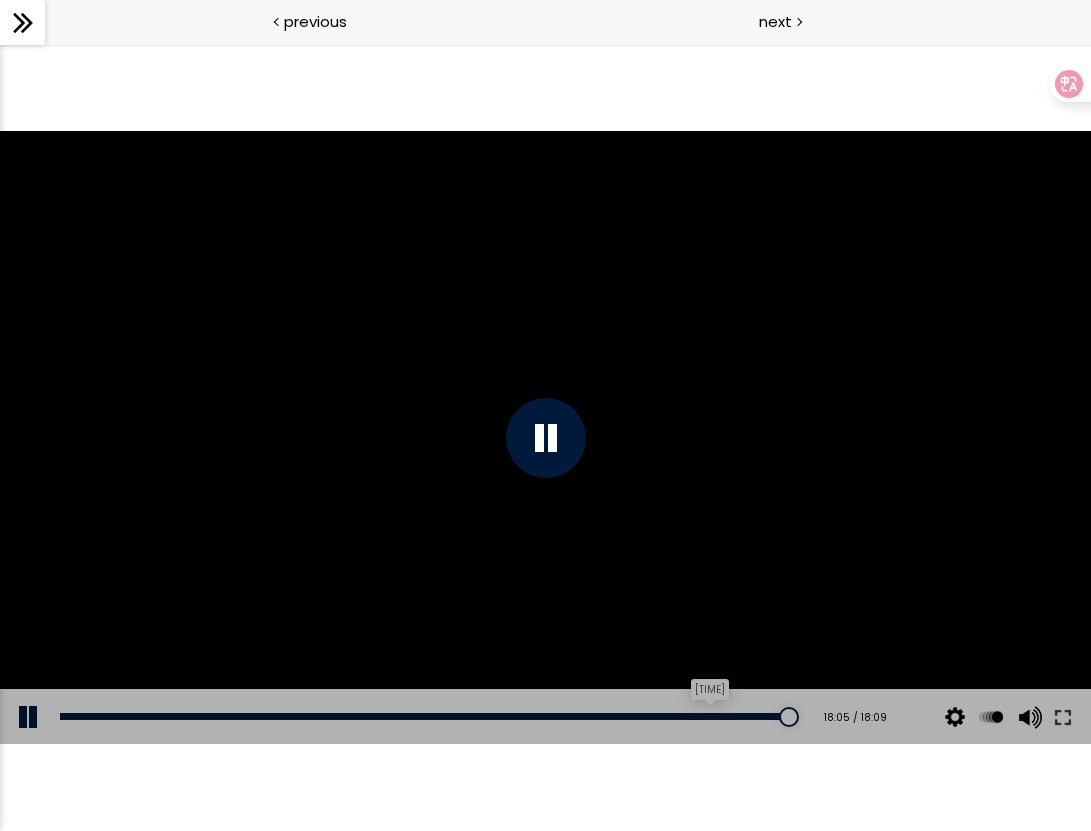 click on "[TIME]" at bounding box center (426, 716) 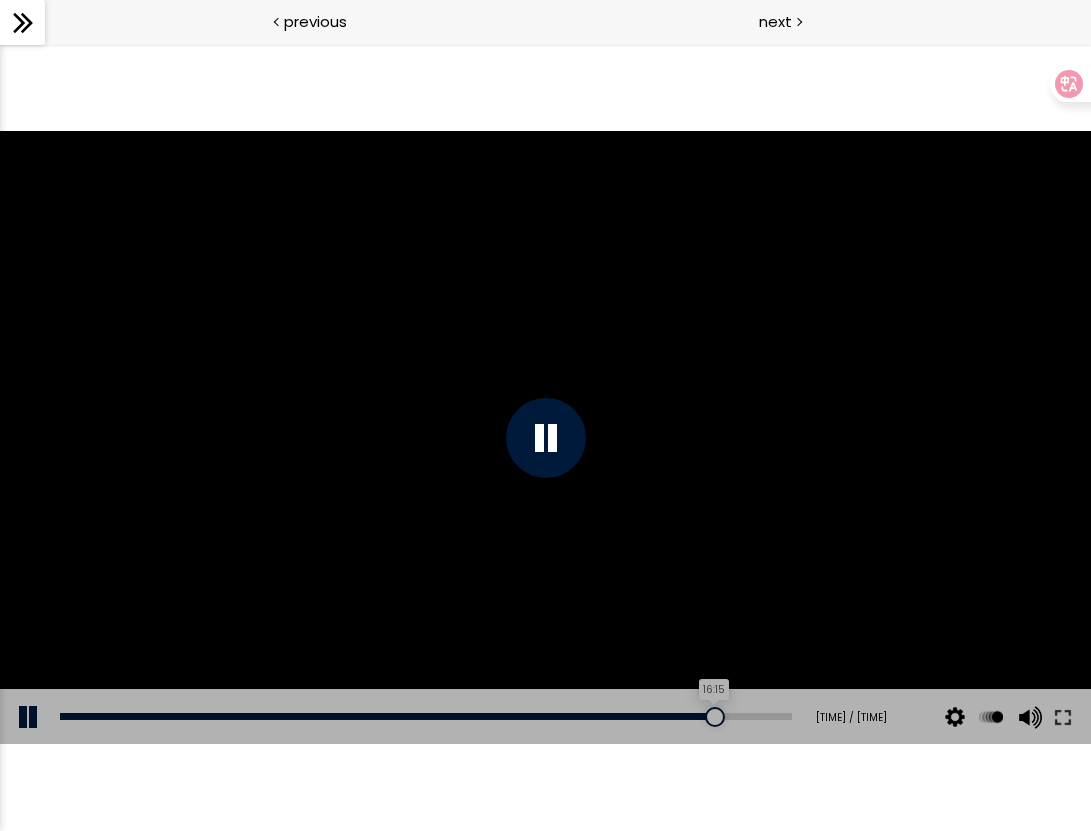 click on "16:15" at bounding box center (426, 716) 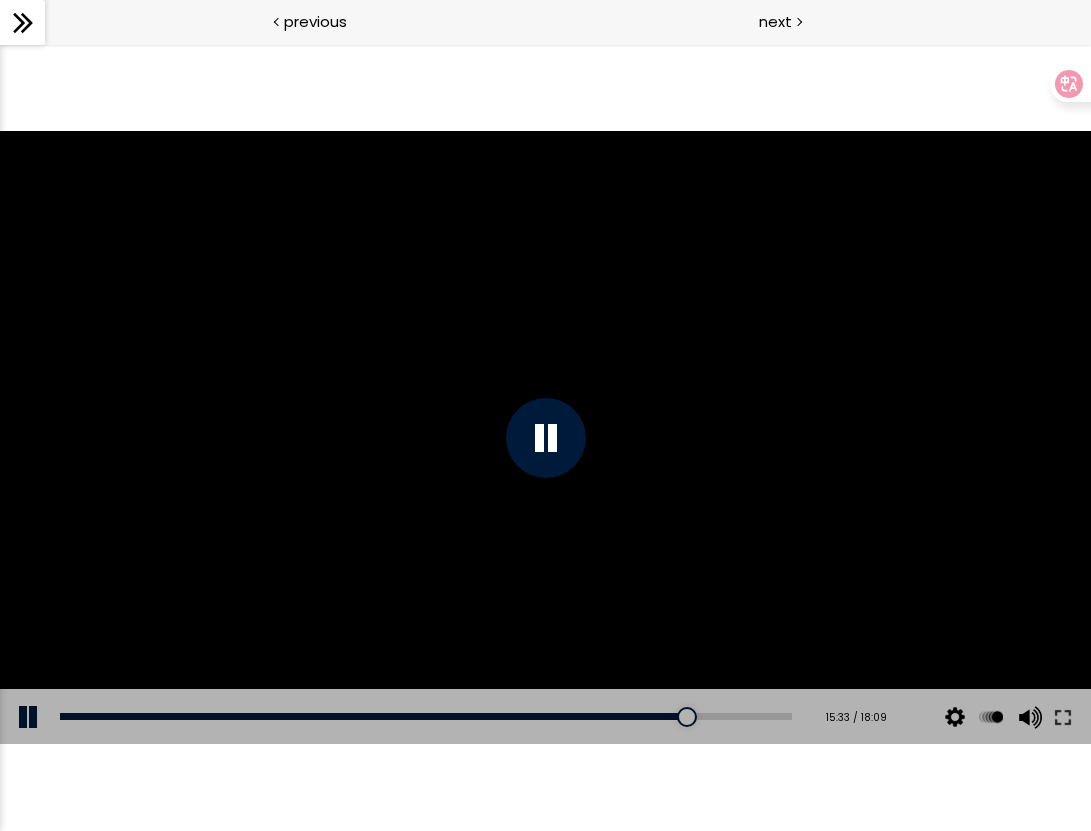 click on "Add chapter
[TIME]" at bounding box center [426, 717] 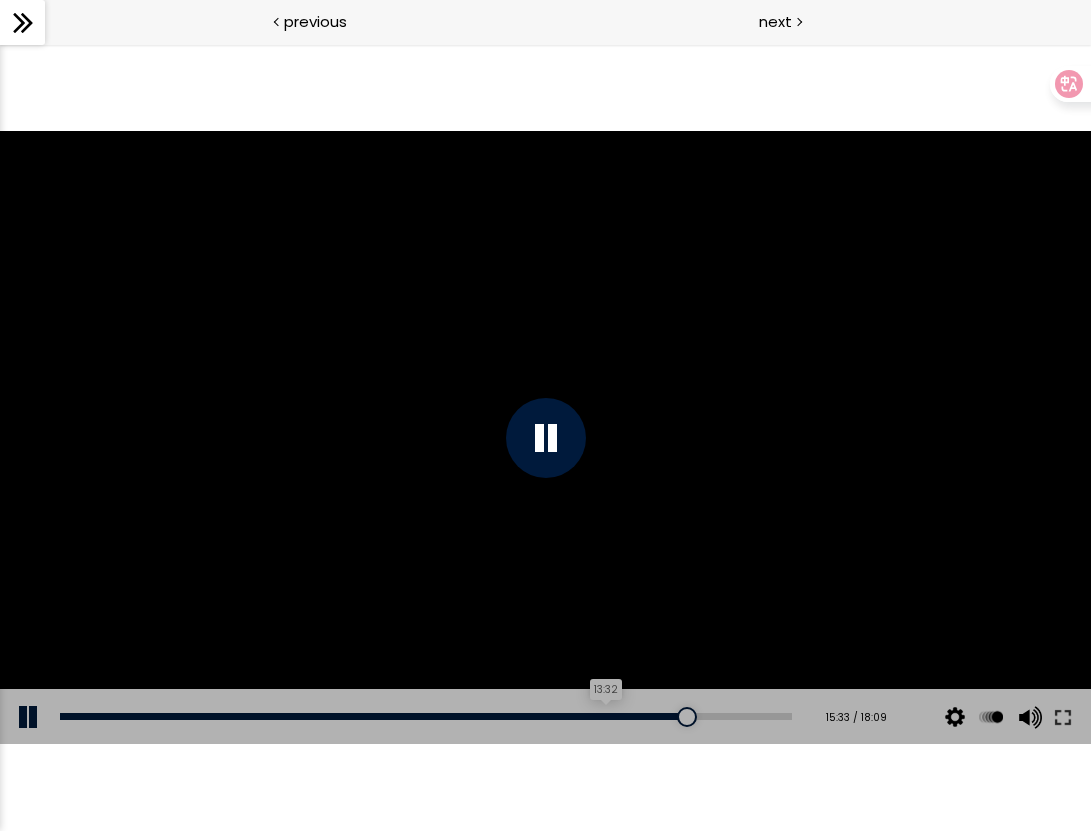 click on "13:32" at bounding box center [426, 716] 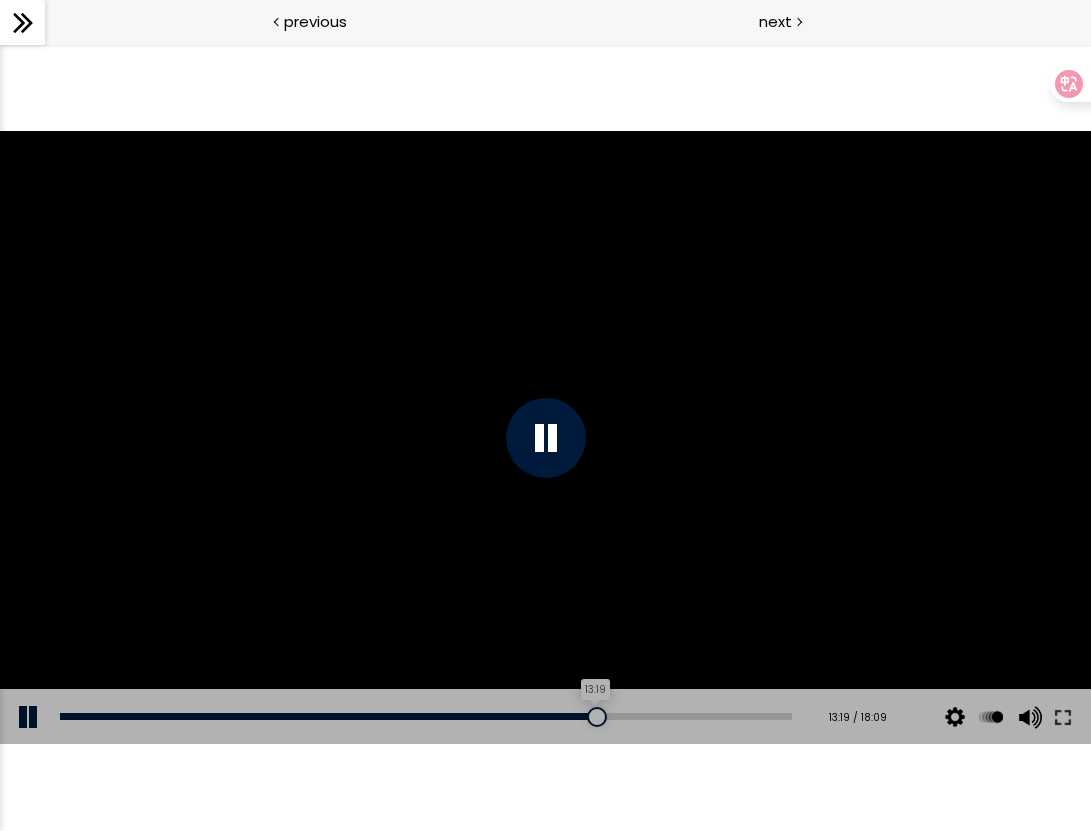 click on "13:19" at bounding box center [426, 716] 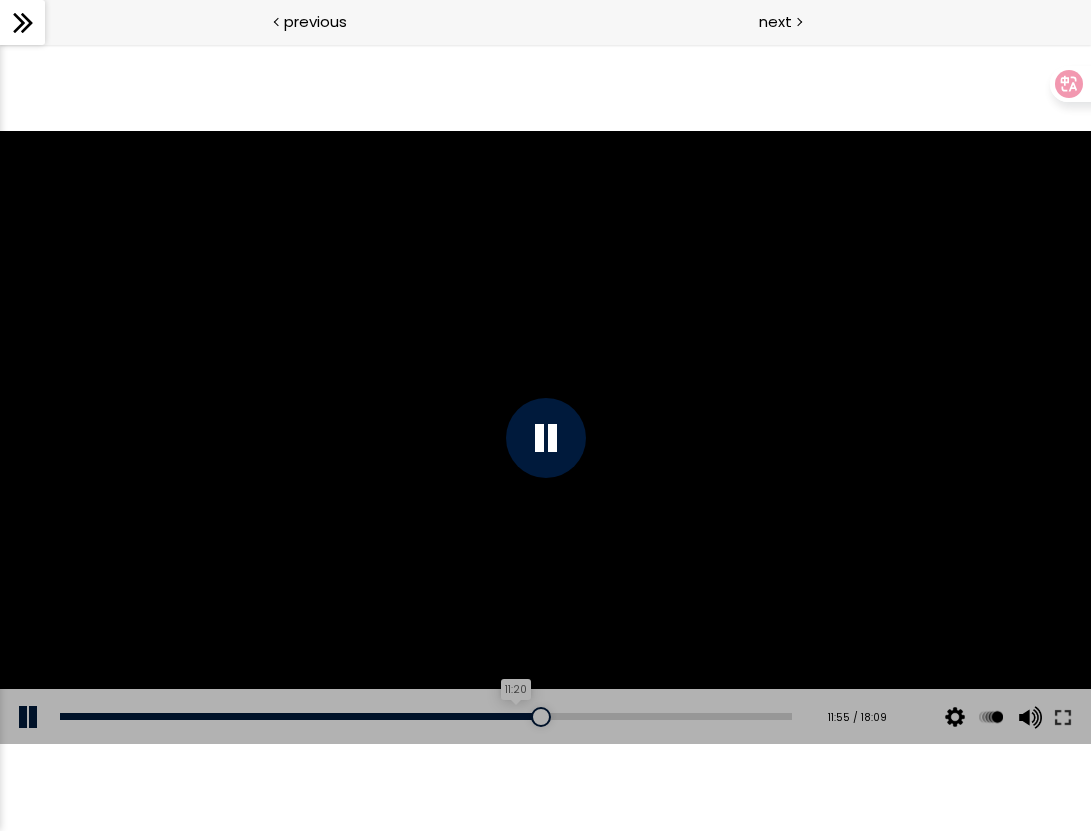 click on "11:20" at bounding box center (426, 716) 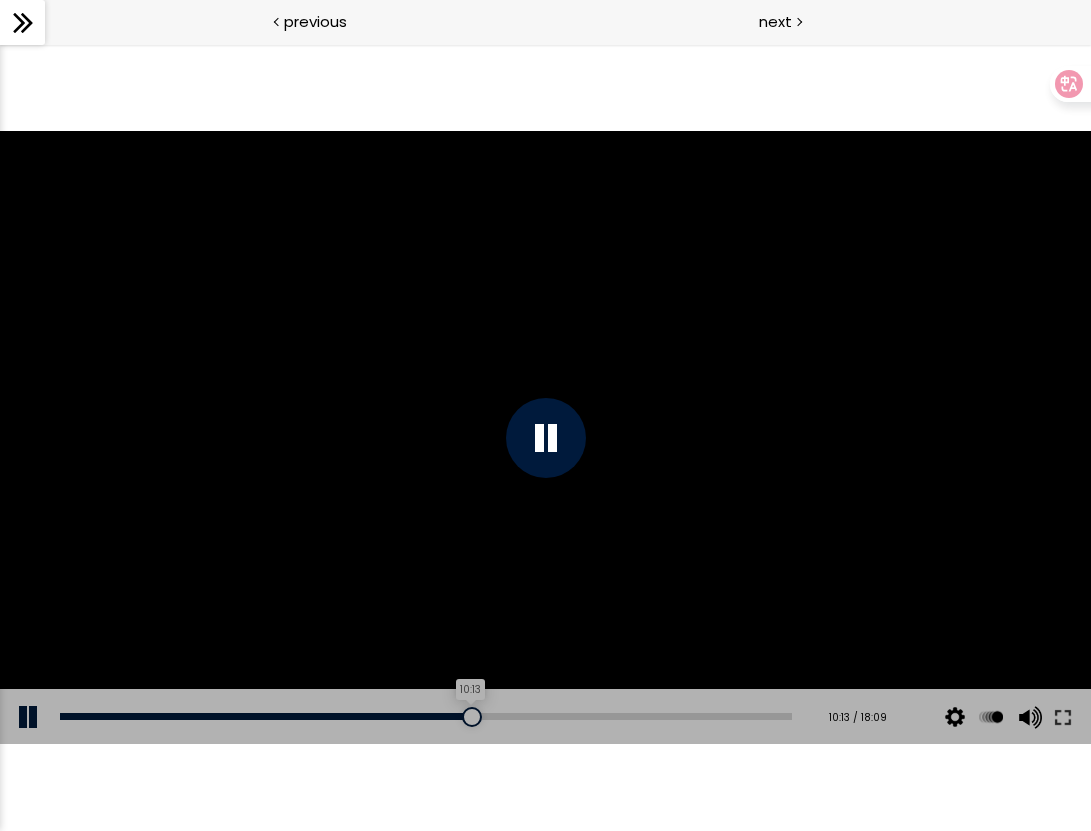 click on "10:13" at bounding box center [426, 716] 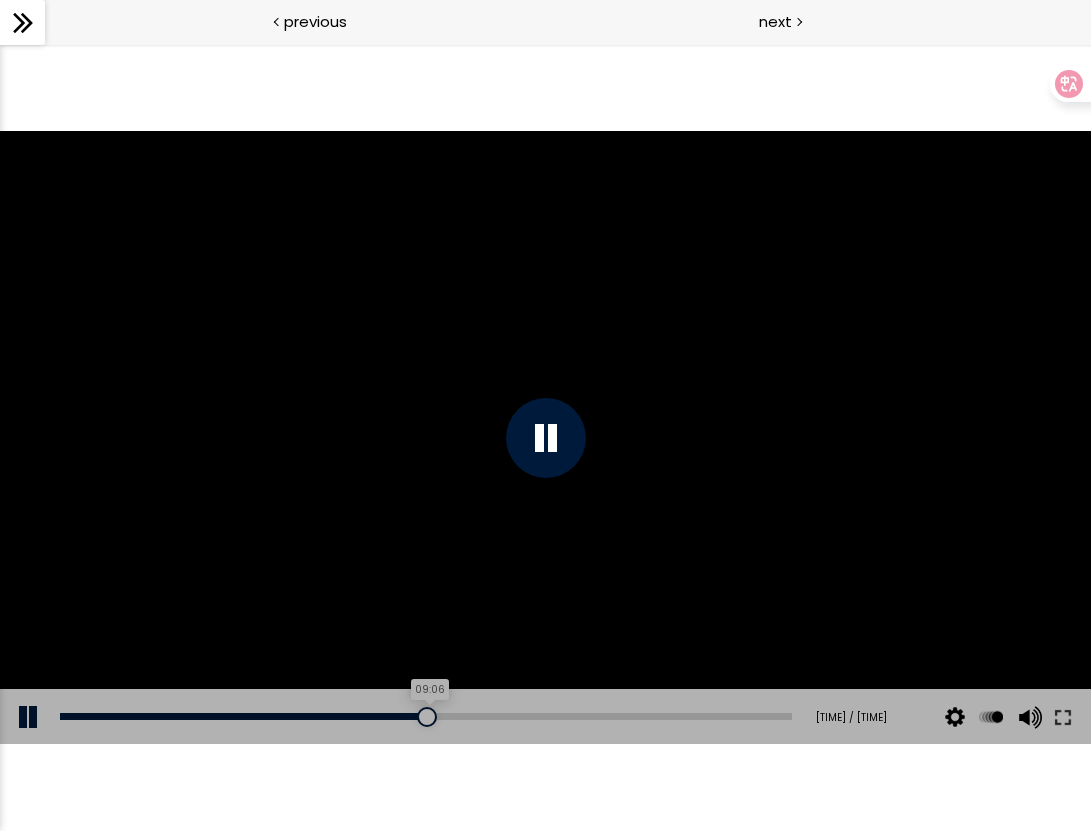 click on "09:06" at bounding box center (426, 716) 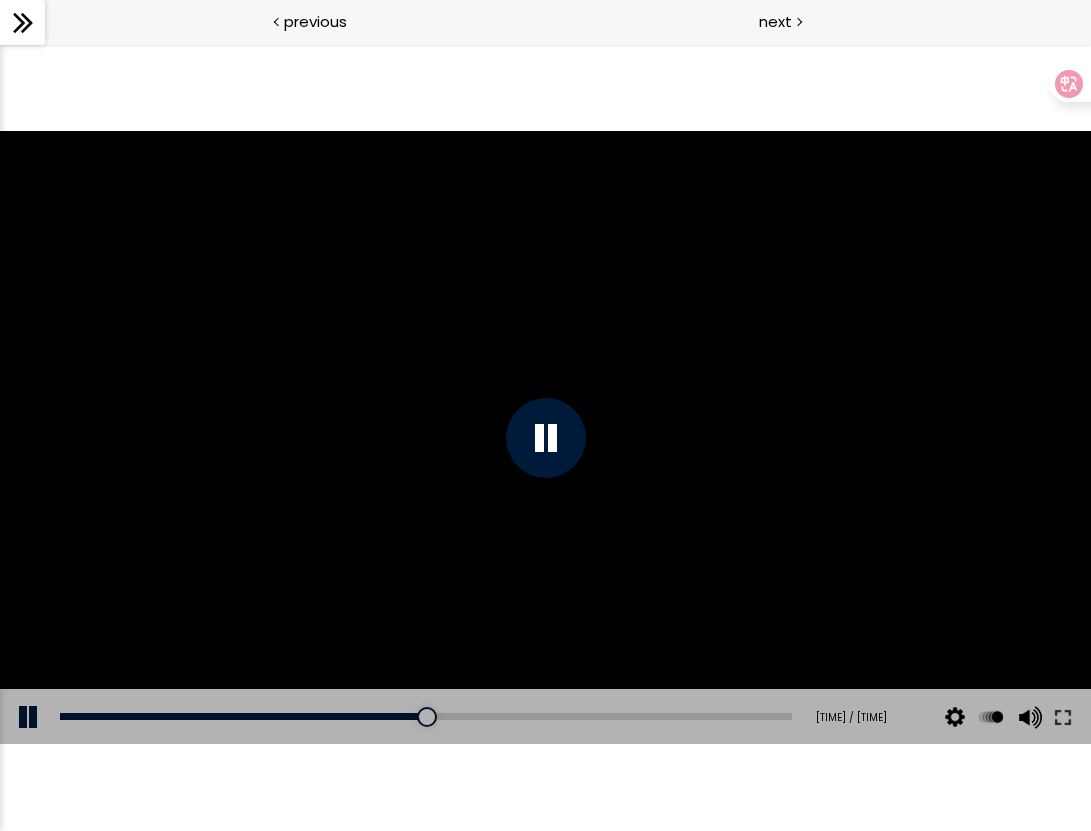 click at bounding box center [545, 438] 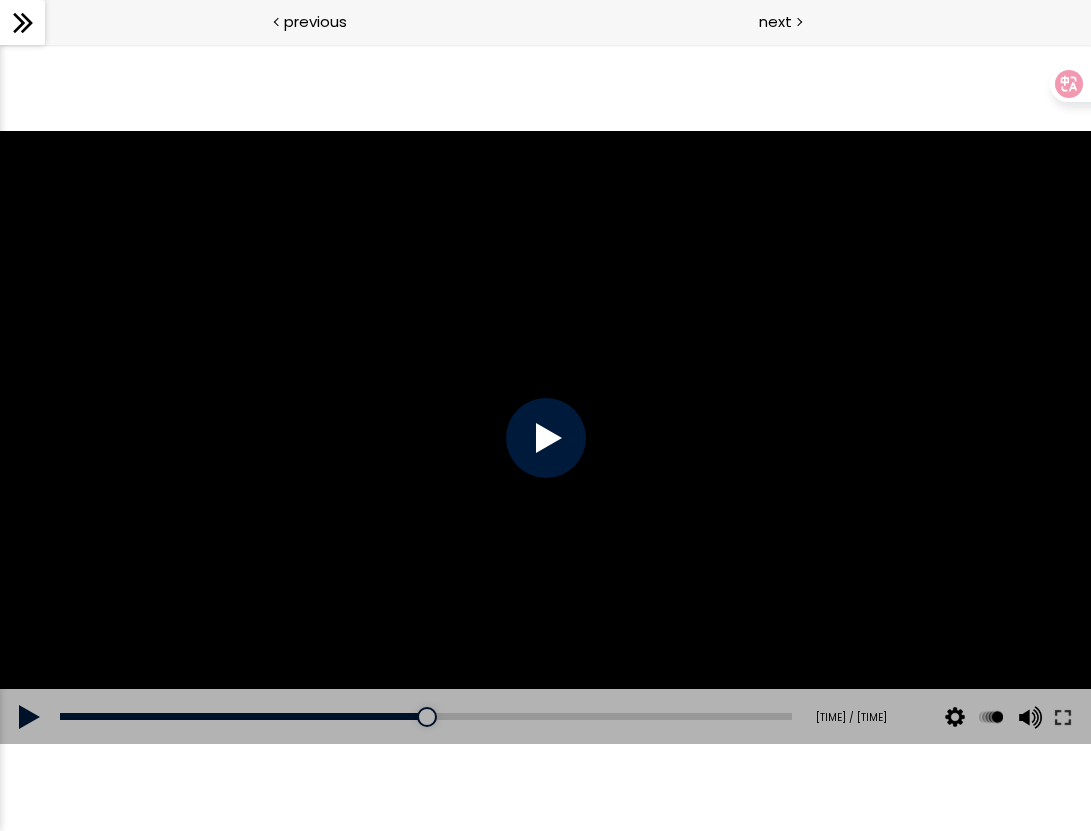 click at bounding box center [546, 438] 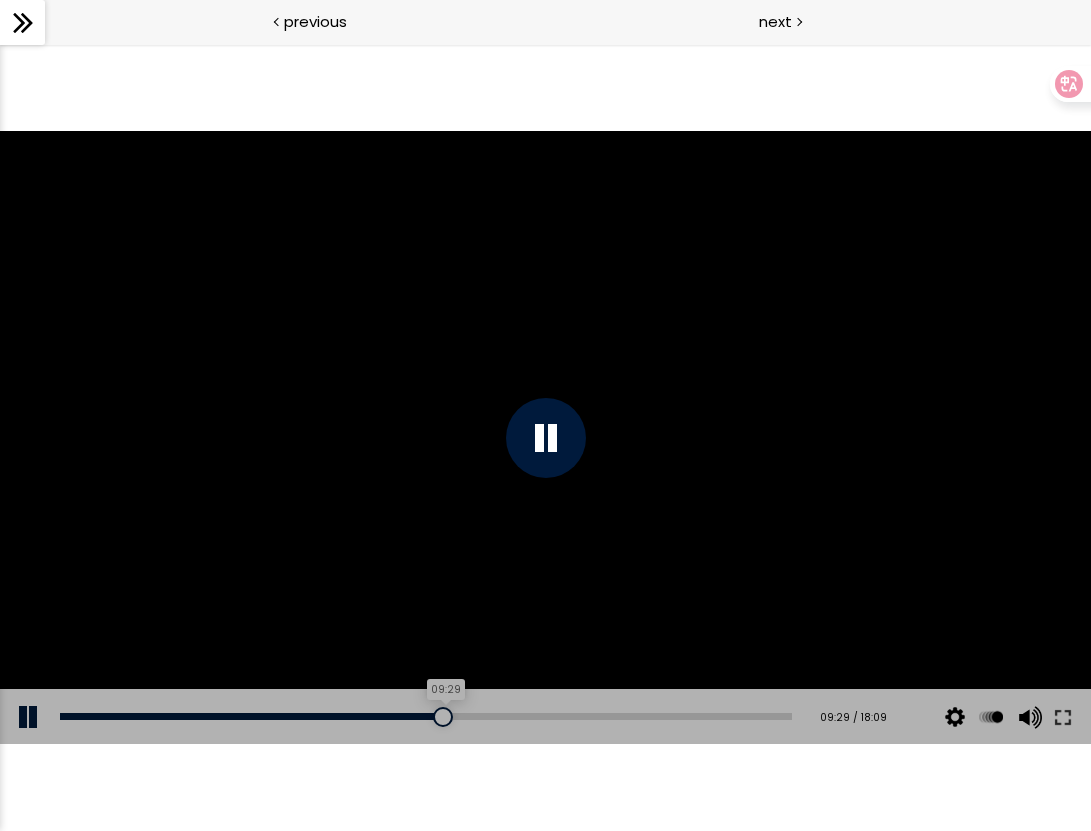 click on "09:29" at bounding box center (426, 716) 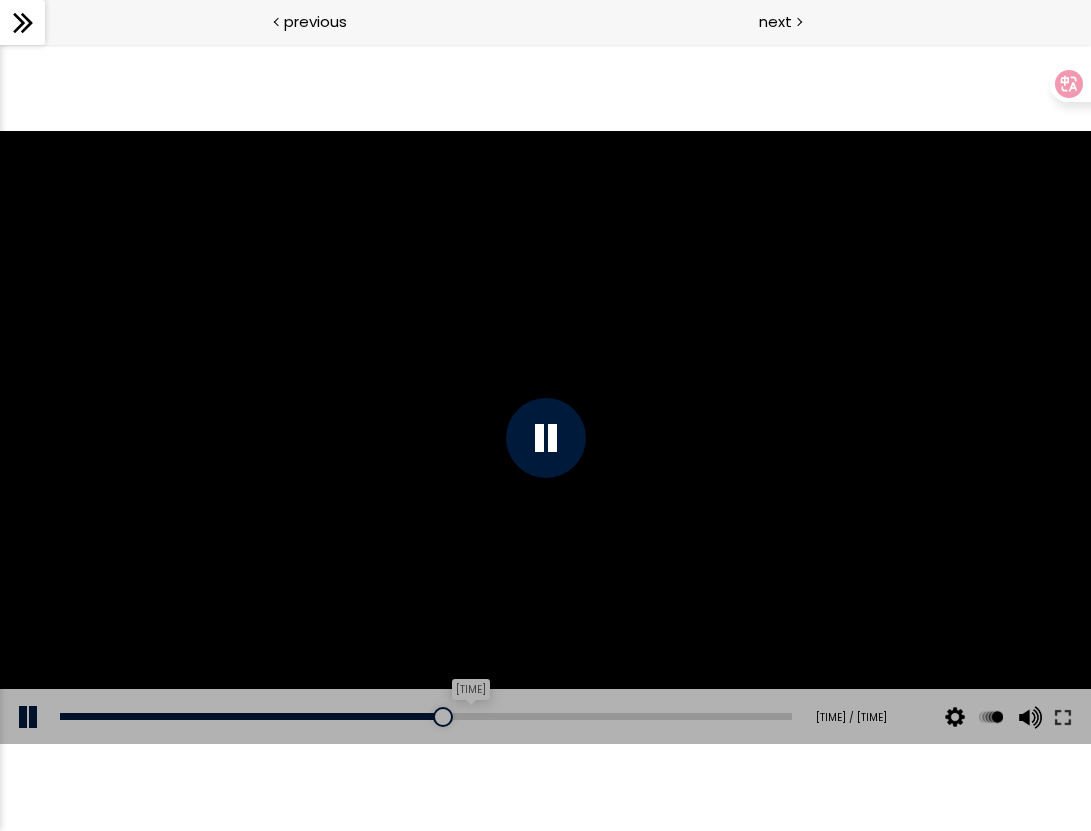 click on "[TIME]" at bounding box center [426, 716] 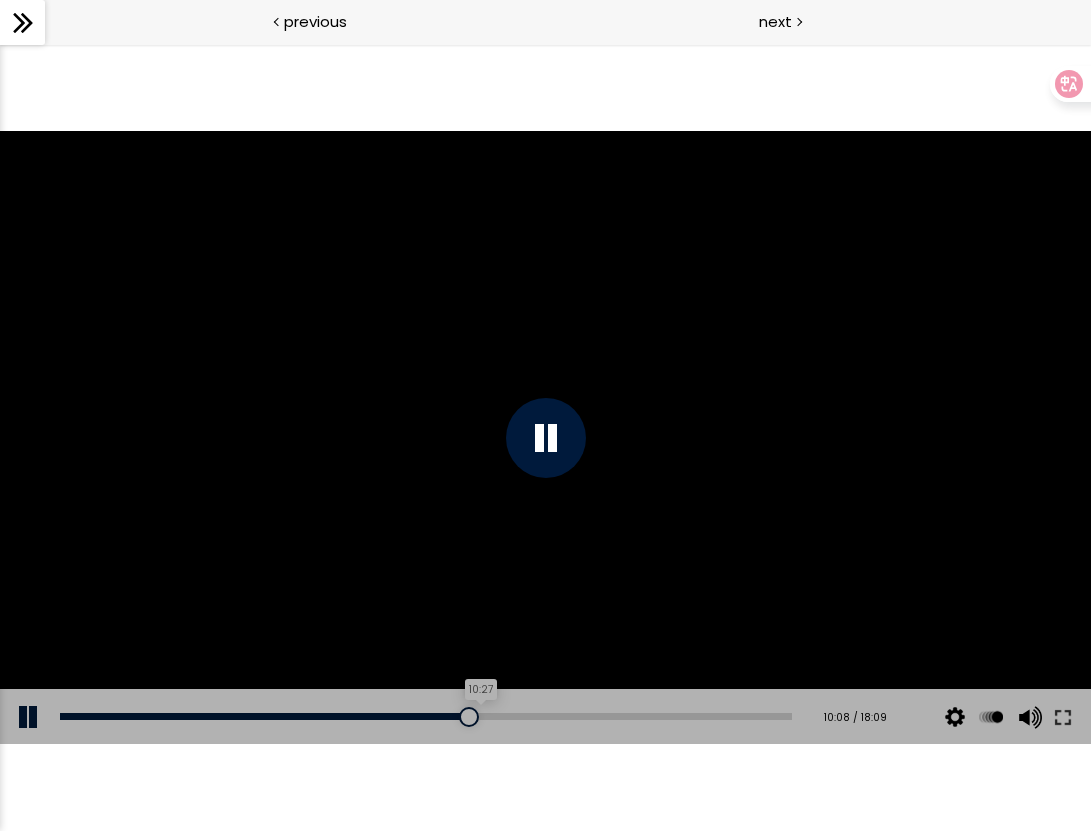 click at bounding box center (469, 717) 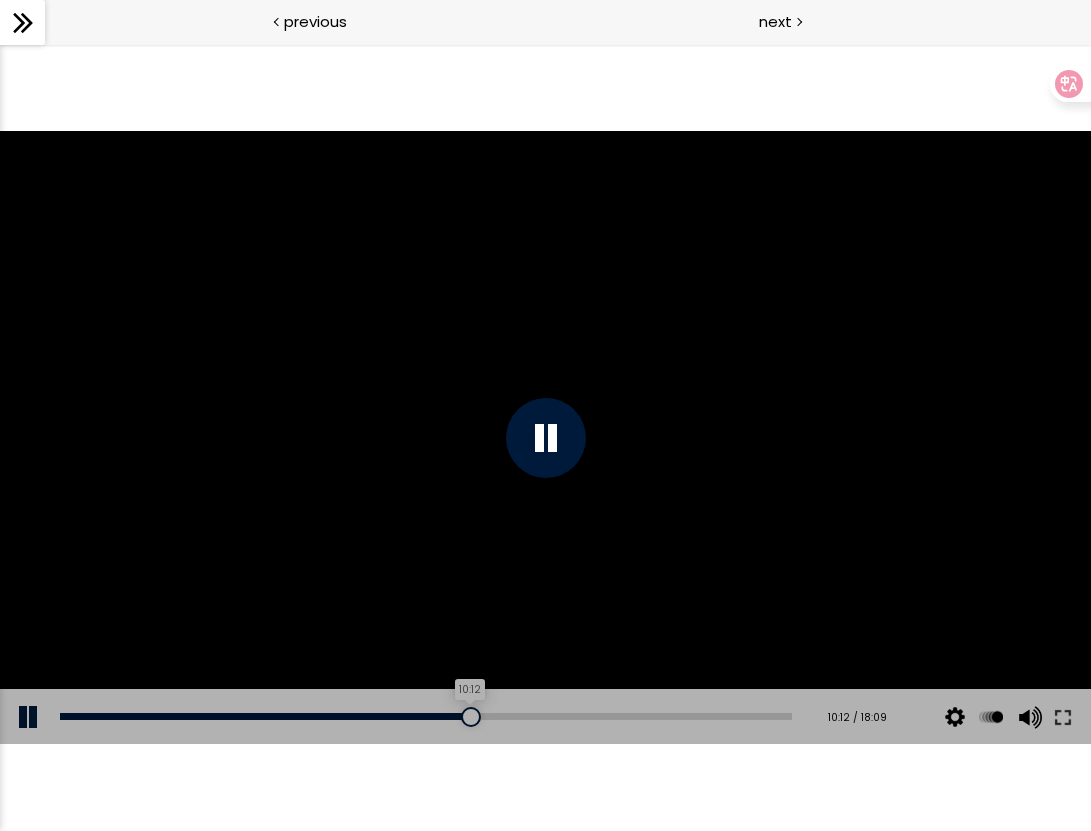 click at bounding box center (471, 717) 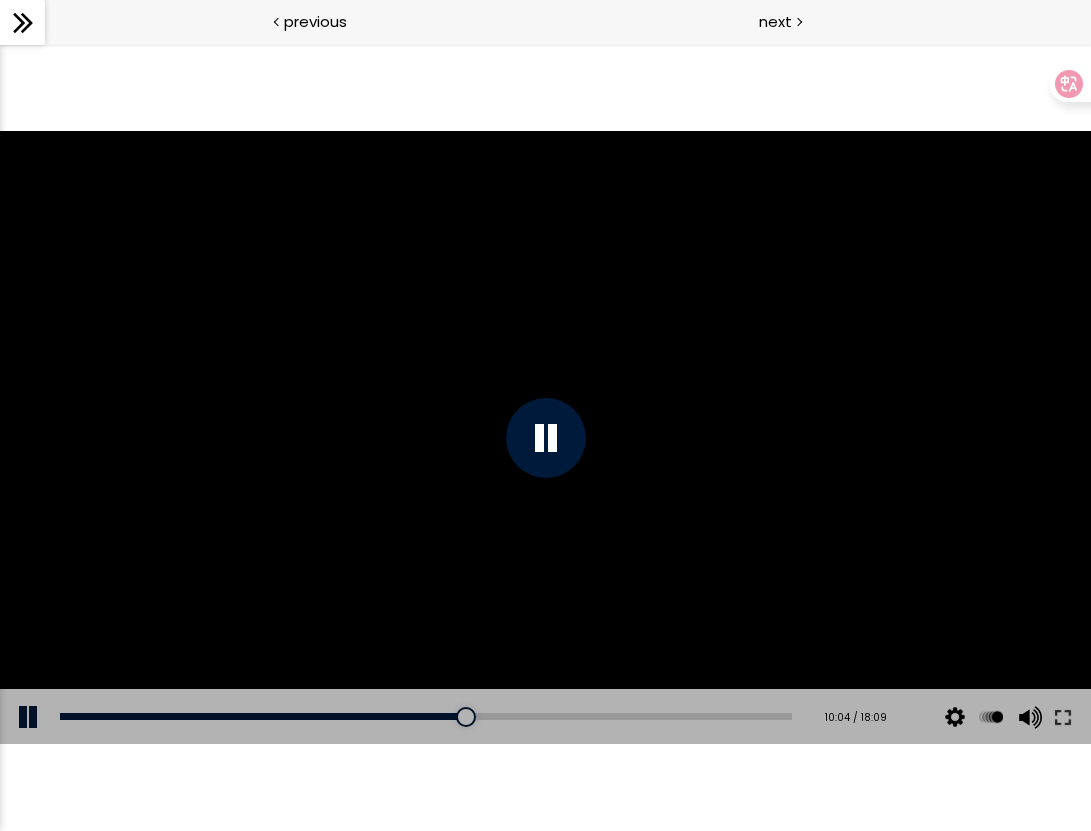 click at bounding box center [546, 438] 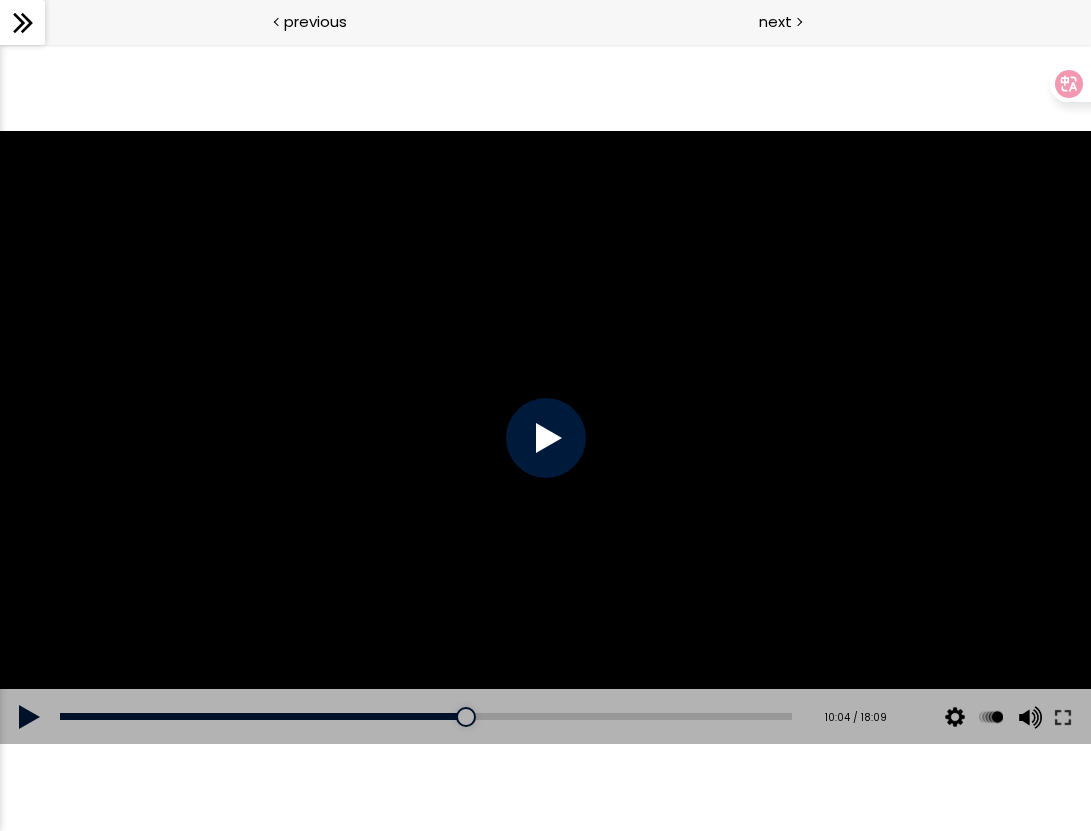 click at bounding box center [546, 438] 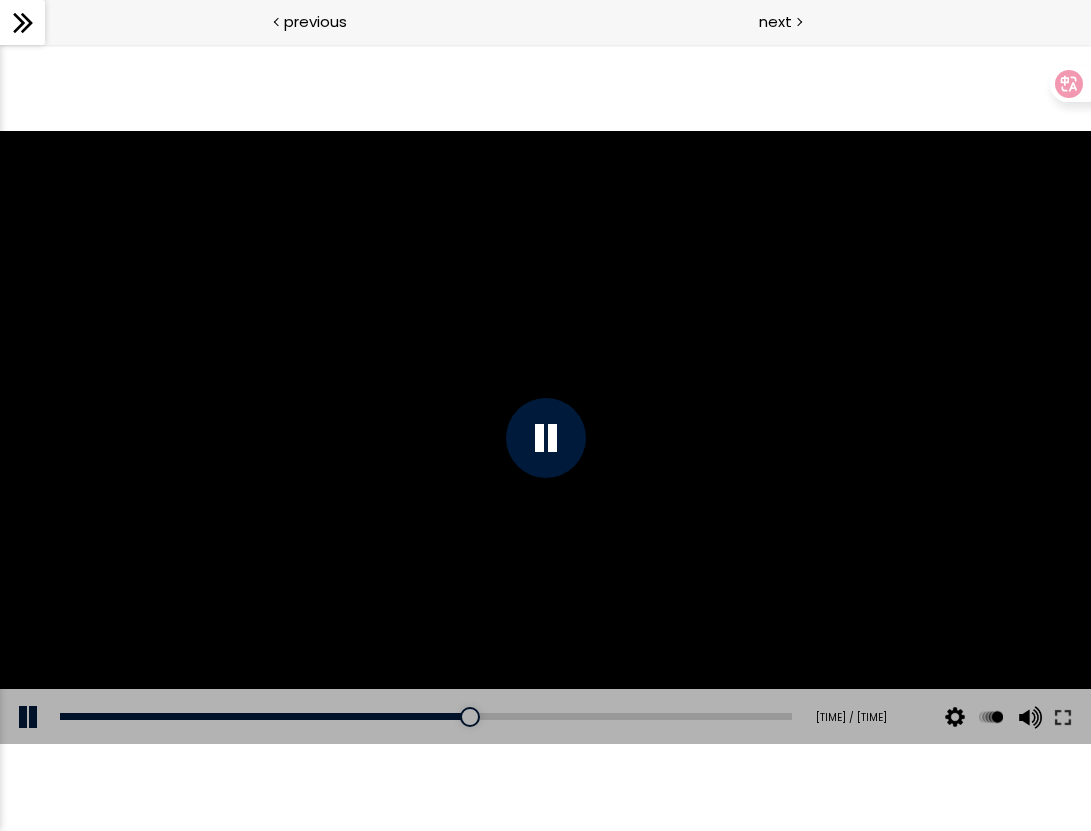 click at bounding box center [546, 438] 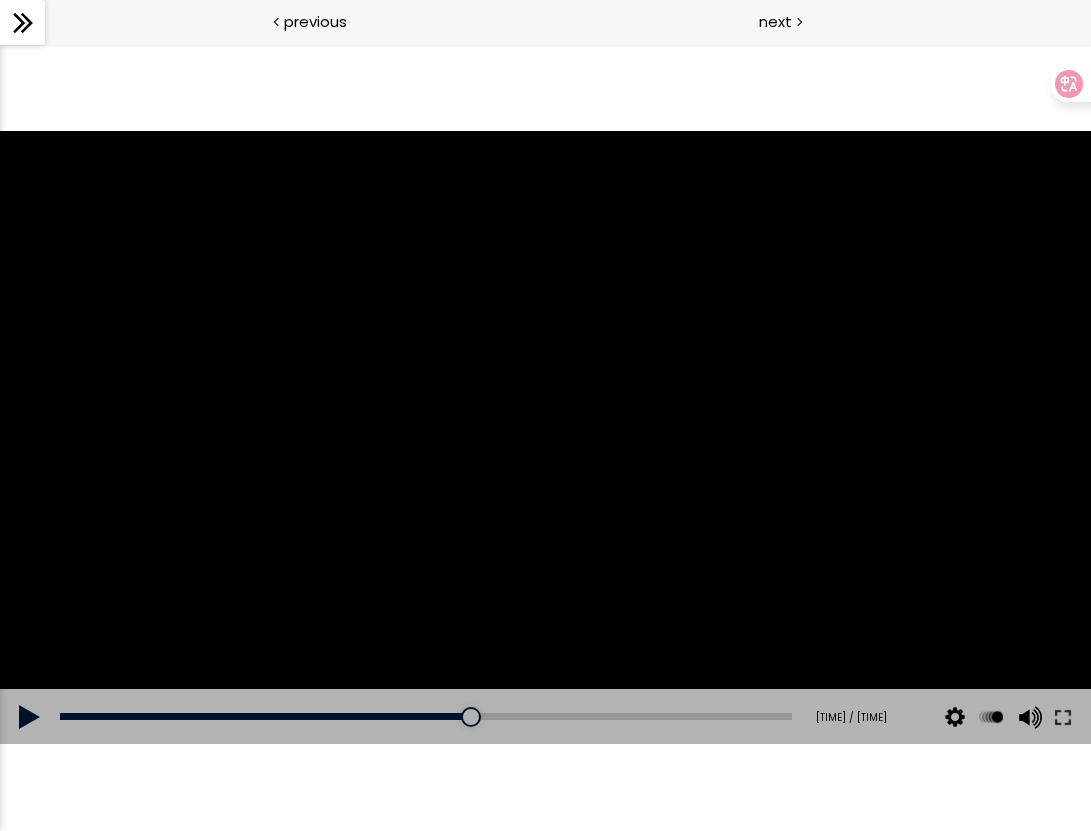 click at bounding box center (545, 438) 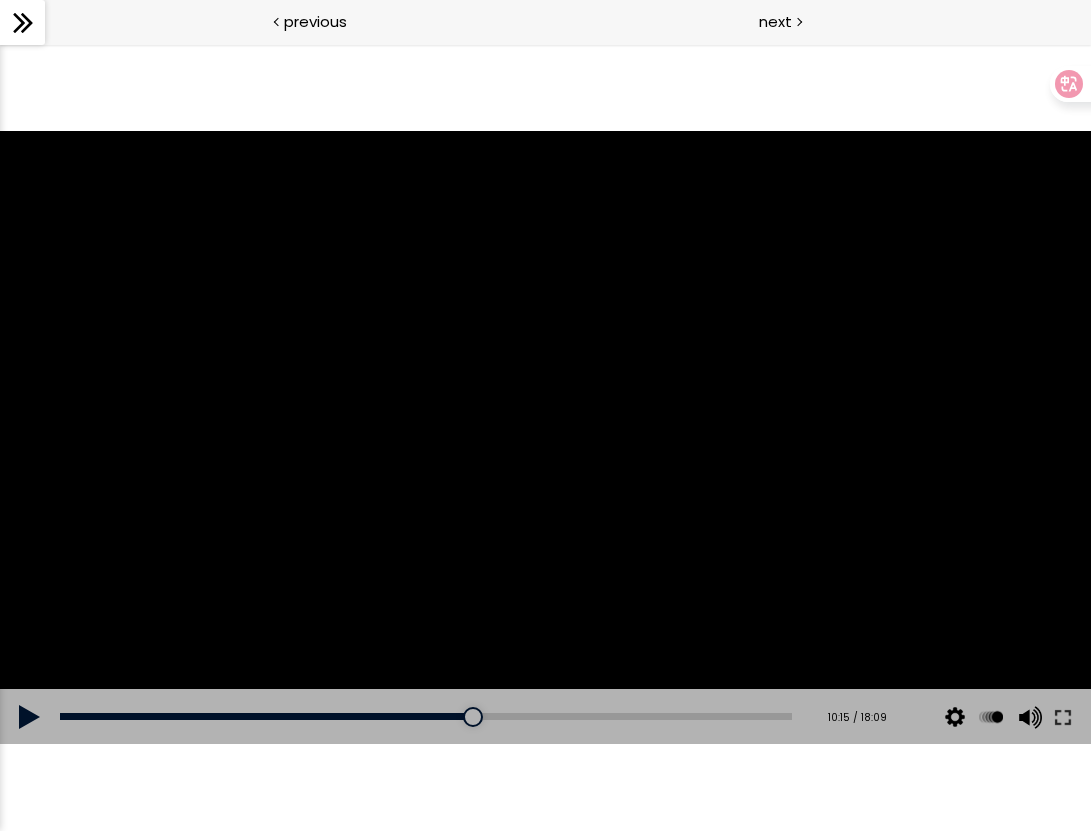 click at bounding box center [545, 438] 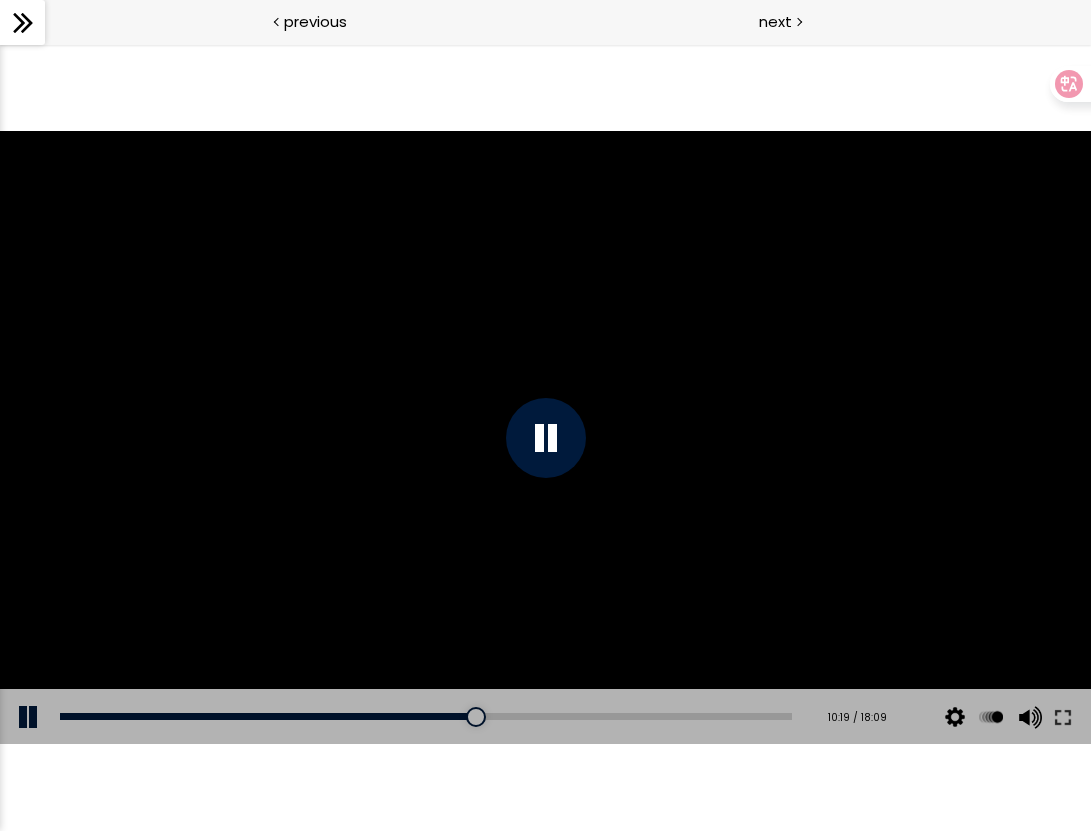 click at bounding box center [546, 438] 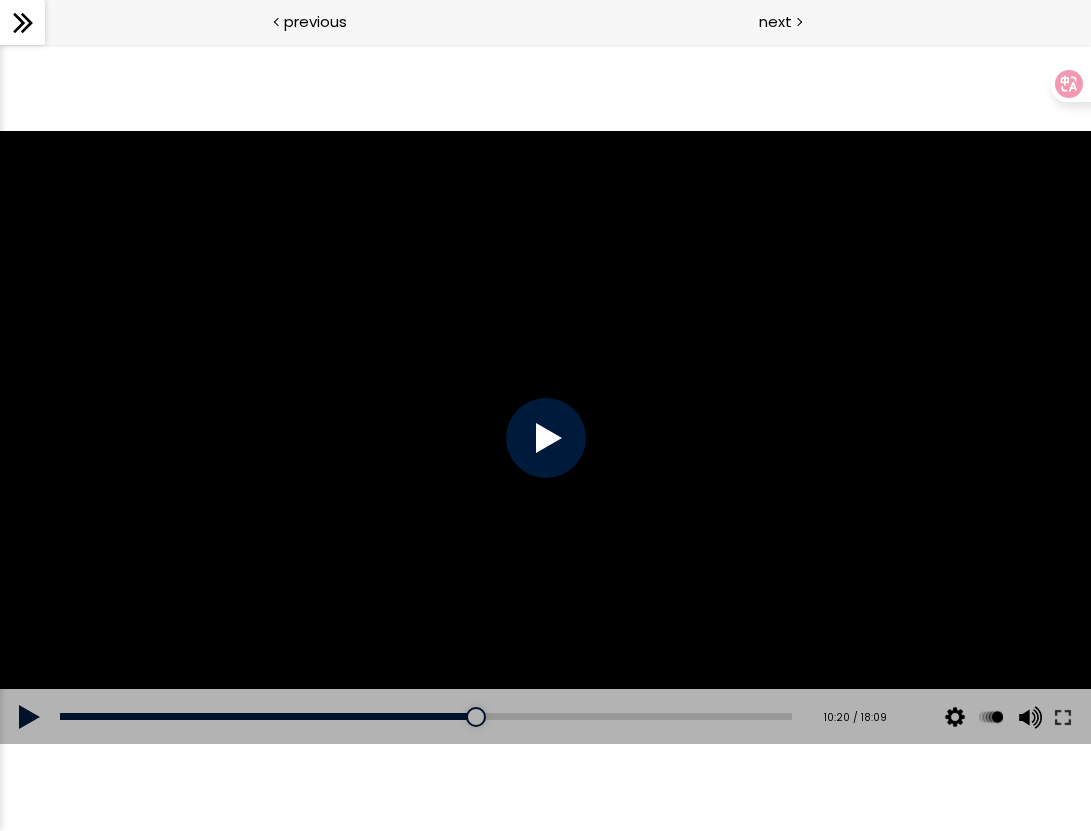 click at bounding box center (546, 438) 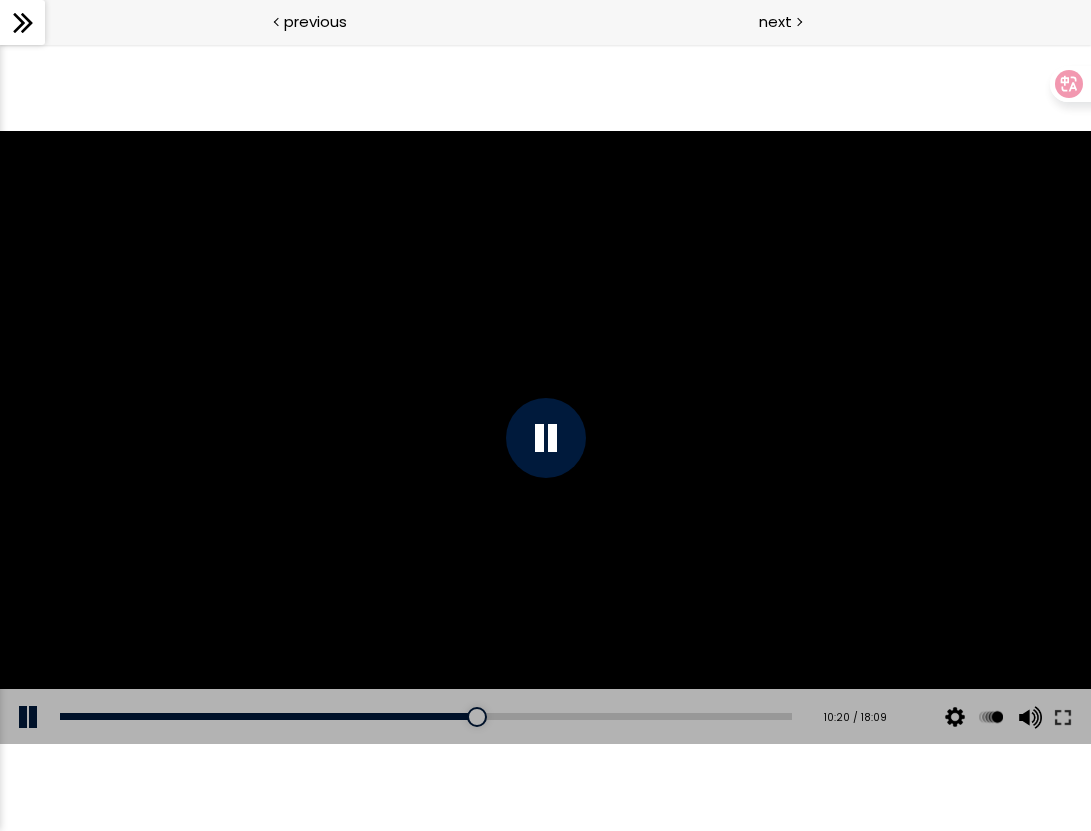 click on "Add chapter
05:58" at bounding box center (426, 717) 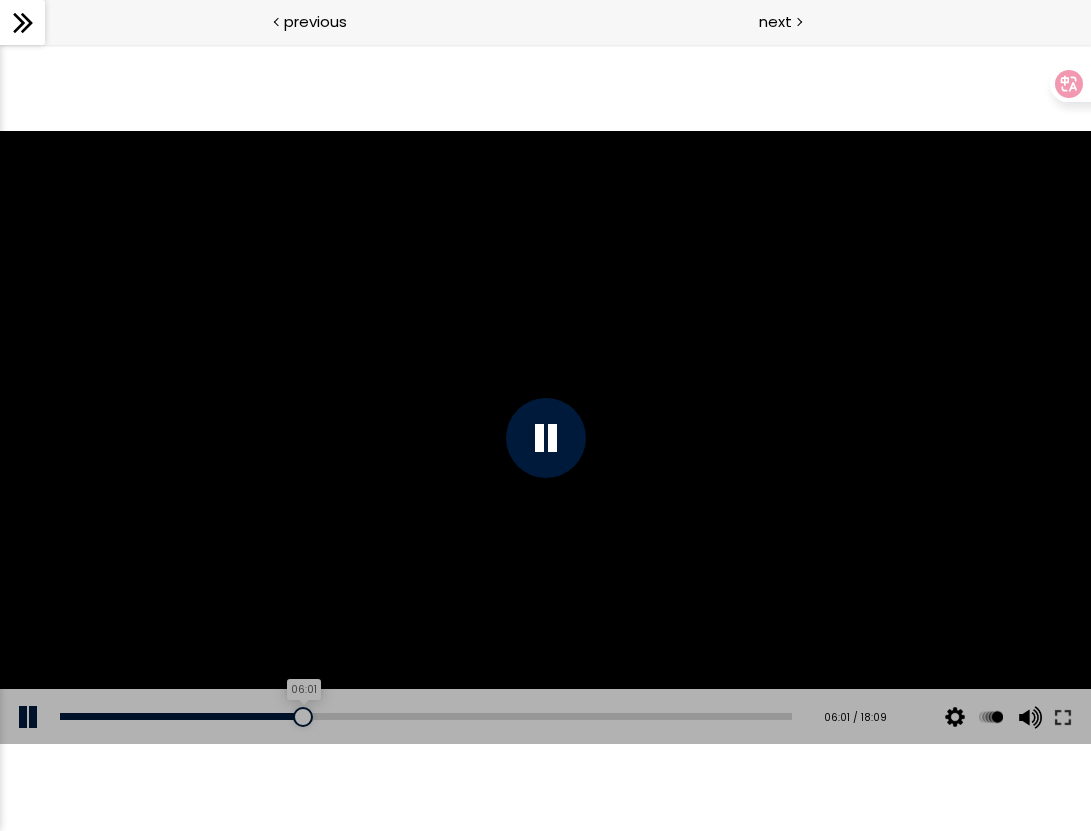 click on "06:01" at bounding box center (426, 716) 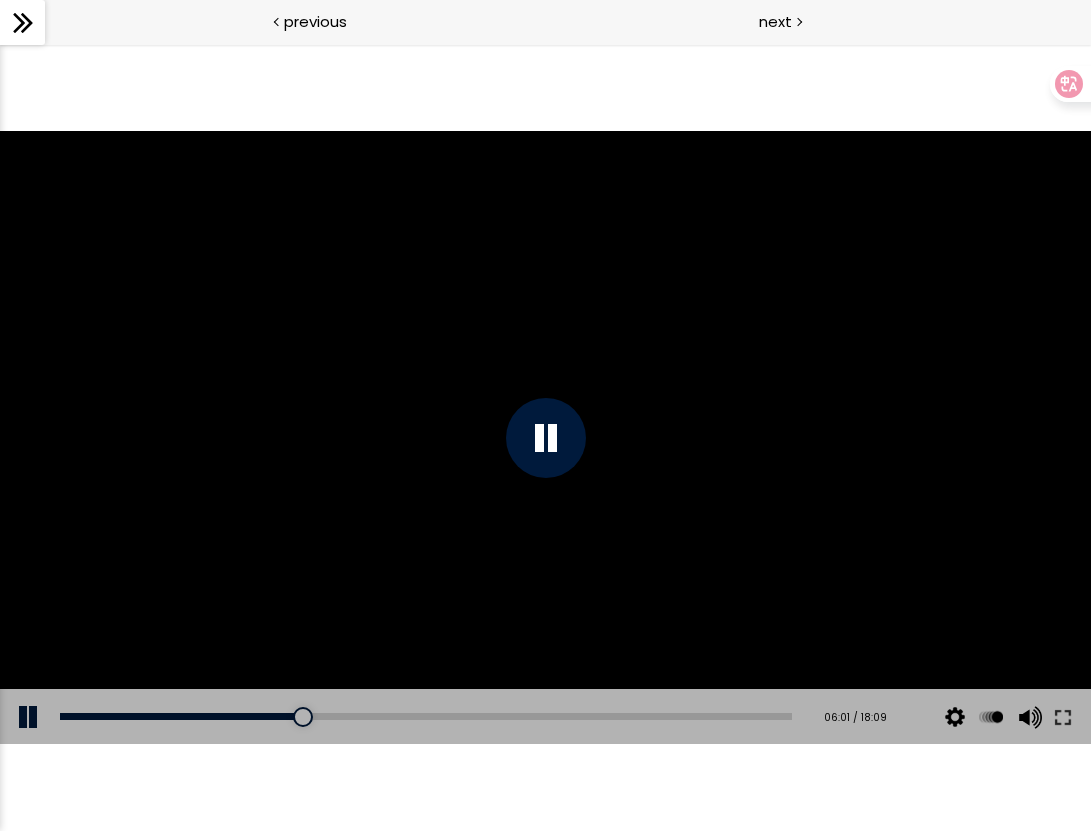 click at bounding box center (546, 438) 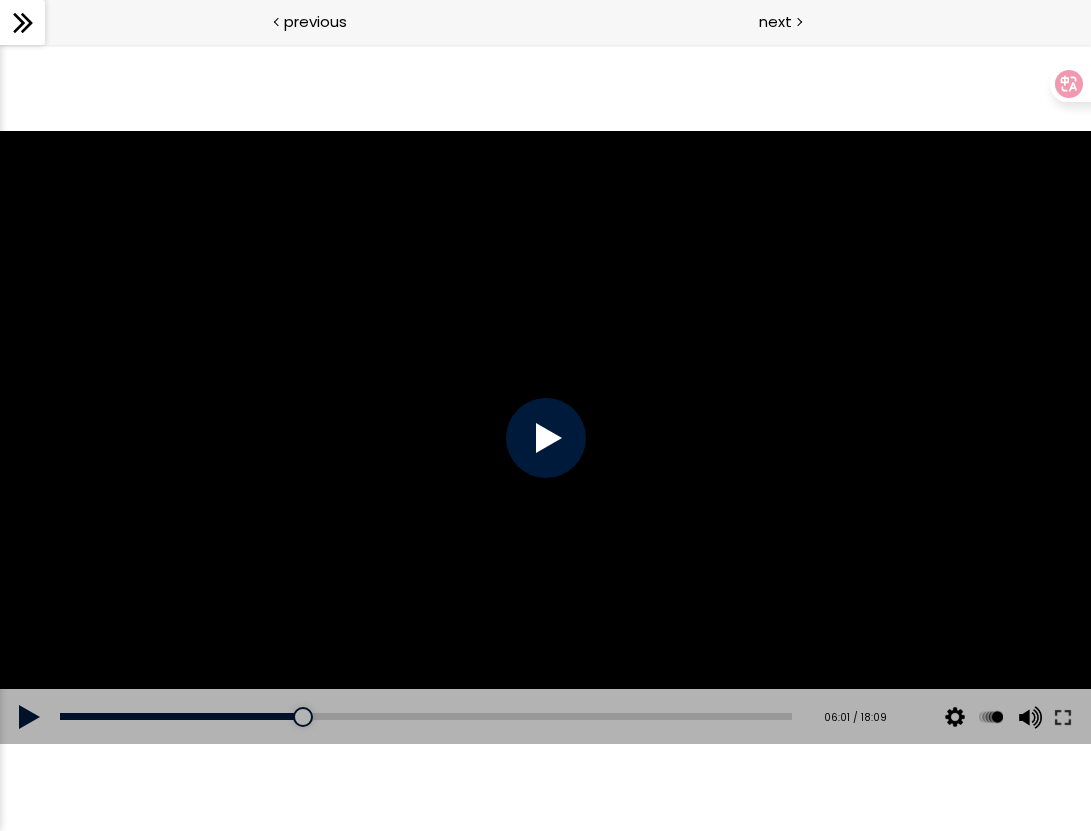 click at bounding box center (546, 438) 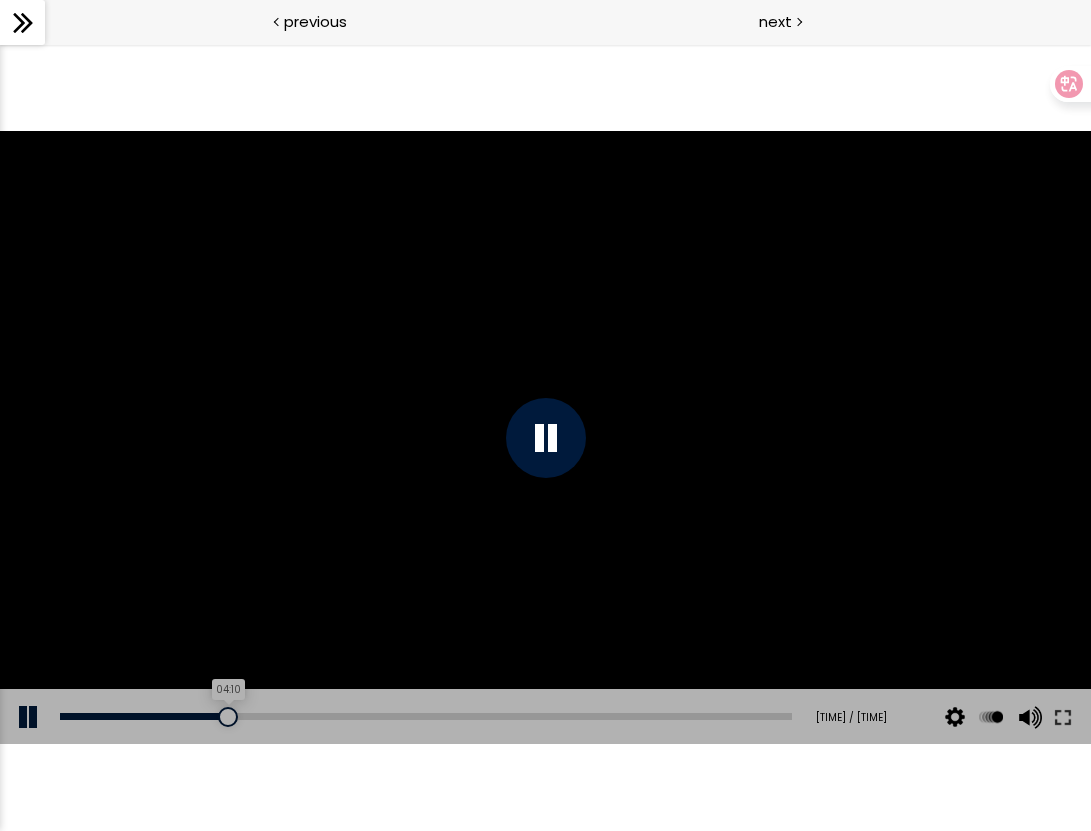 click on "04:10" at bounding box center [426, 716] 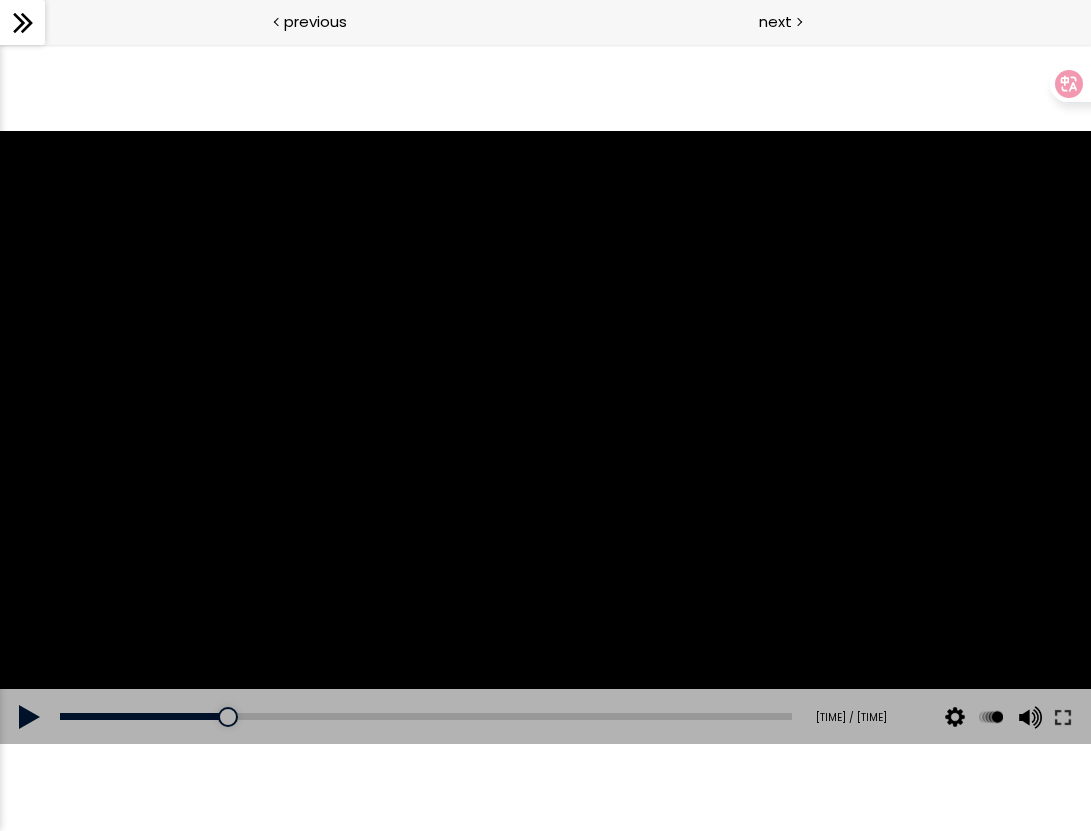 click at bounding box center (545, 438) 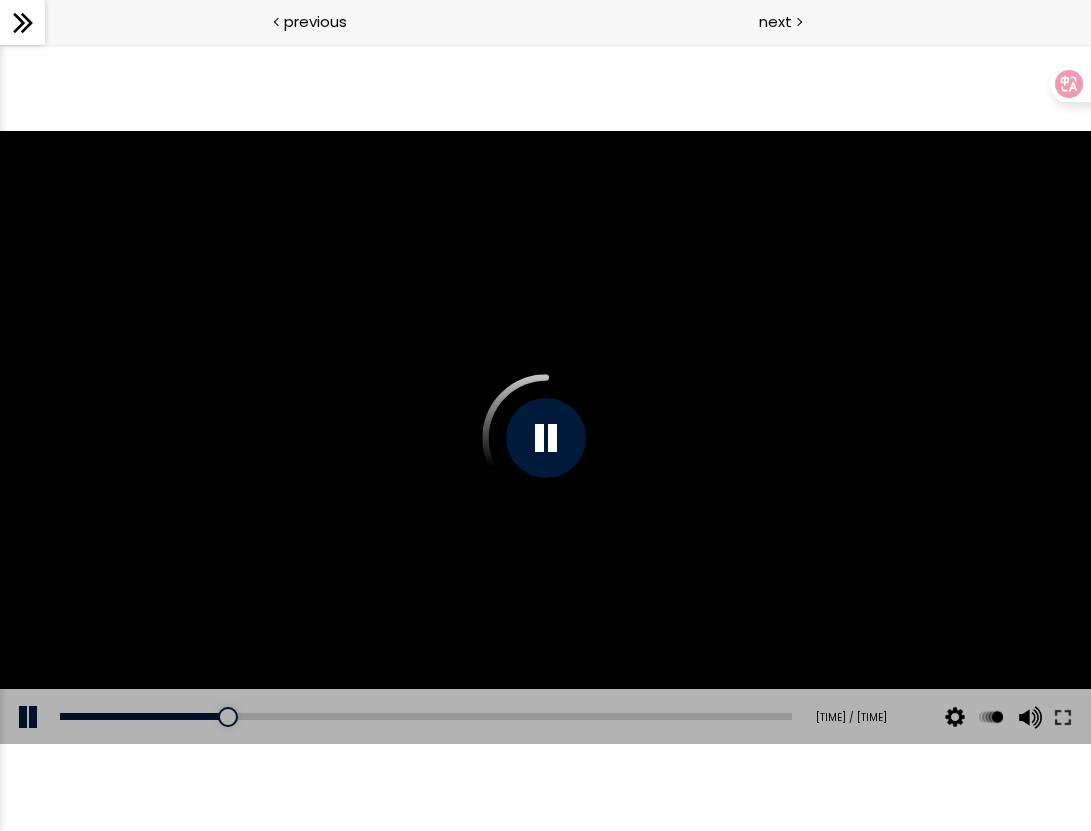 click at bounding box center (546, 438) 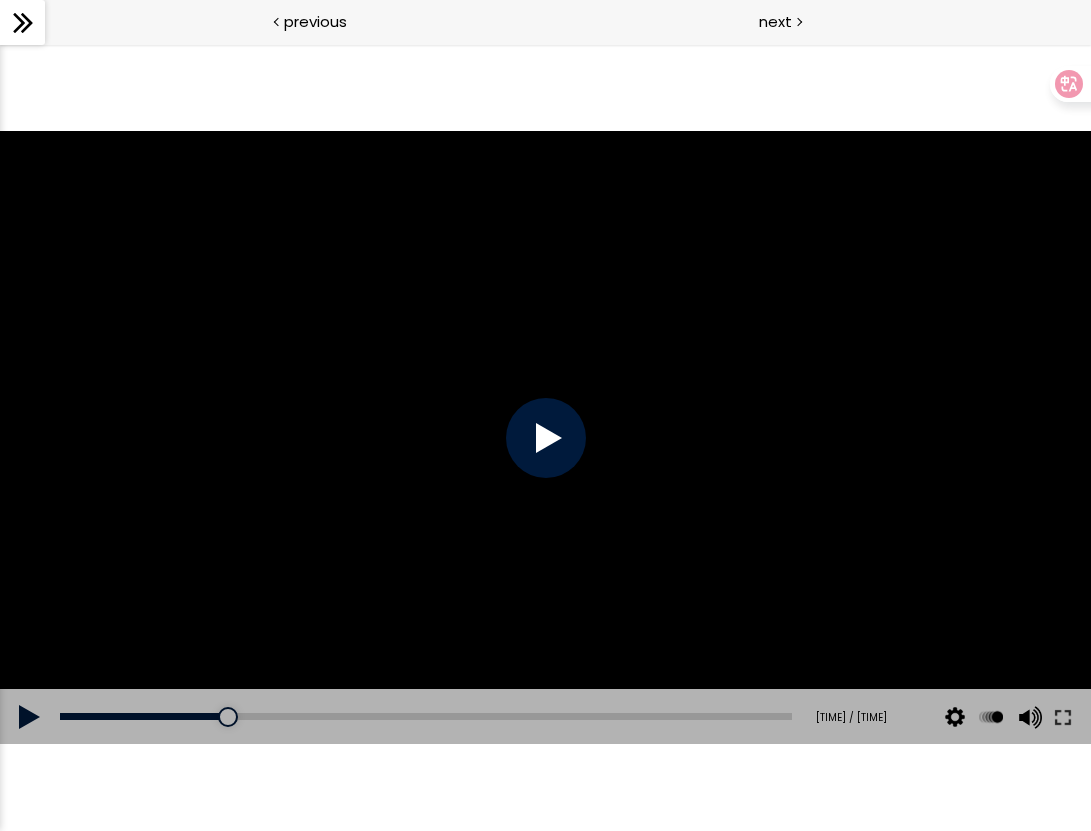 click at bounding box center (546, 438) 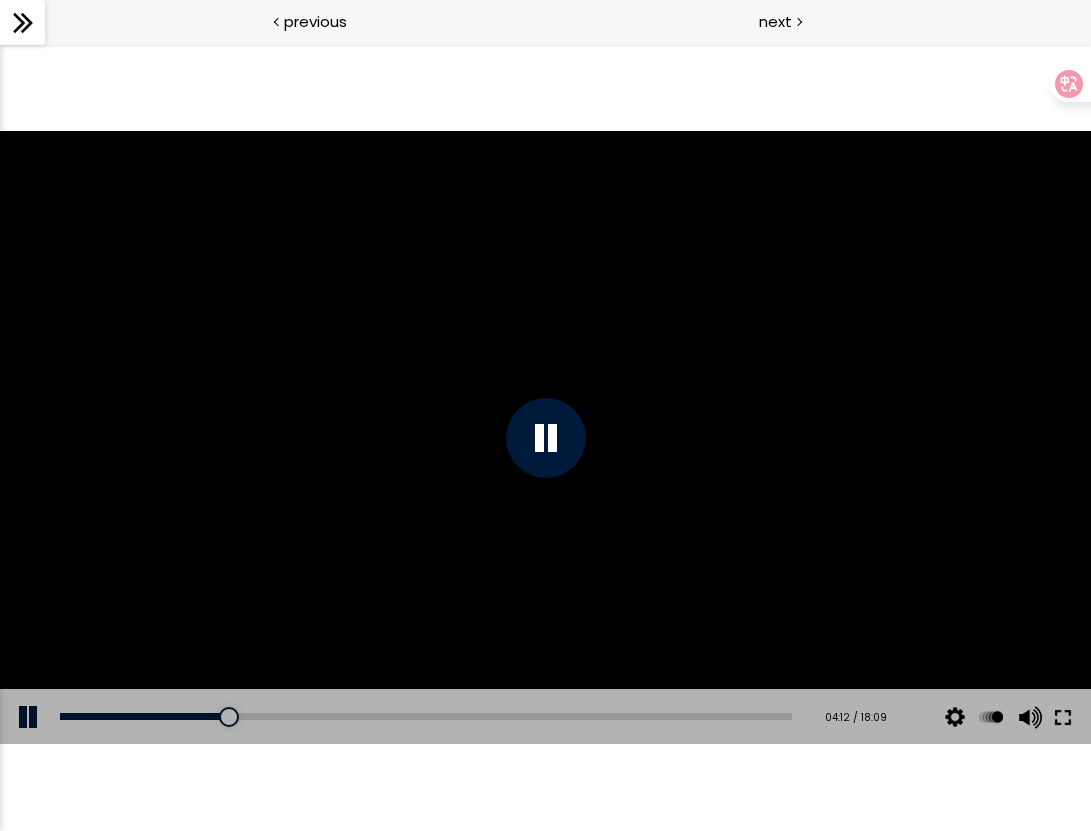 click at bounding box center [1063, 717] 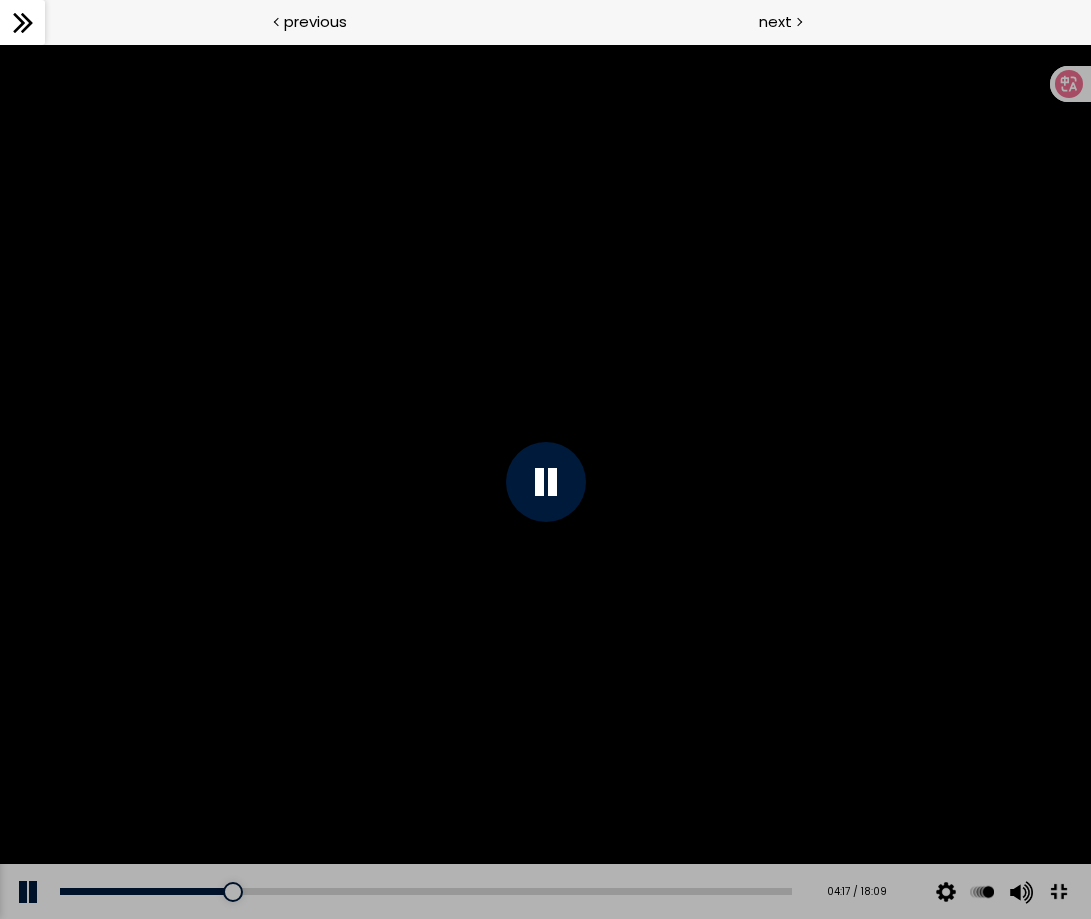 click at bounding box center [545, 481] 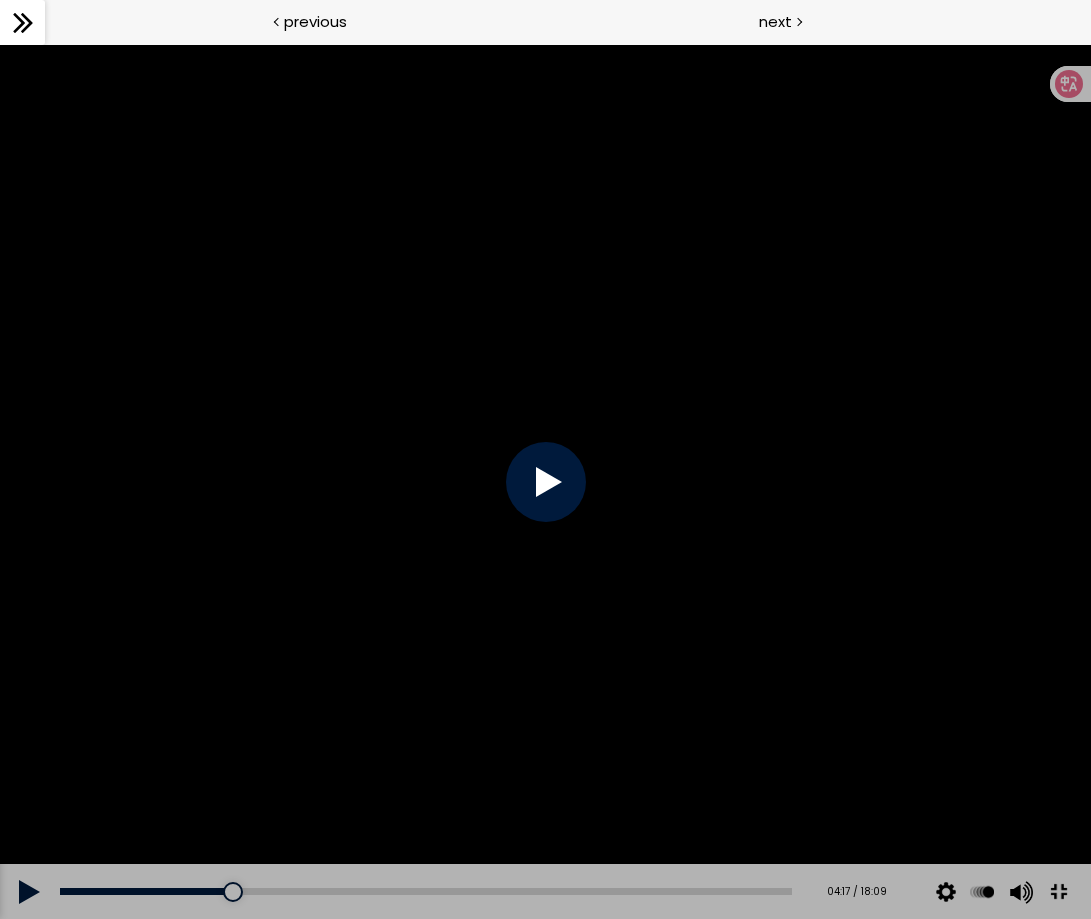 click at bounding box center (545, 481) 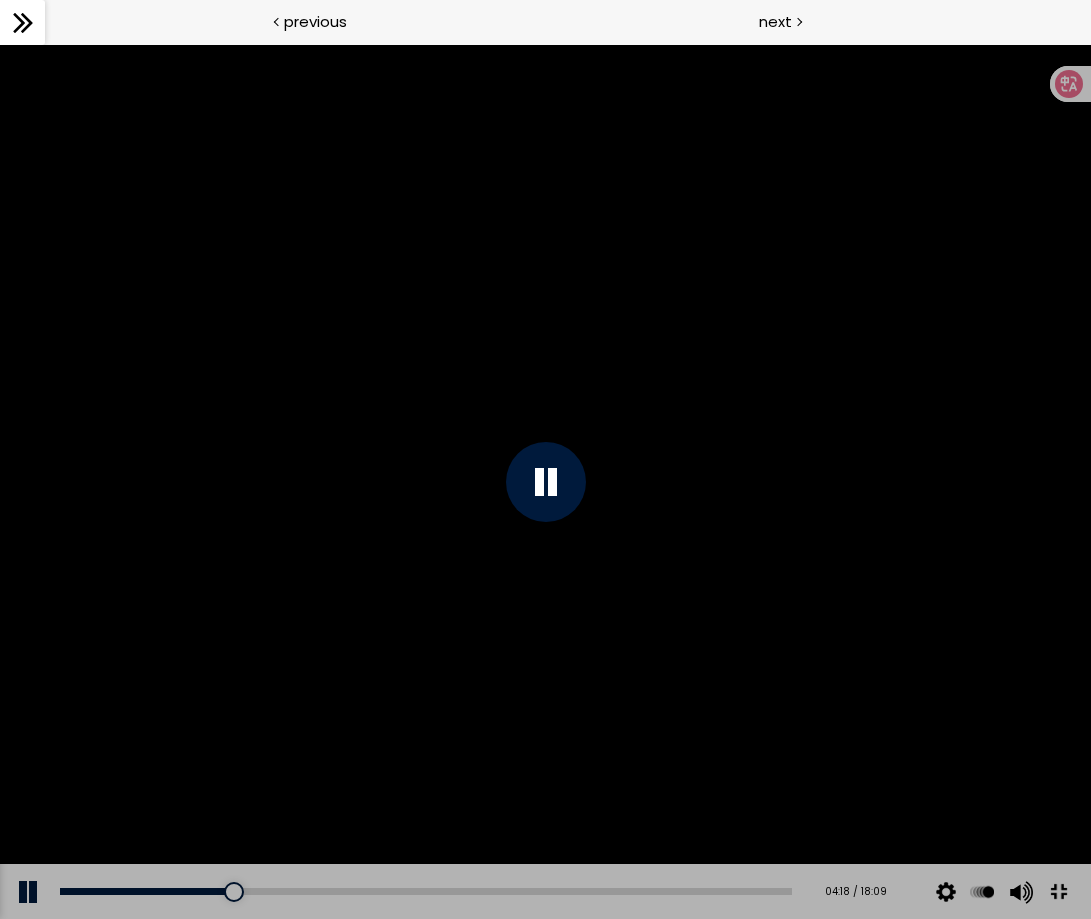 click at bounding box center [545, 481] 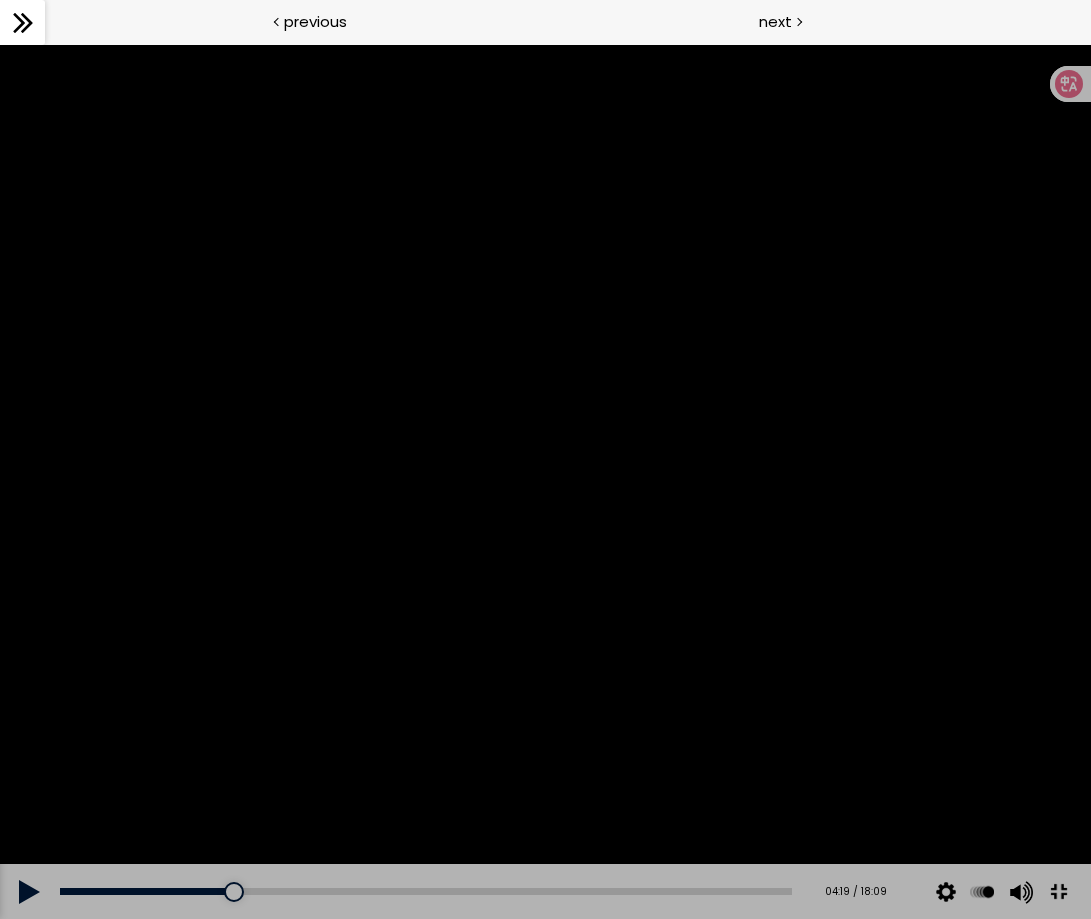 click at bounding box center [545, 481] 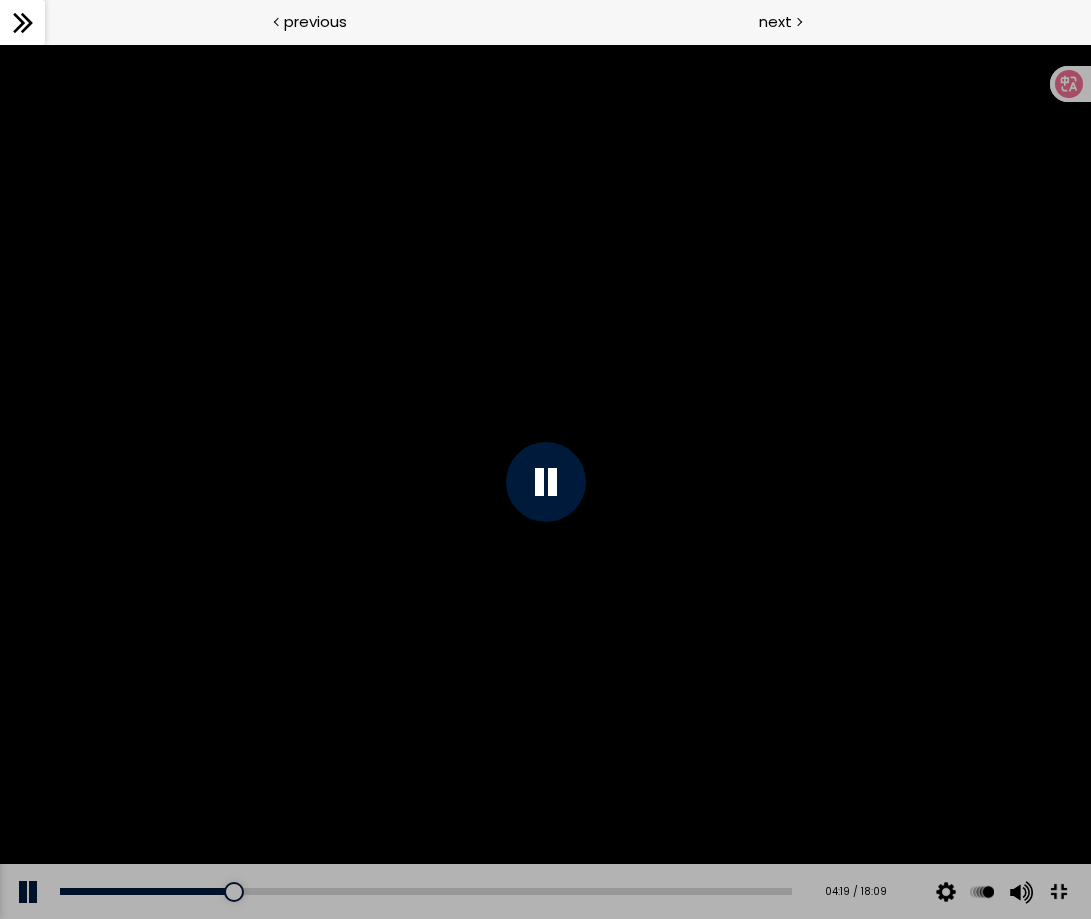 click at bounding box center [545, 481] 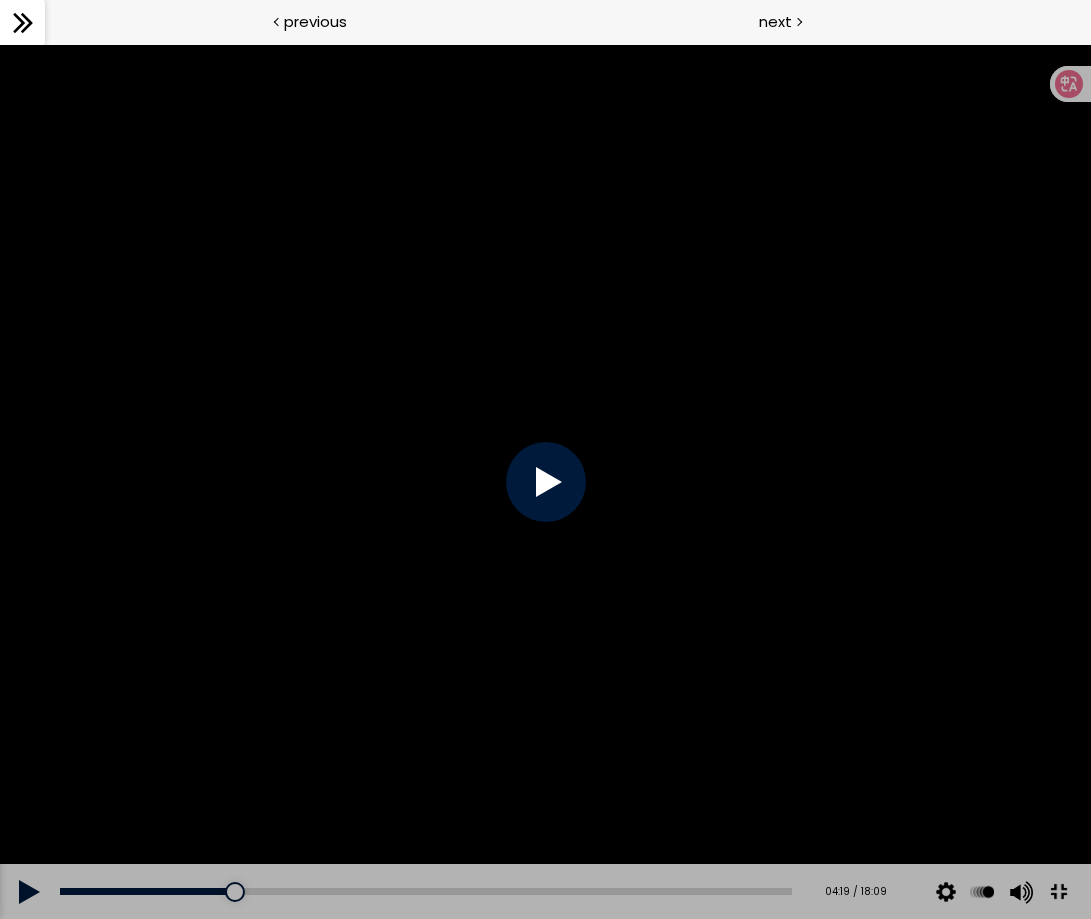 click at bounding box center (545, 481) 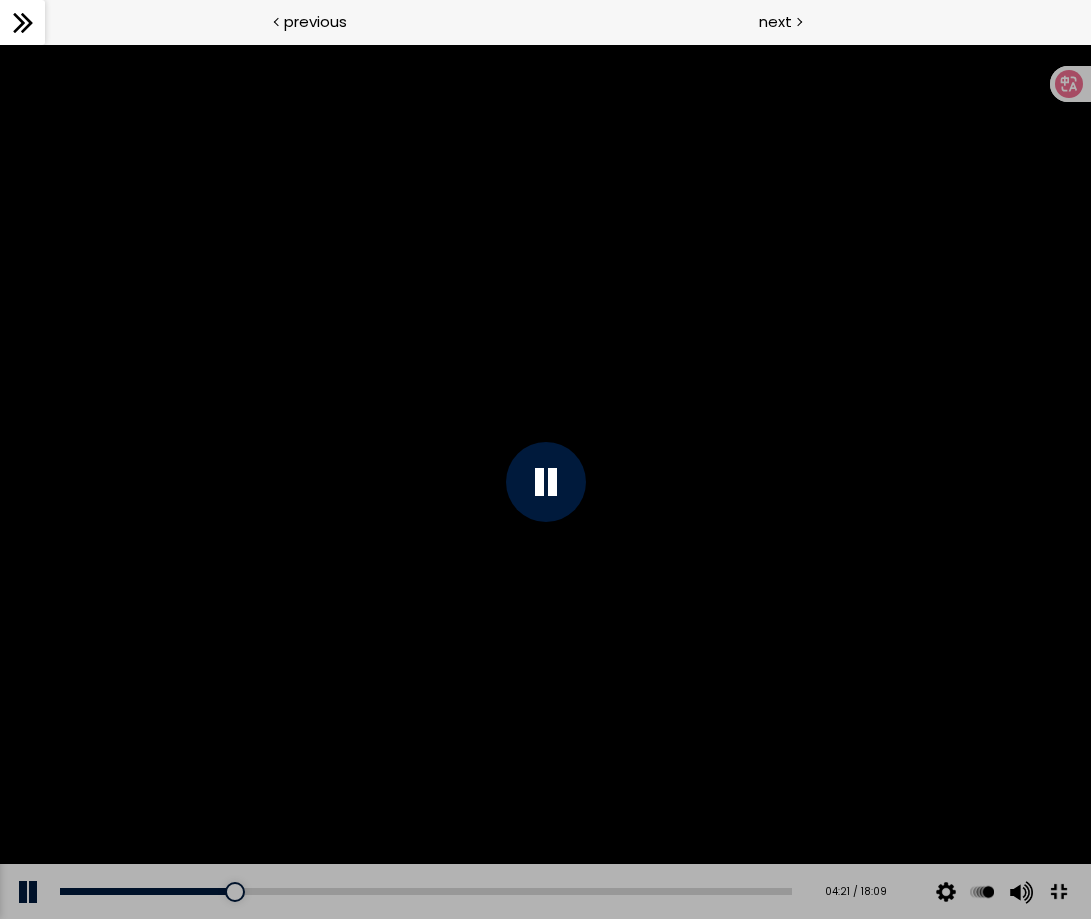 click at bounding box center (545, 481) 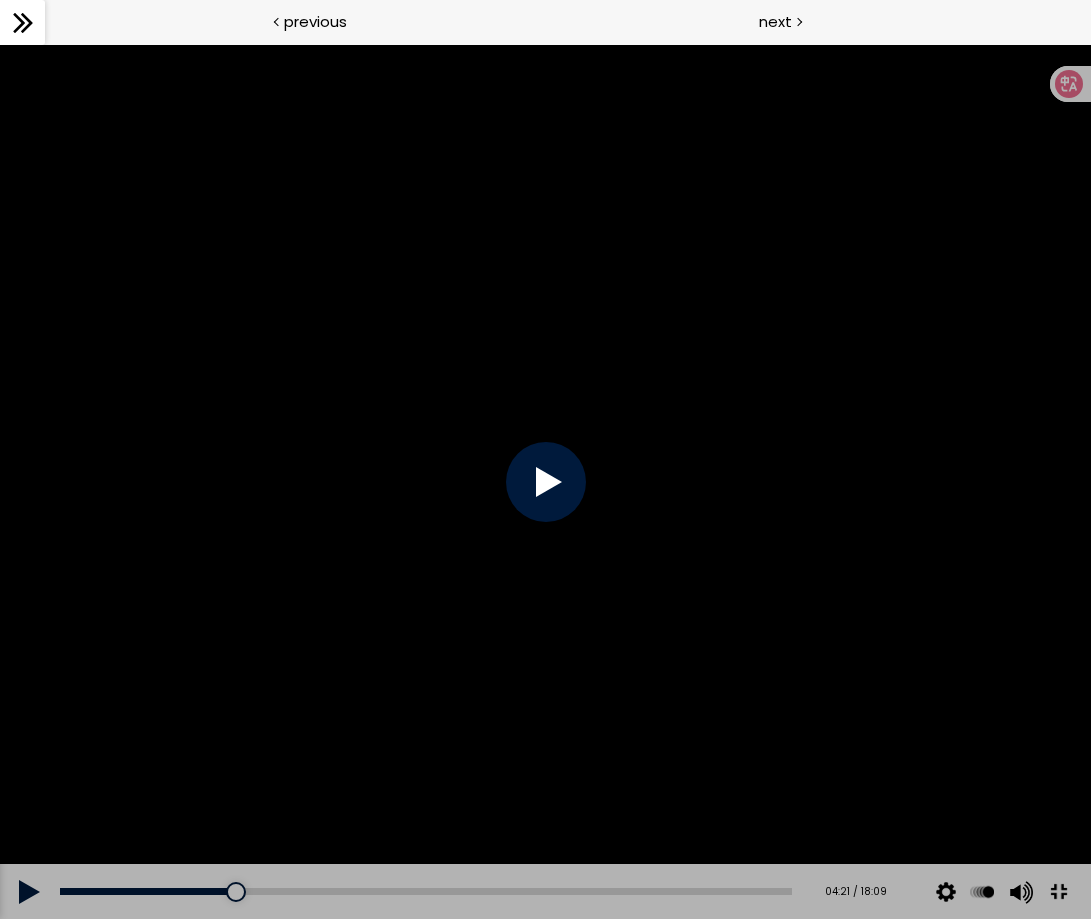 click at bounding box center (545, 481) 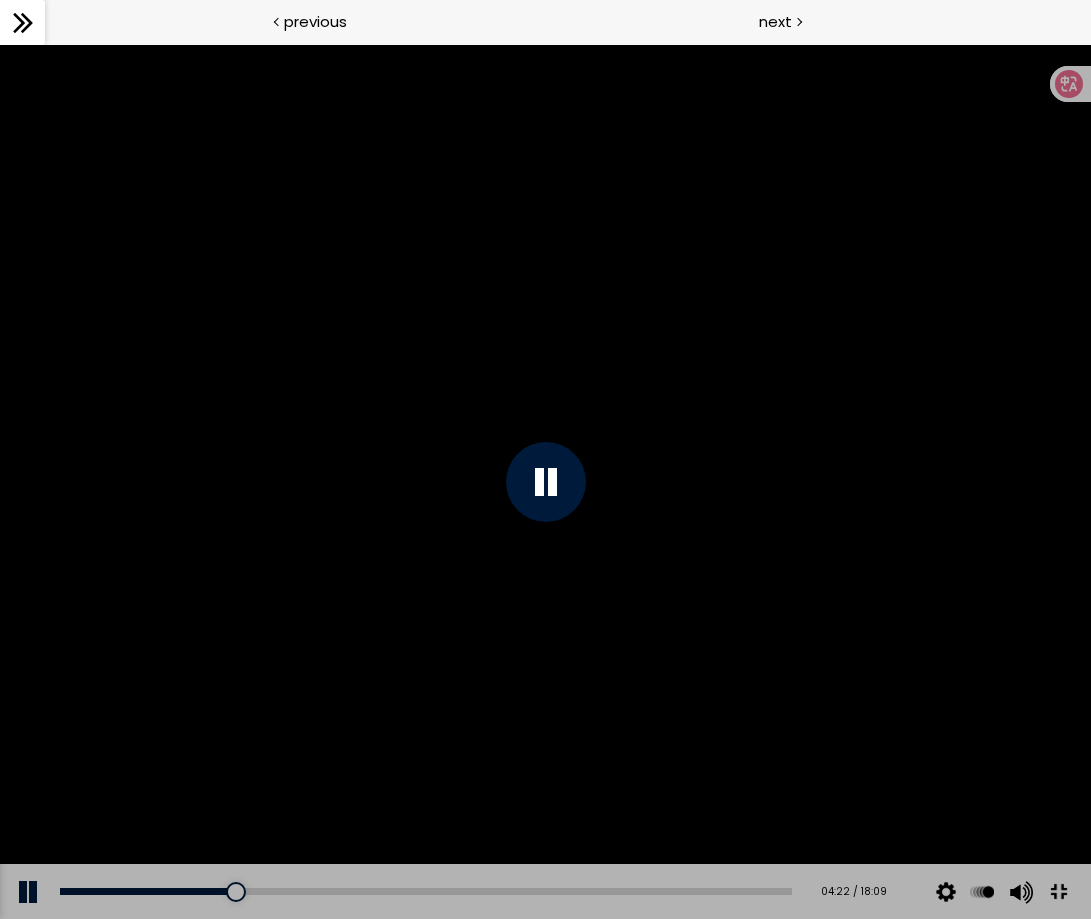 click at bounding box center [545, 481] 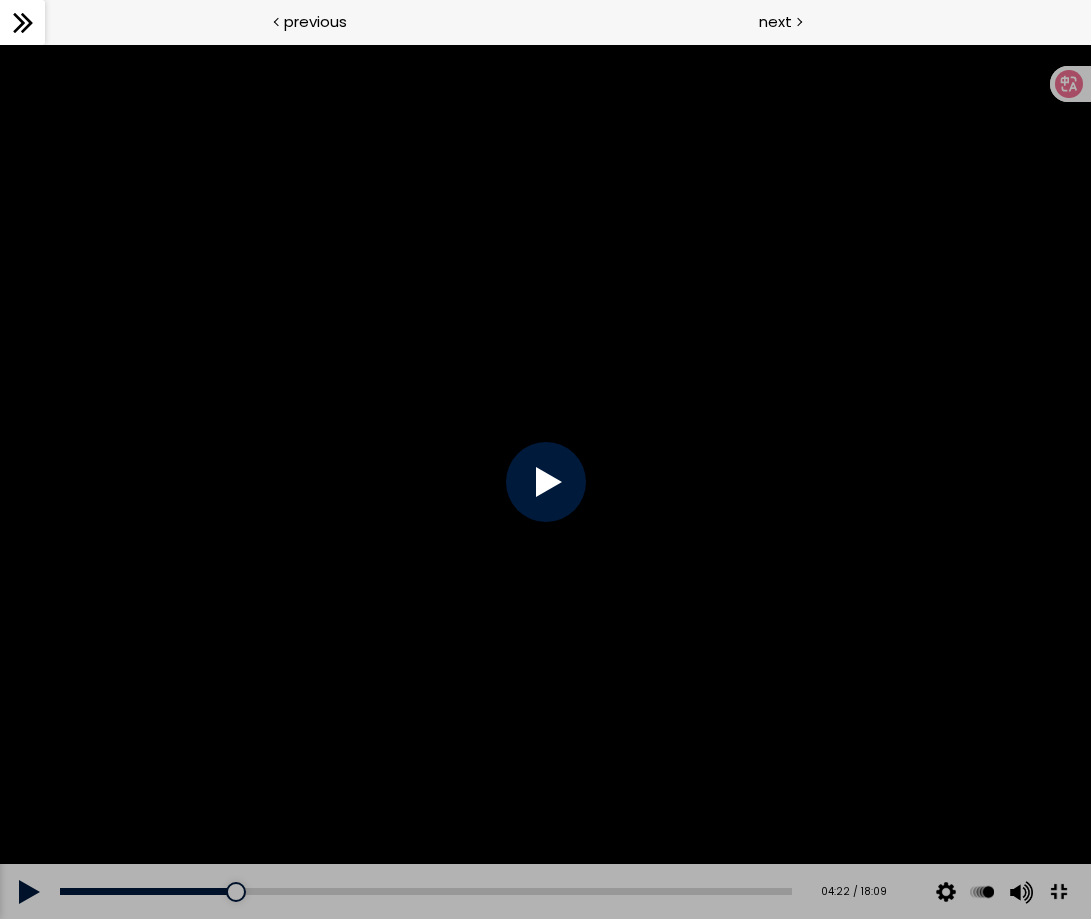 click at bounding box center (545, 481) 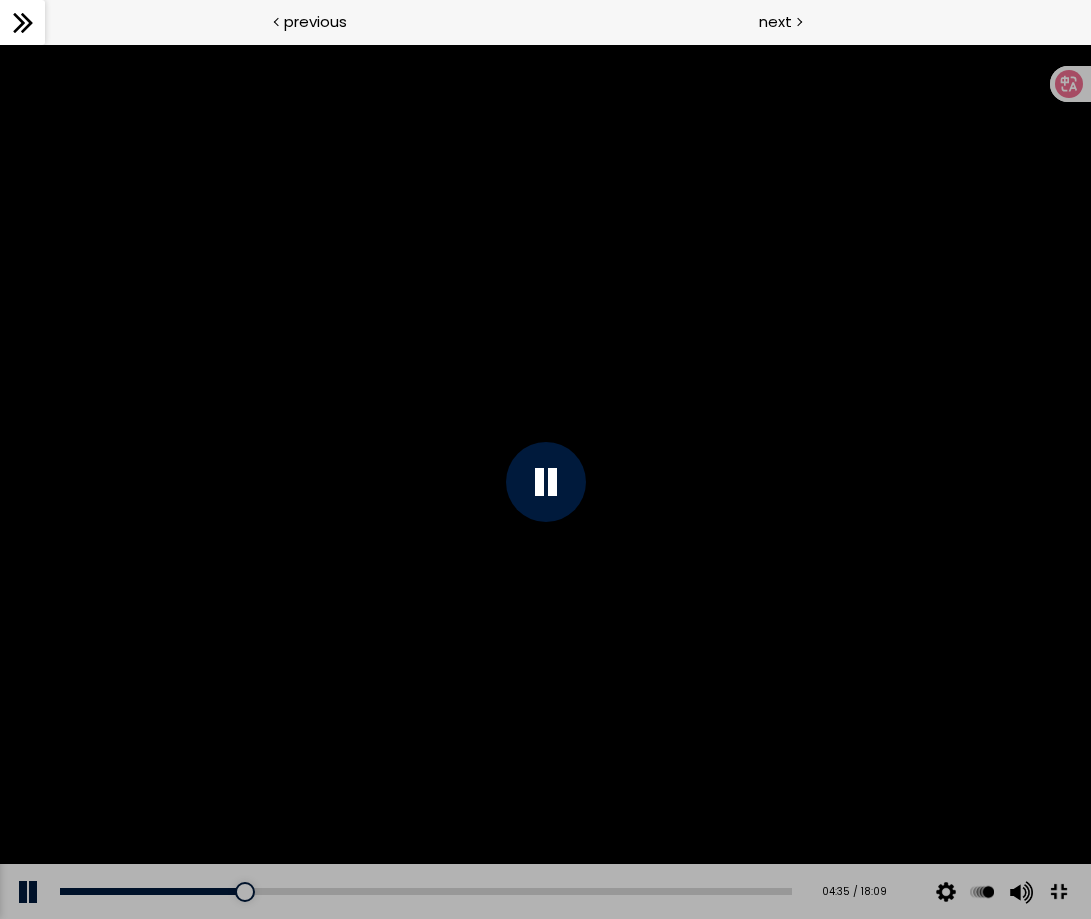 click at bounding box center [545, 481] 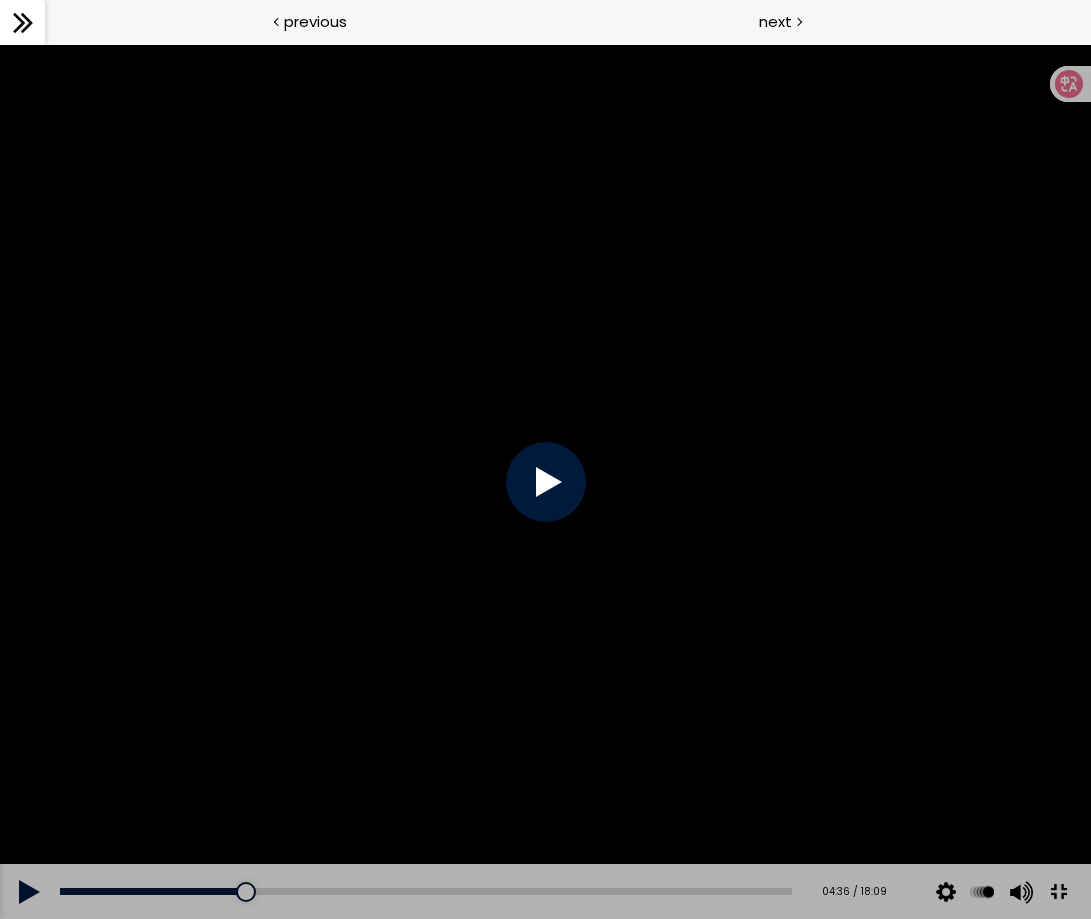 click at bounding box center [545, 481] 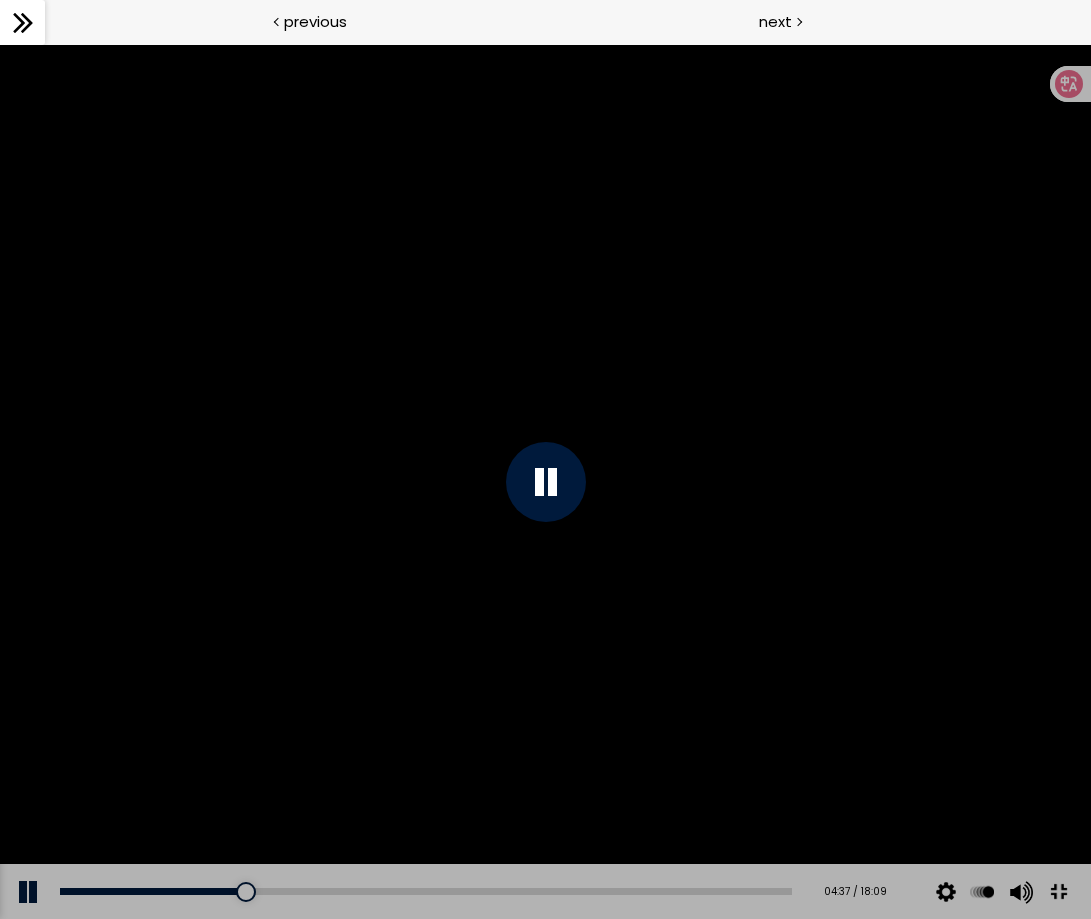 click at bounding box center [545, 481] 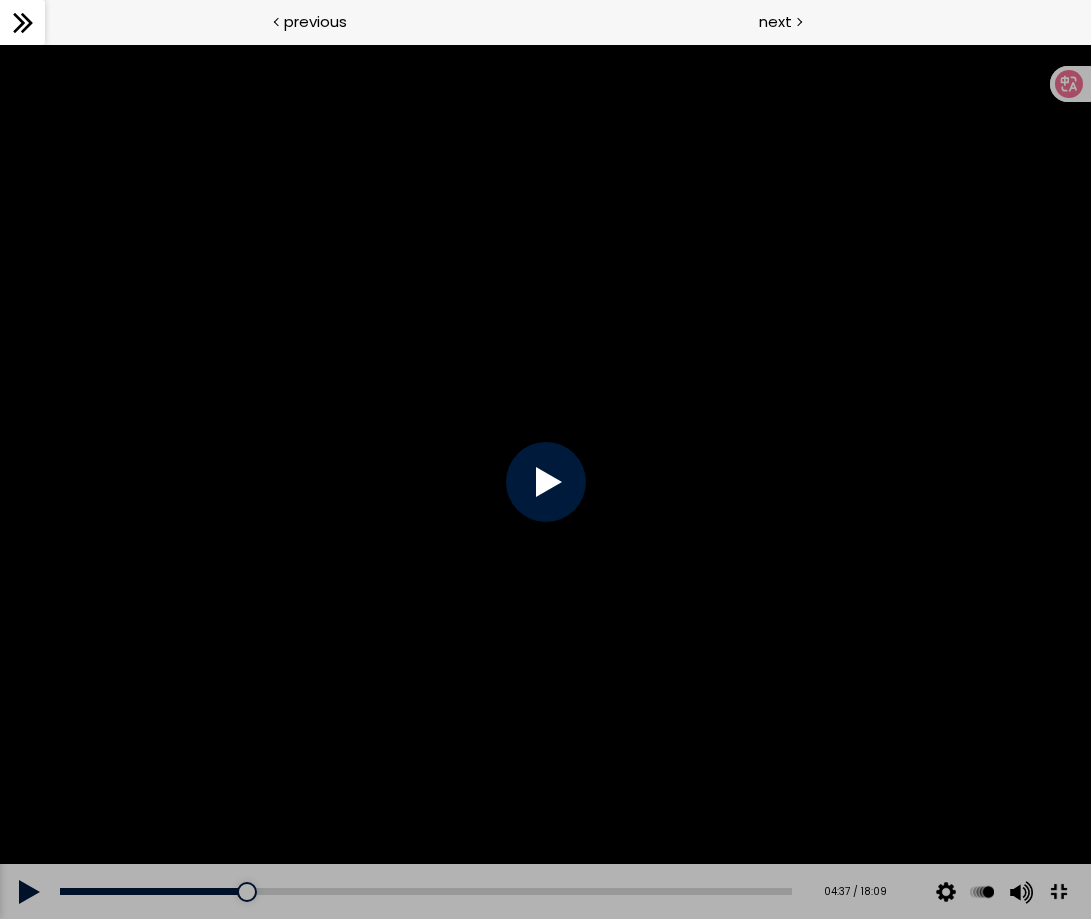 click at bounding box center (545, 481) 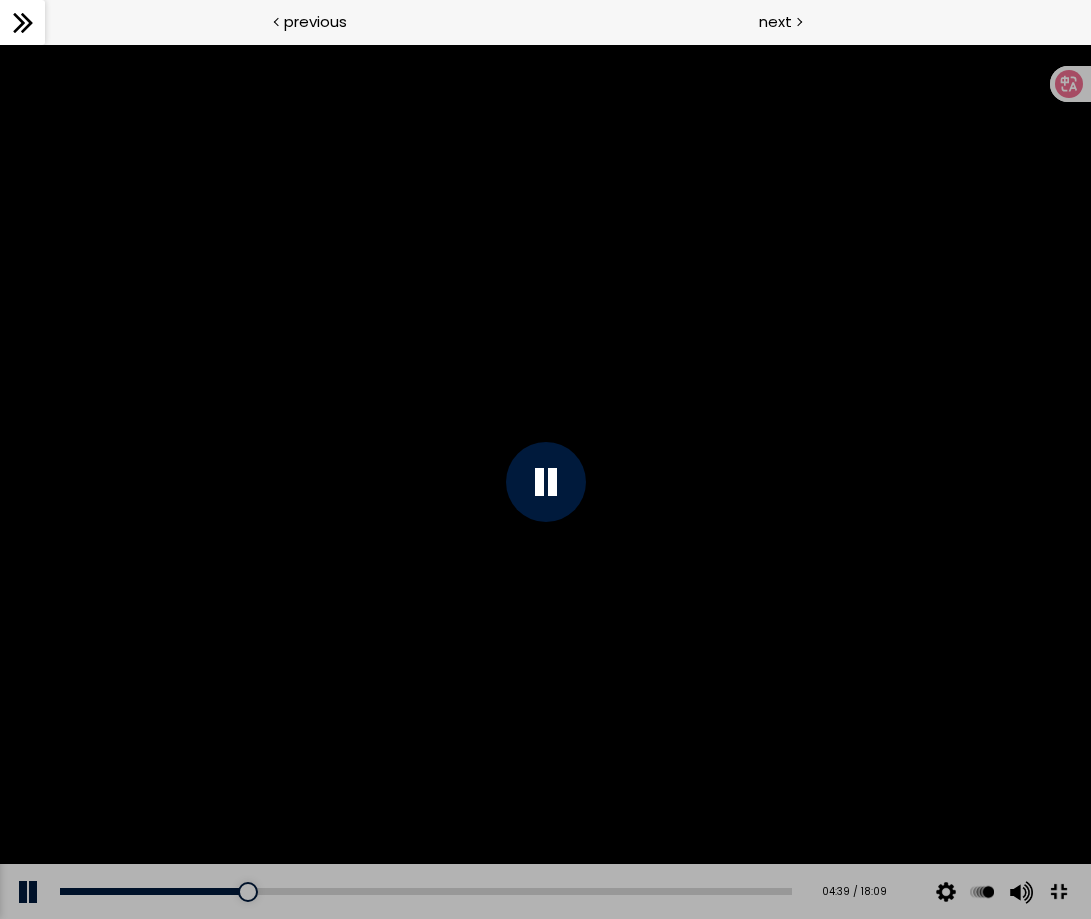 click at bounding box center (545, 481) 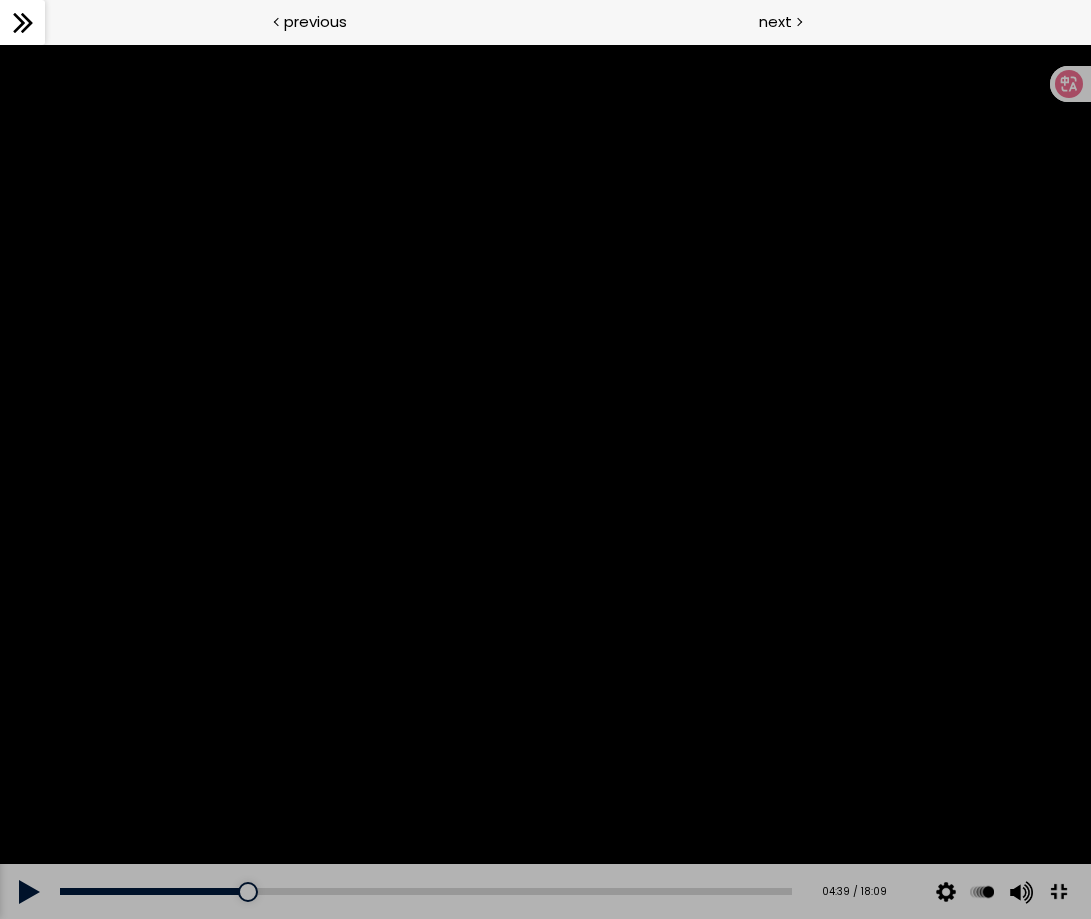 click at bounding box center (545, 481) 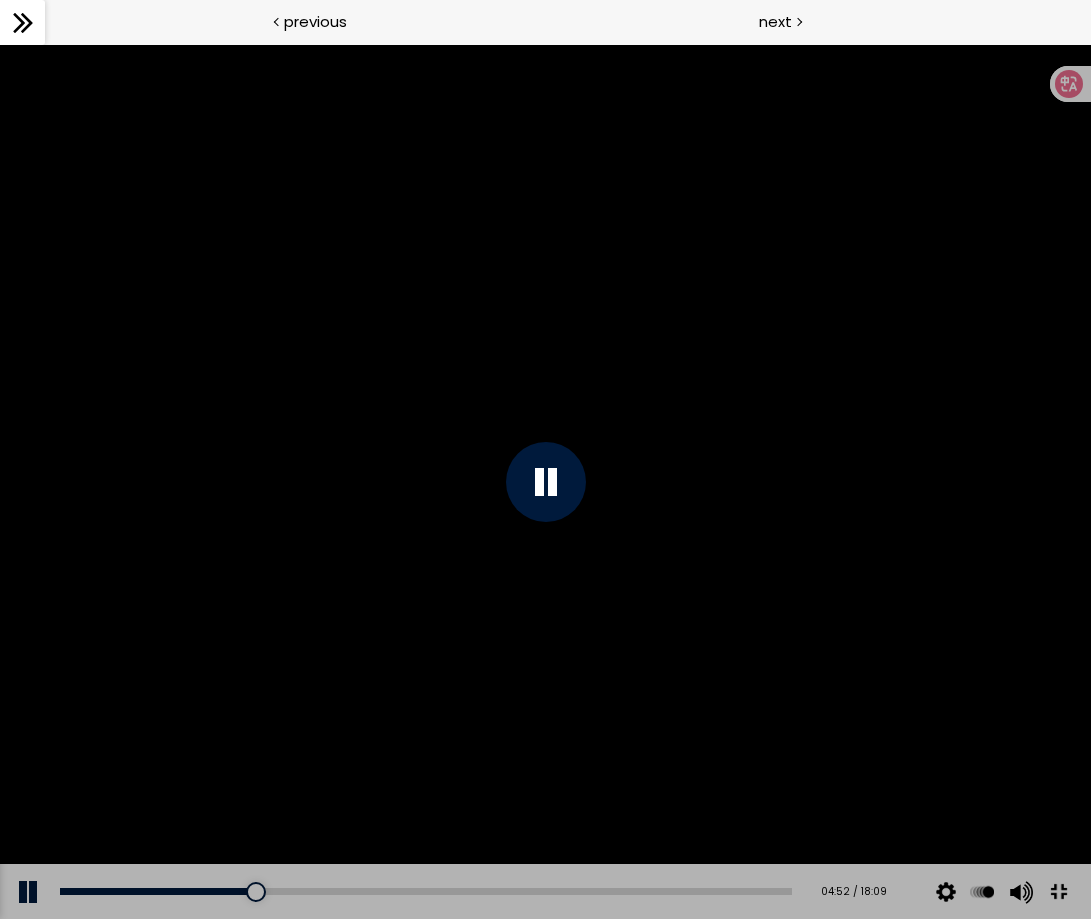 click at bounding box center [545, 481] 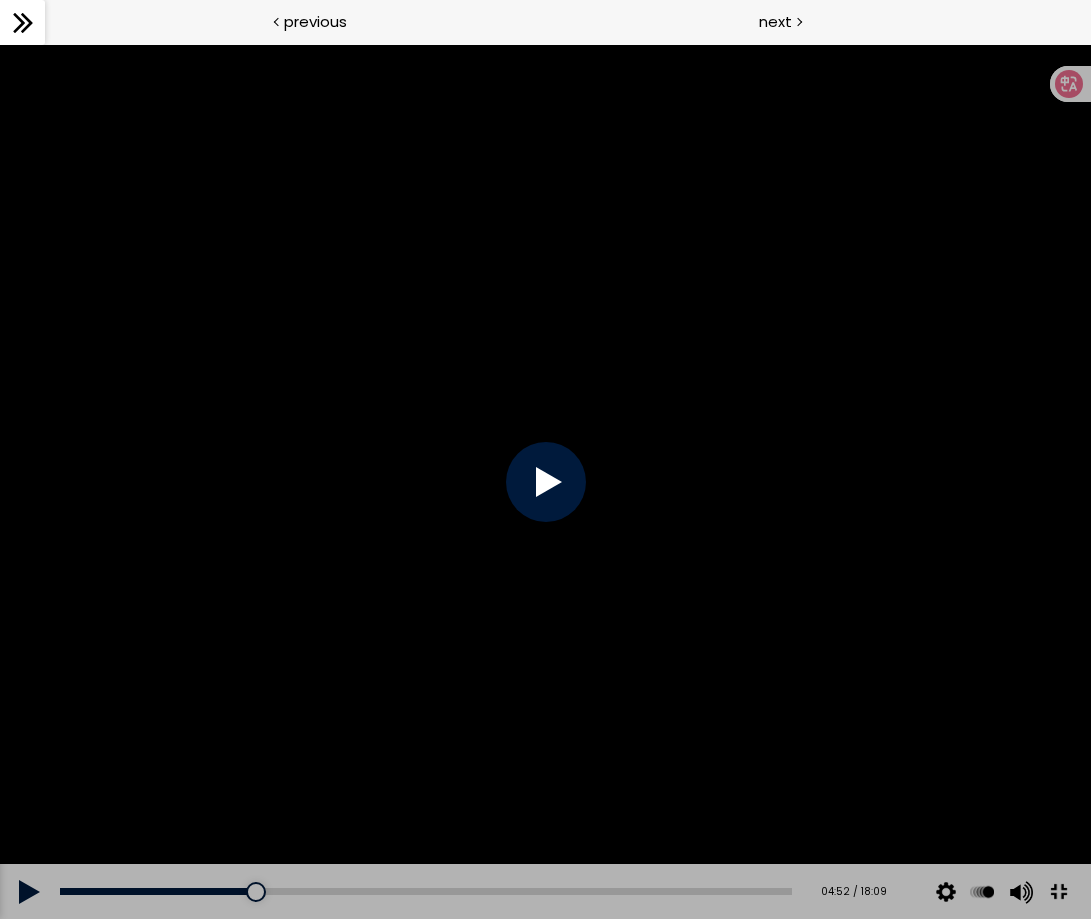 click at bounding box center (545, 481) 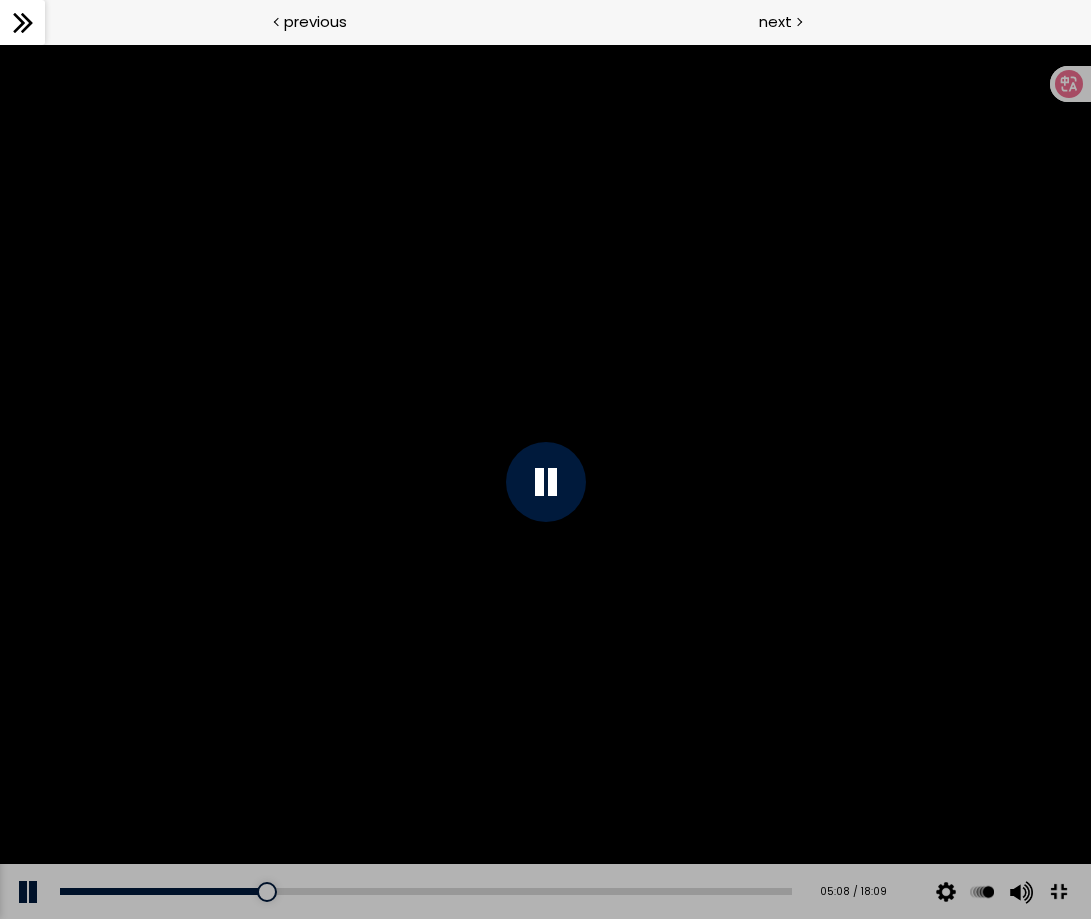 click at bounding box center (545, 481) 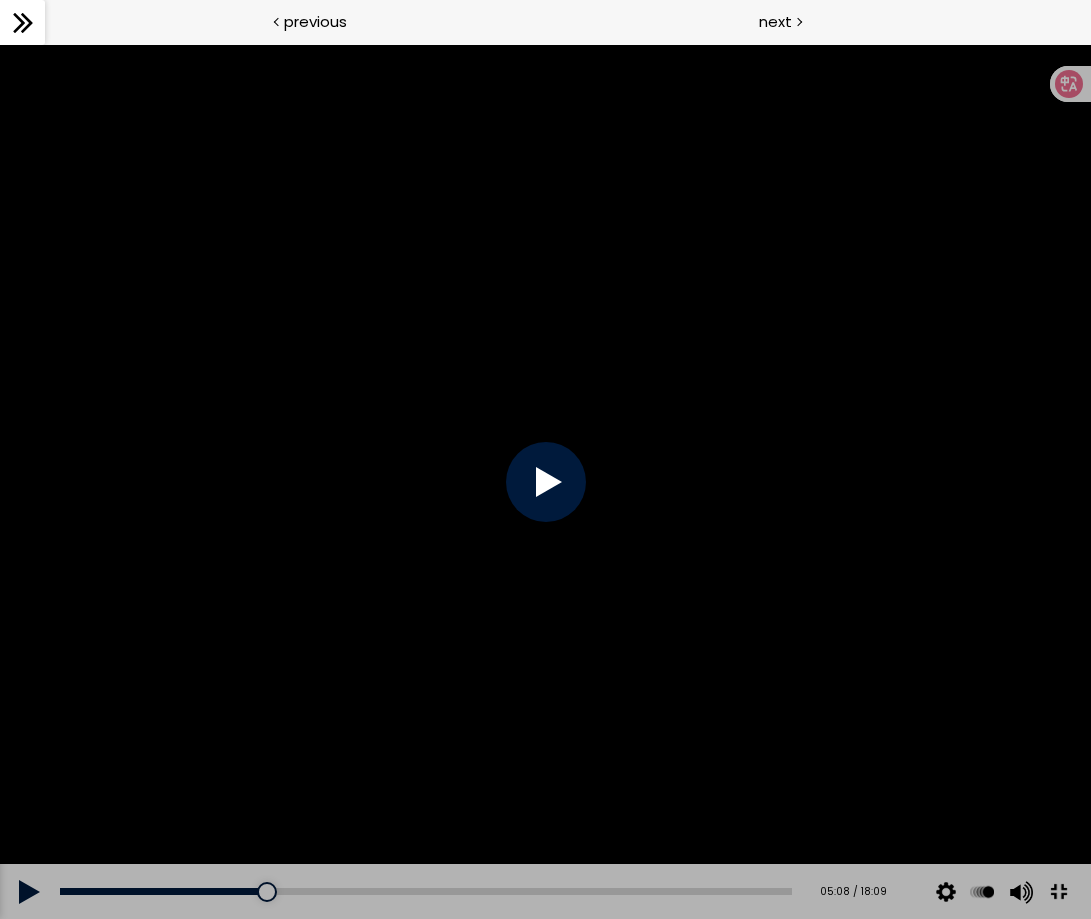 click at bounding box center [545, 481] 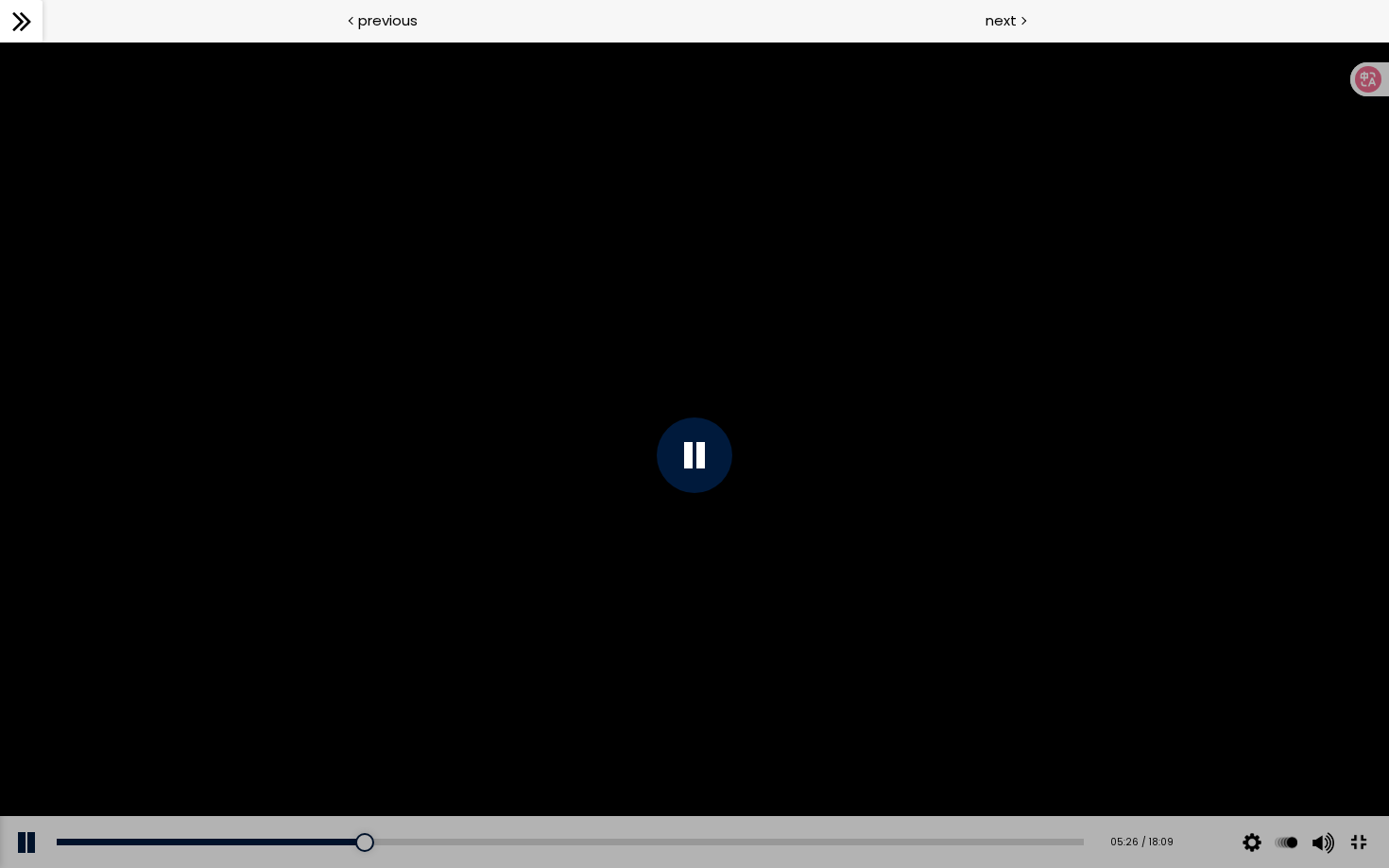 click at bounding box center [694, 454] 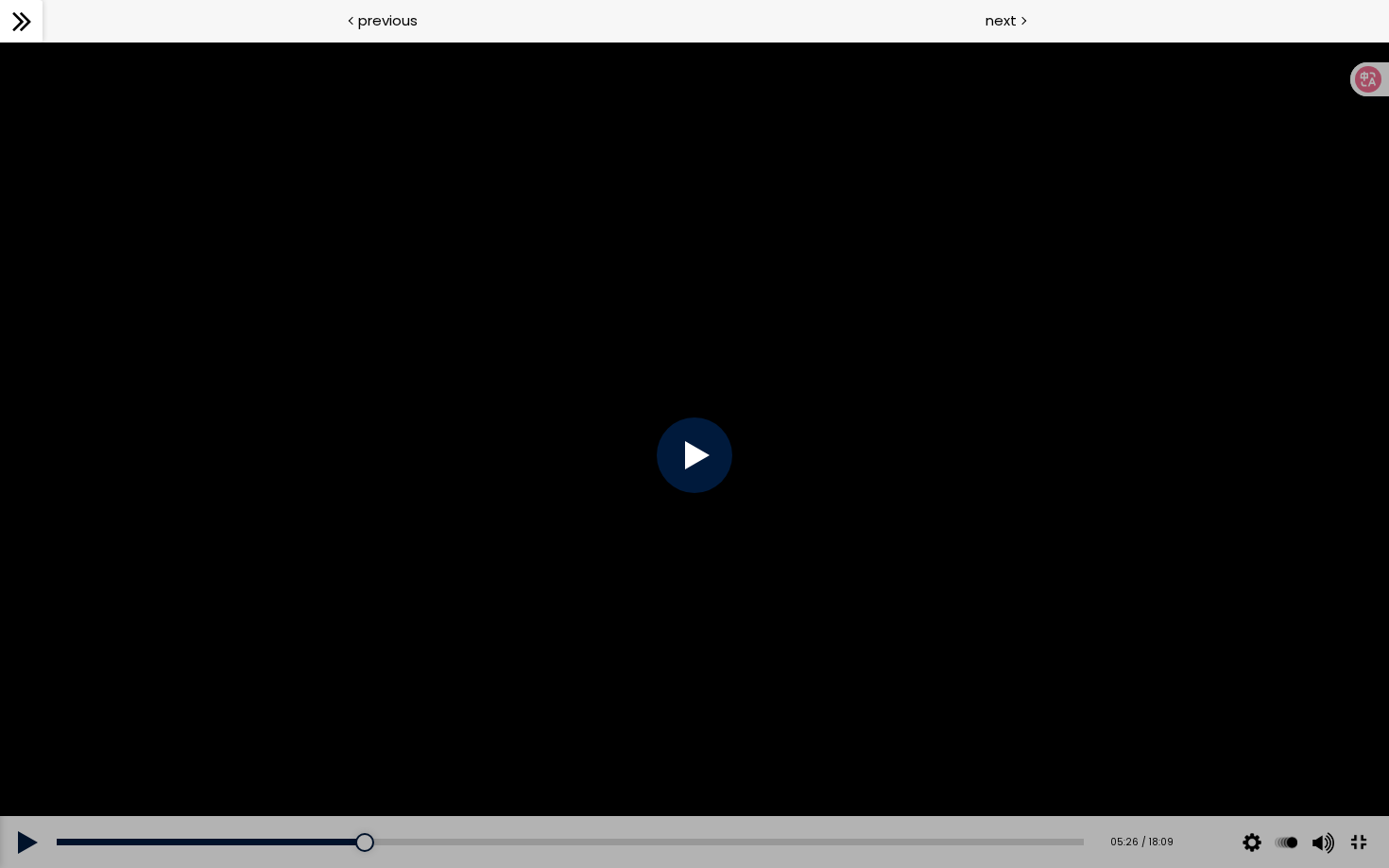 click at bounding box center (694, 454) 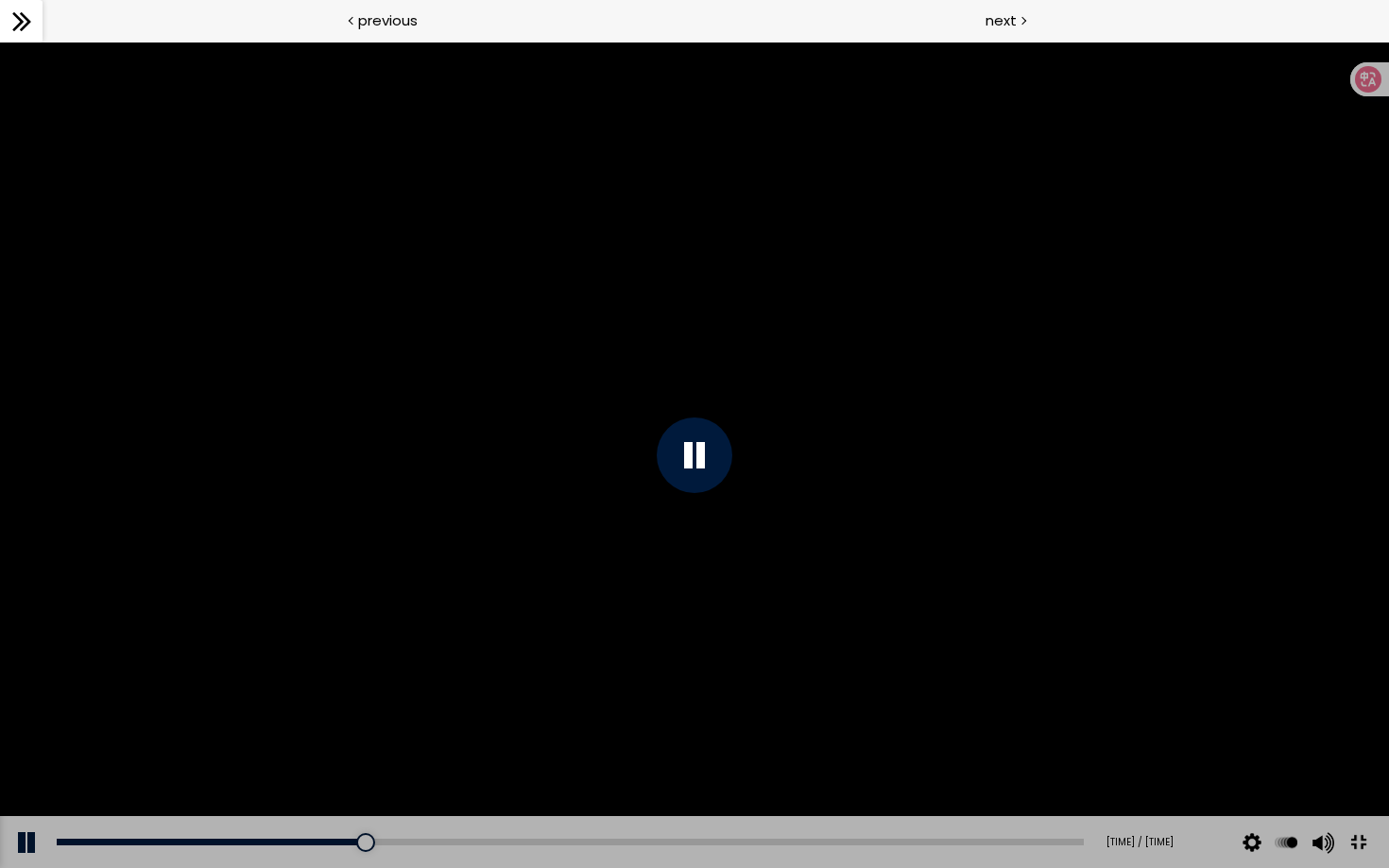 click at bounding box center [694, 454] 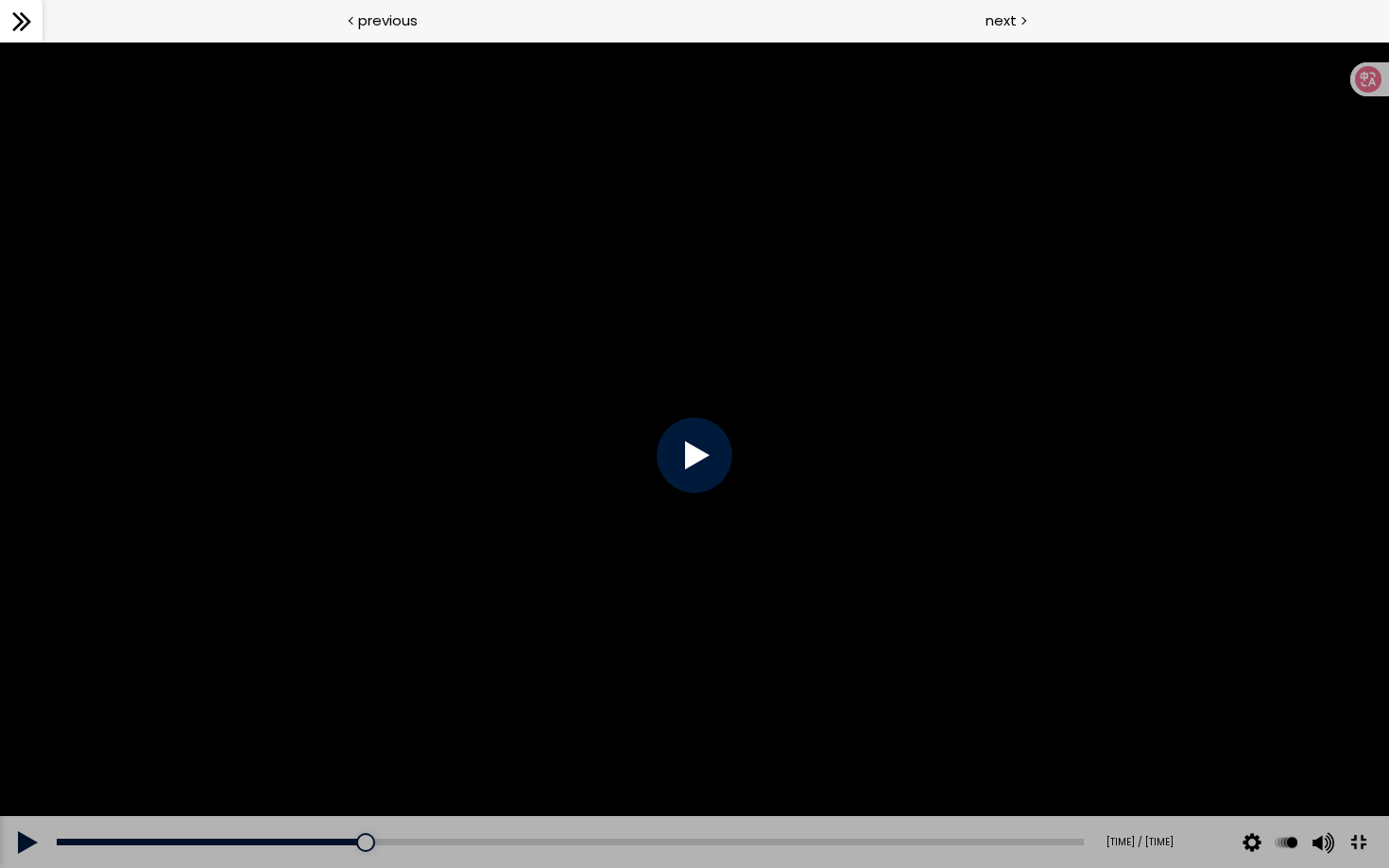 click at bounding box center (694, 454) 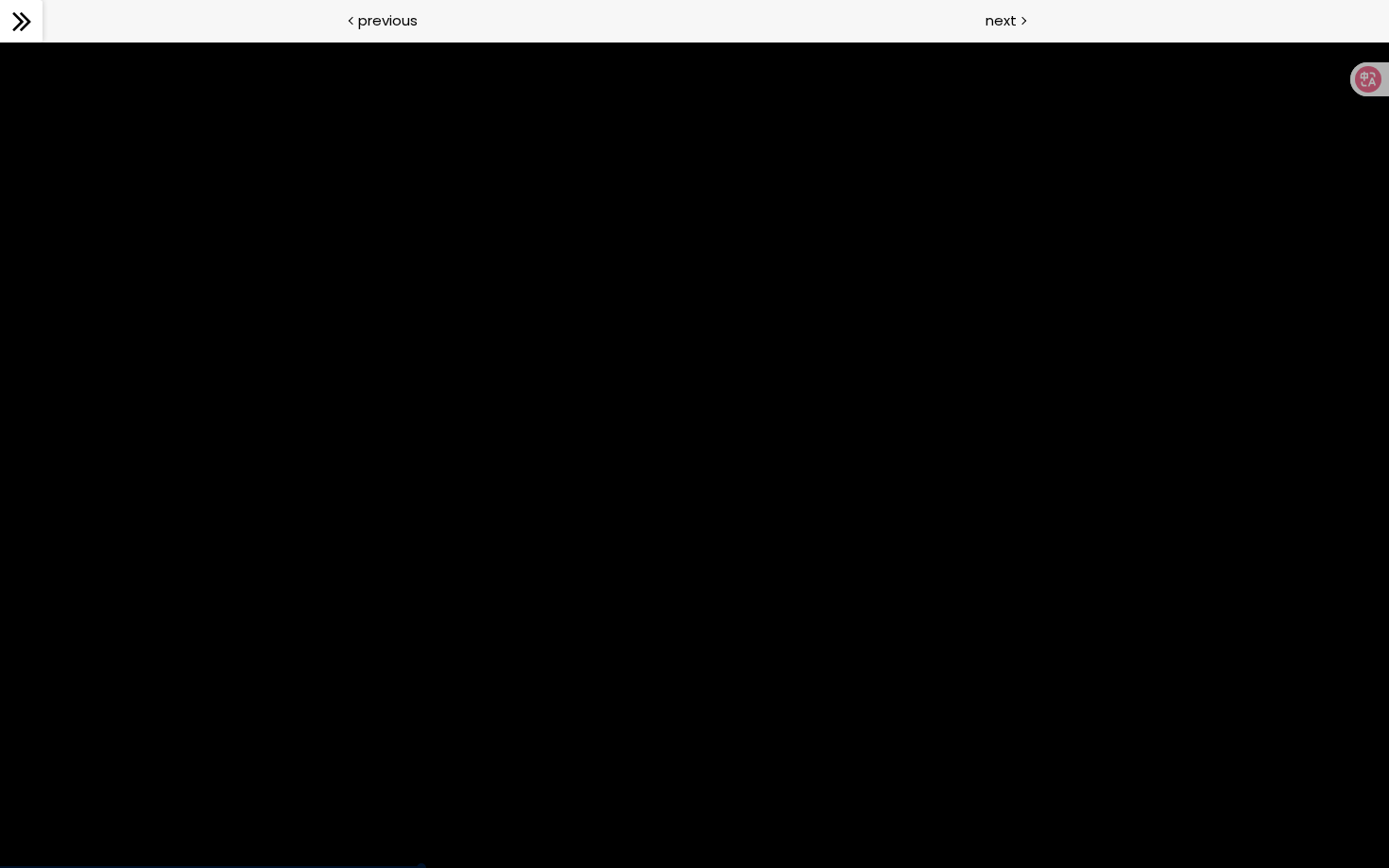 click at bounding box center (694, 454) 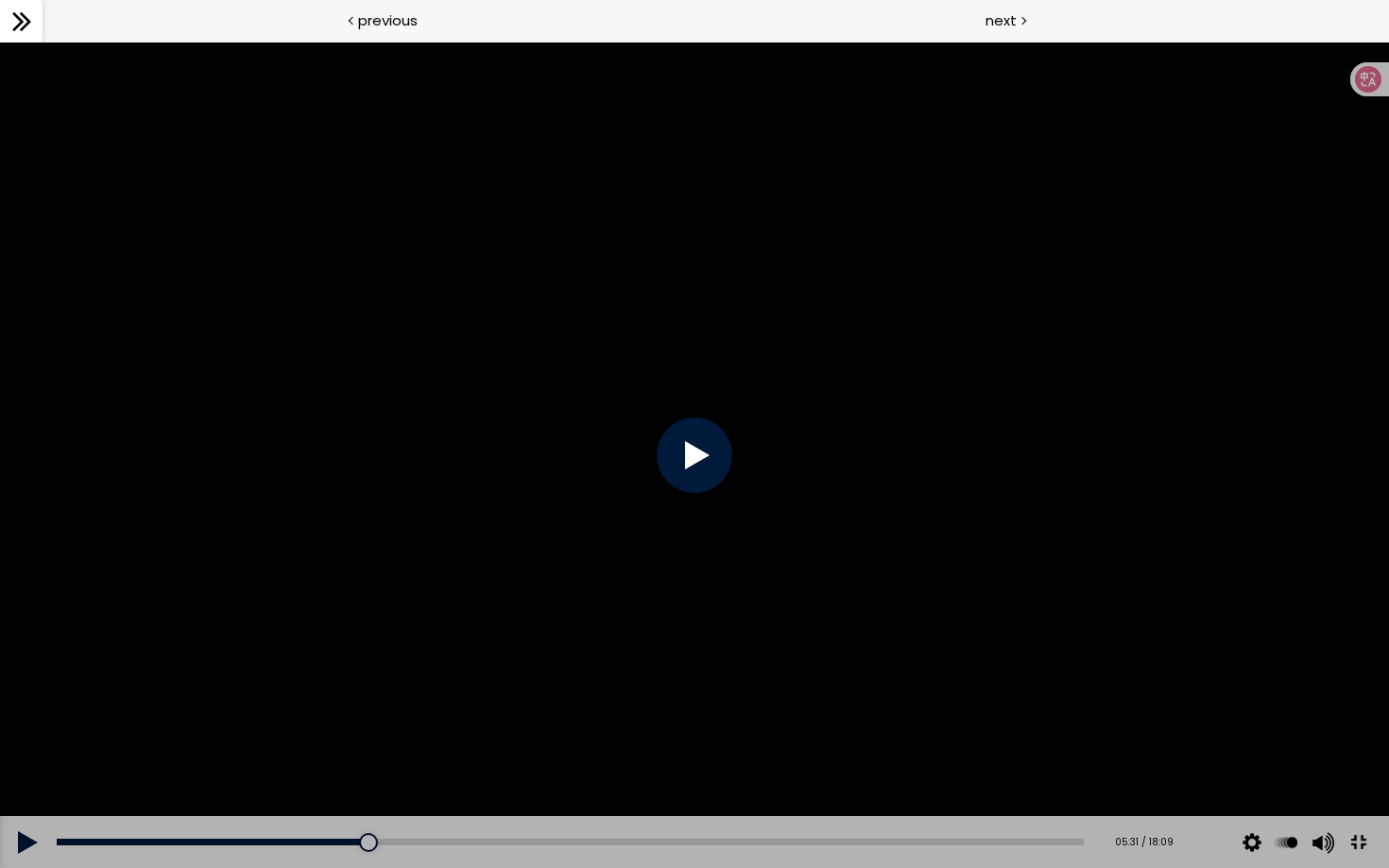 click at bounding box center [694, 454] 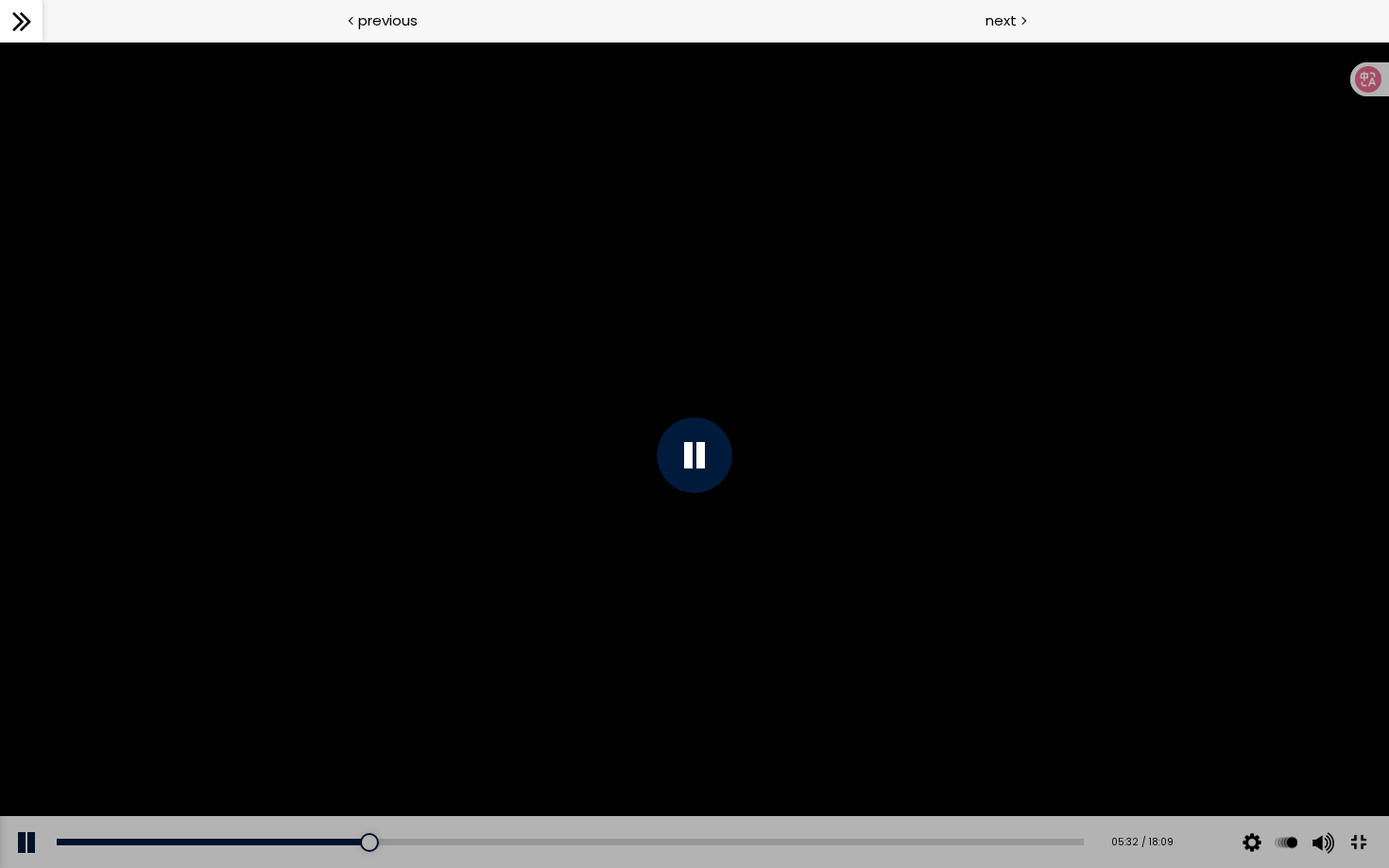 click at bounding box center [694, 454] 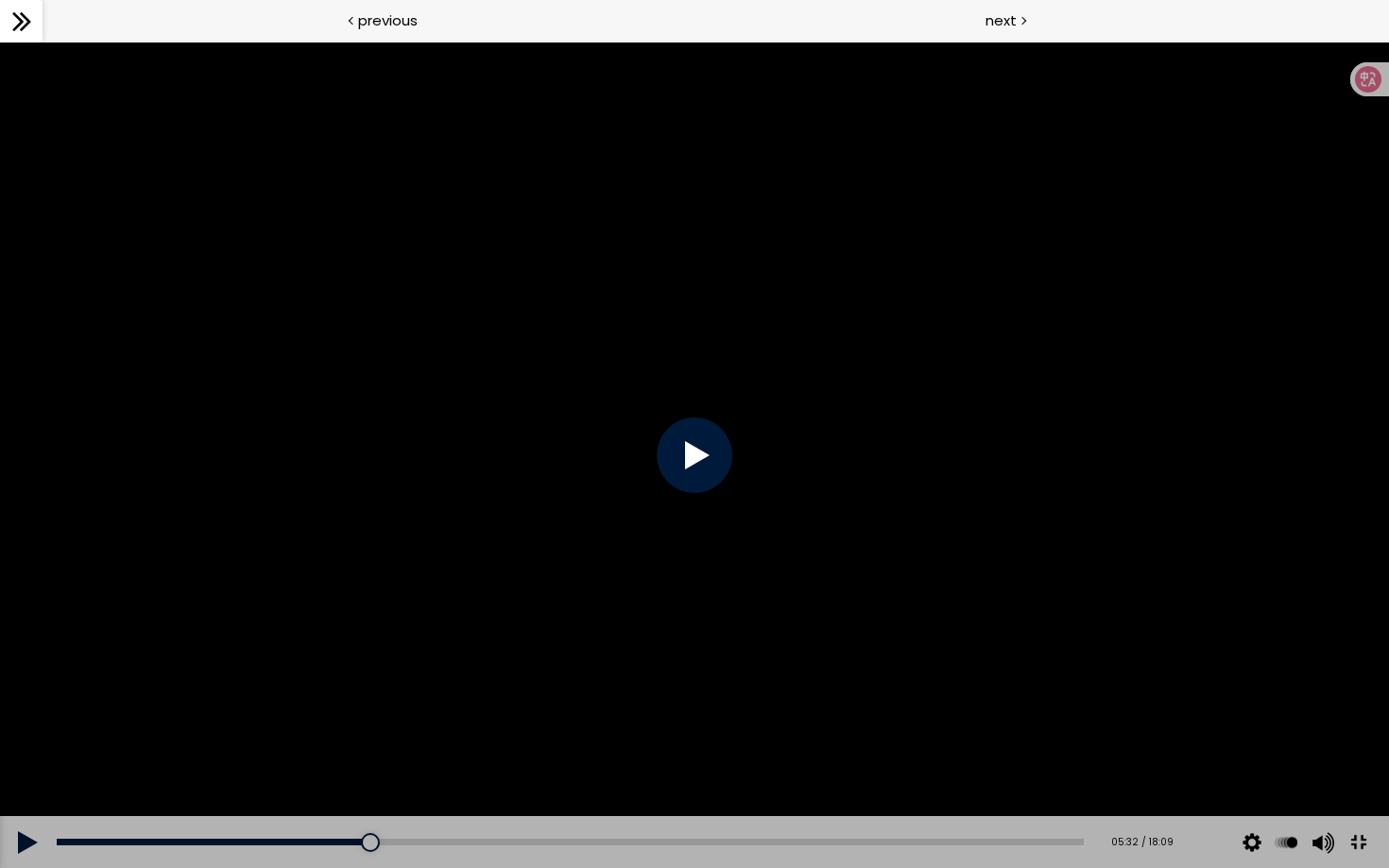 click at bounding box center [694, 454] 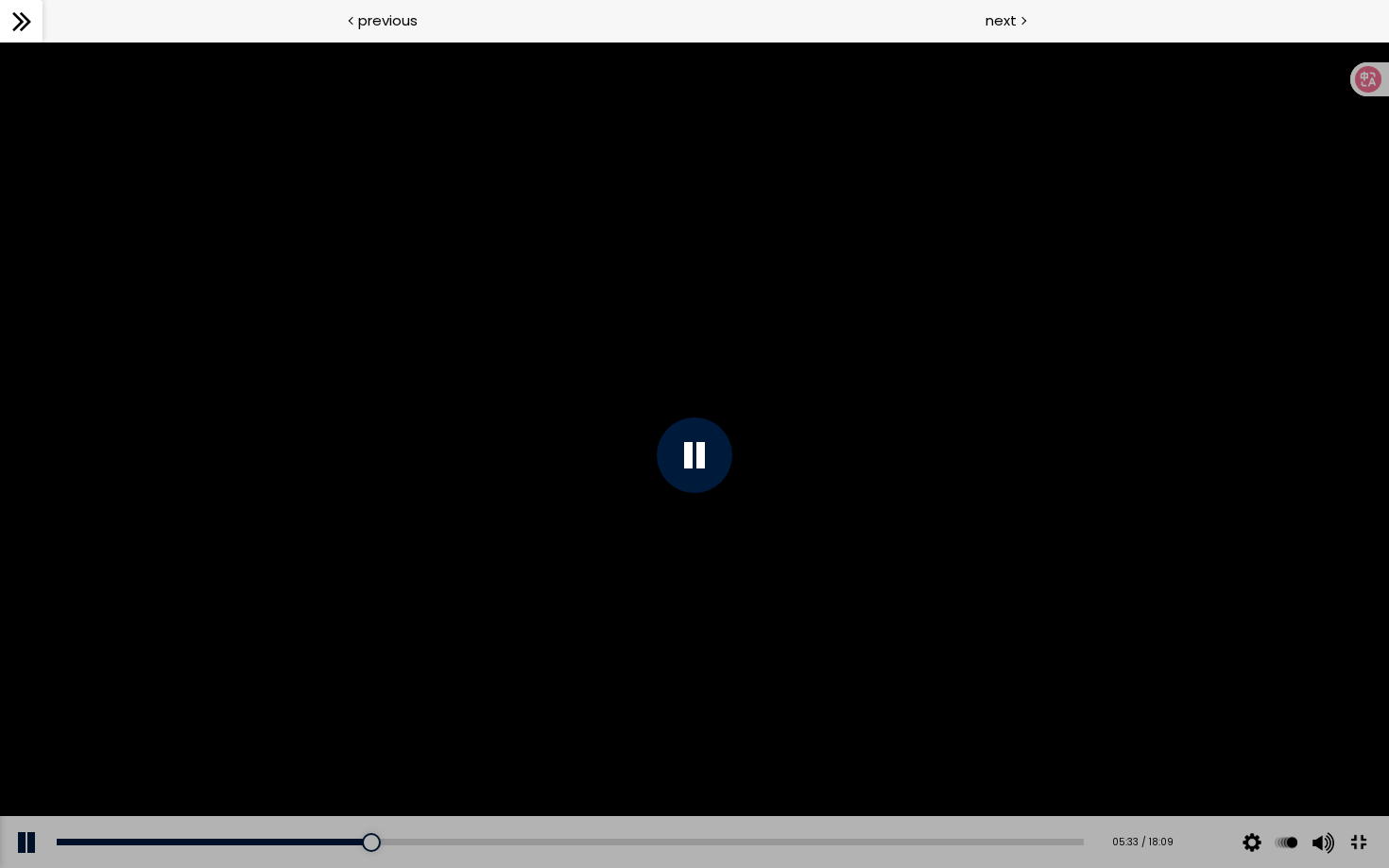 click at bounding box center (694, 454) 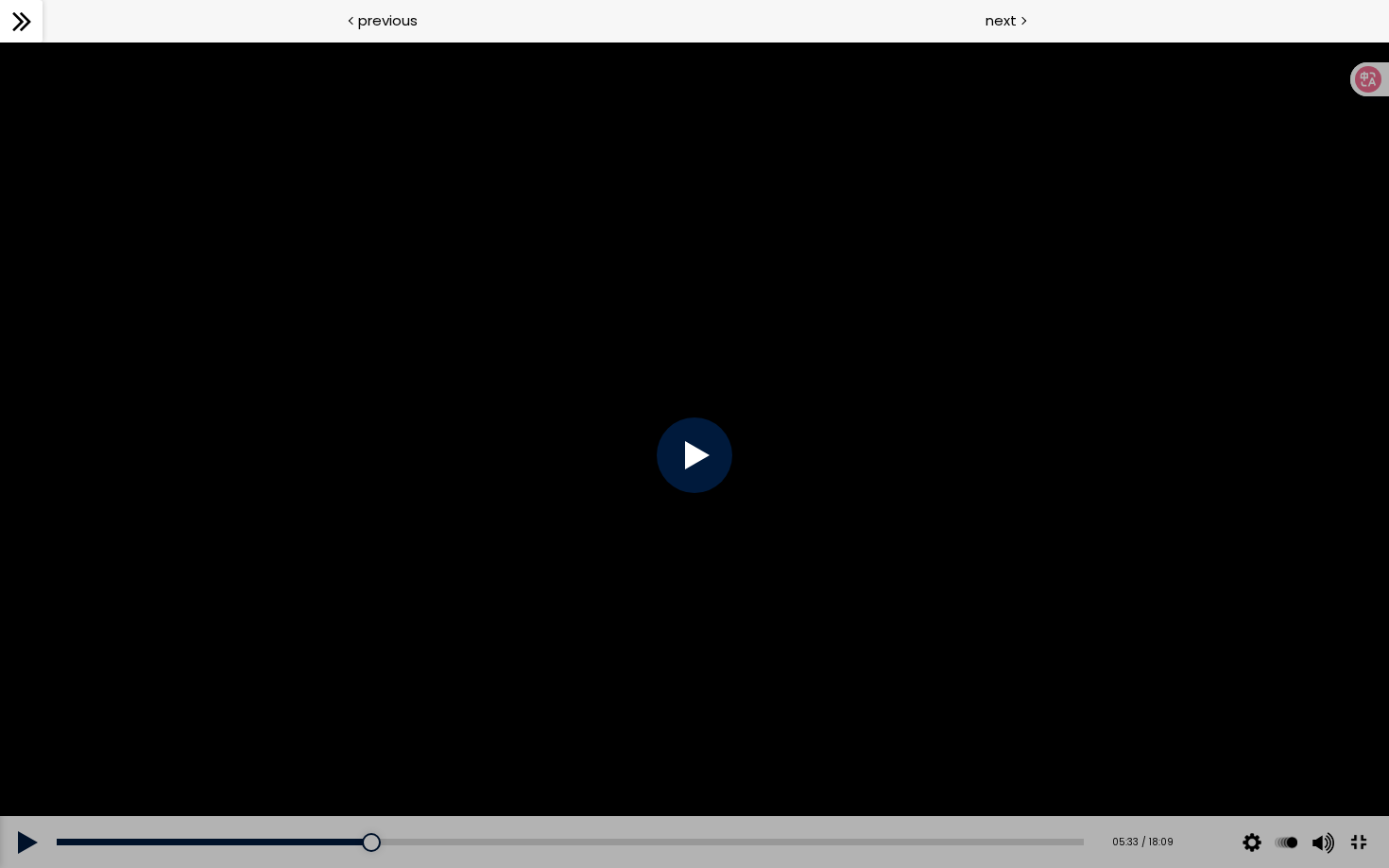 click at bounding box center (694, 454) 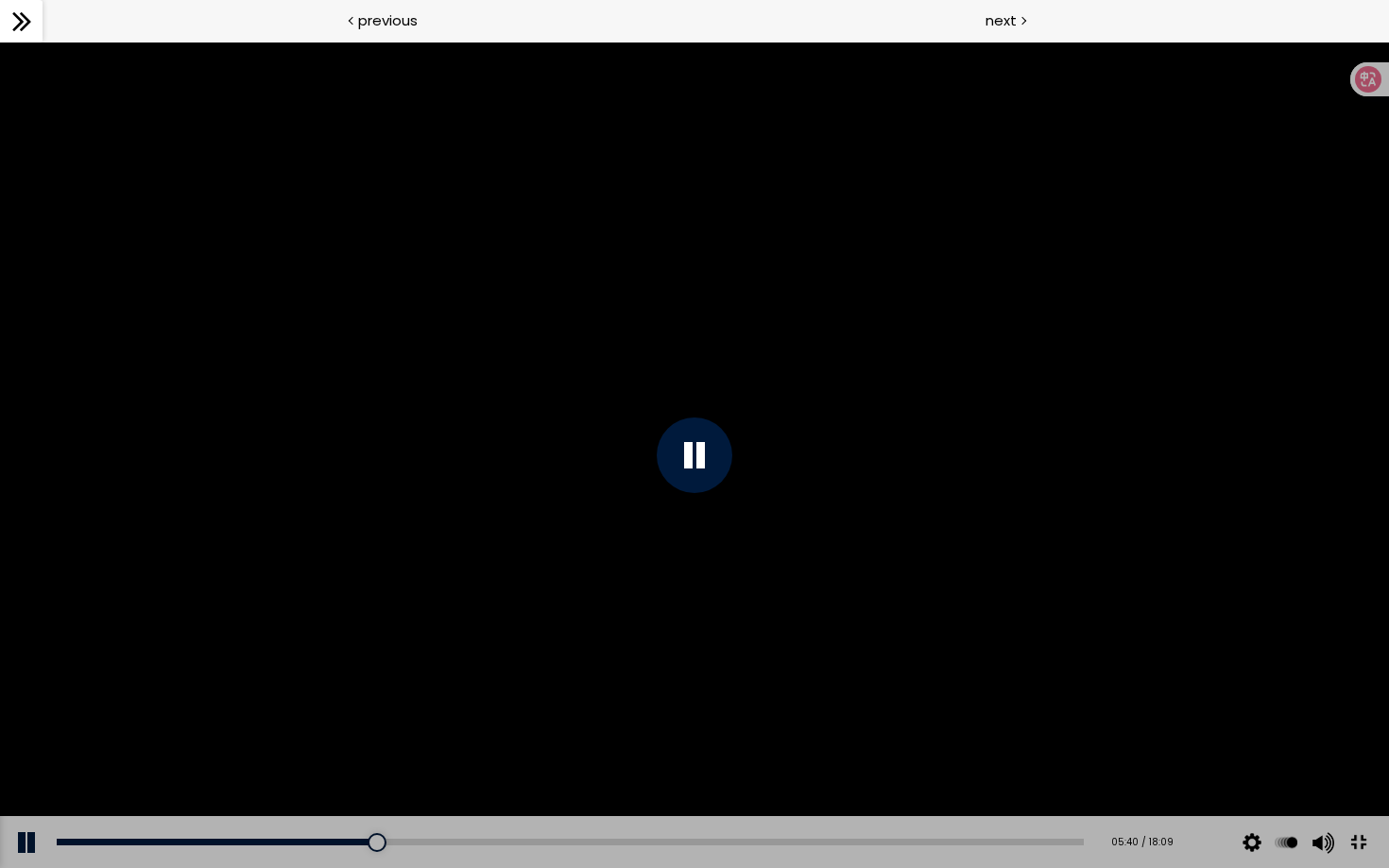click at bounding box center (694, 454) 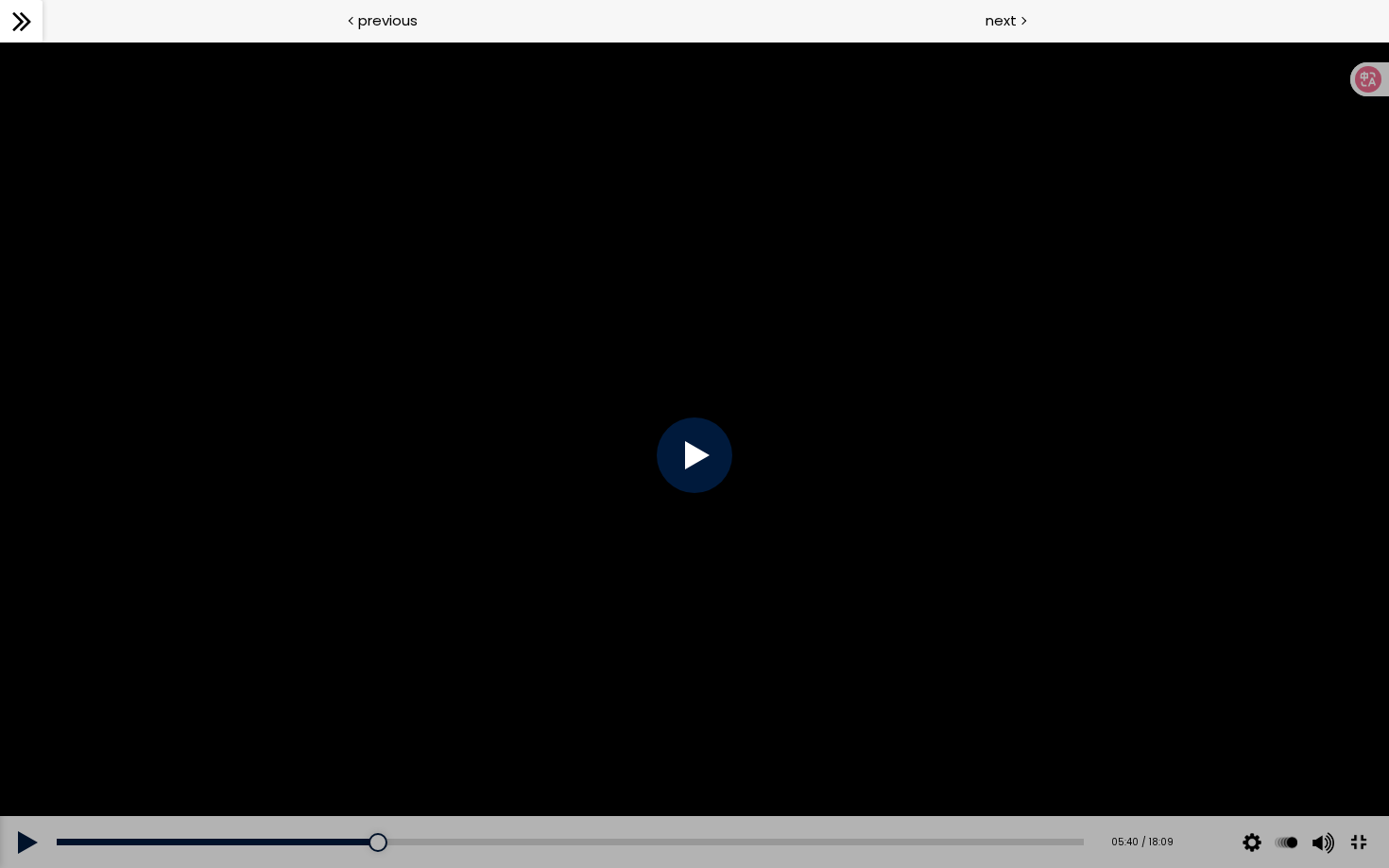 click at bounding box center [694, 454] 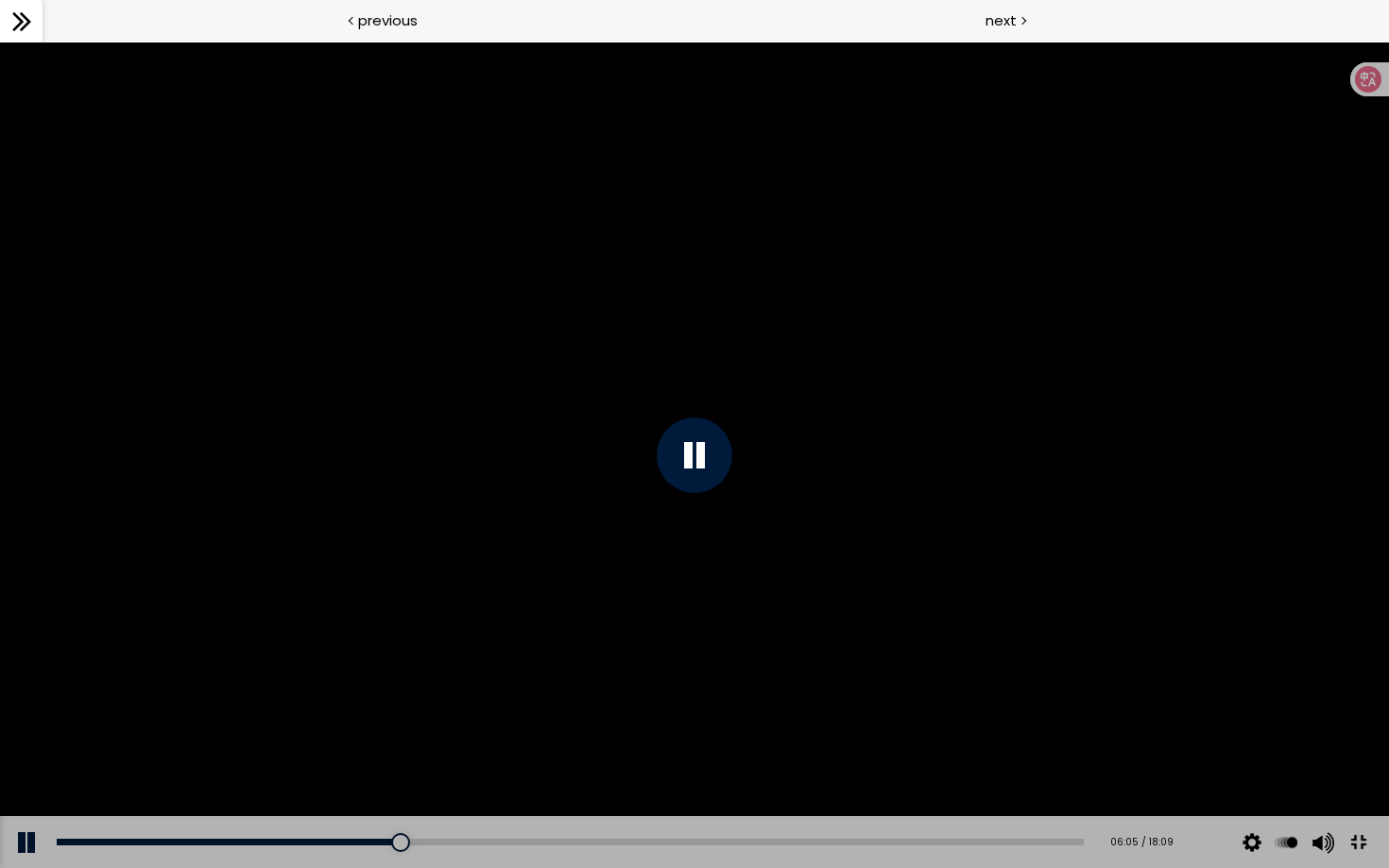 click at bounding box center (694, 454) 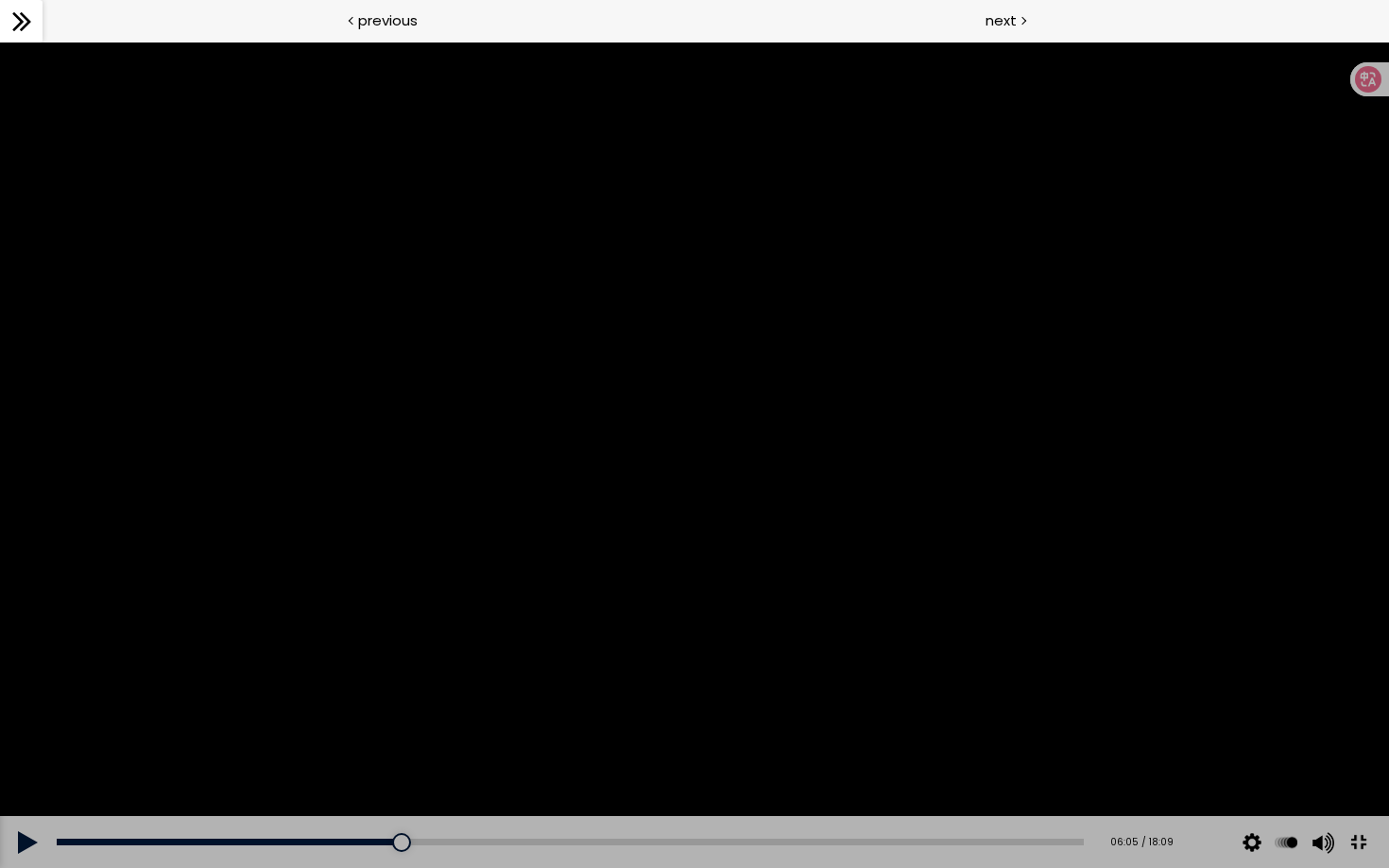 click at bounding box center (694, 454) 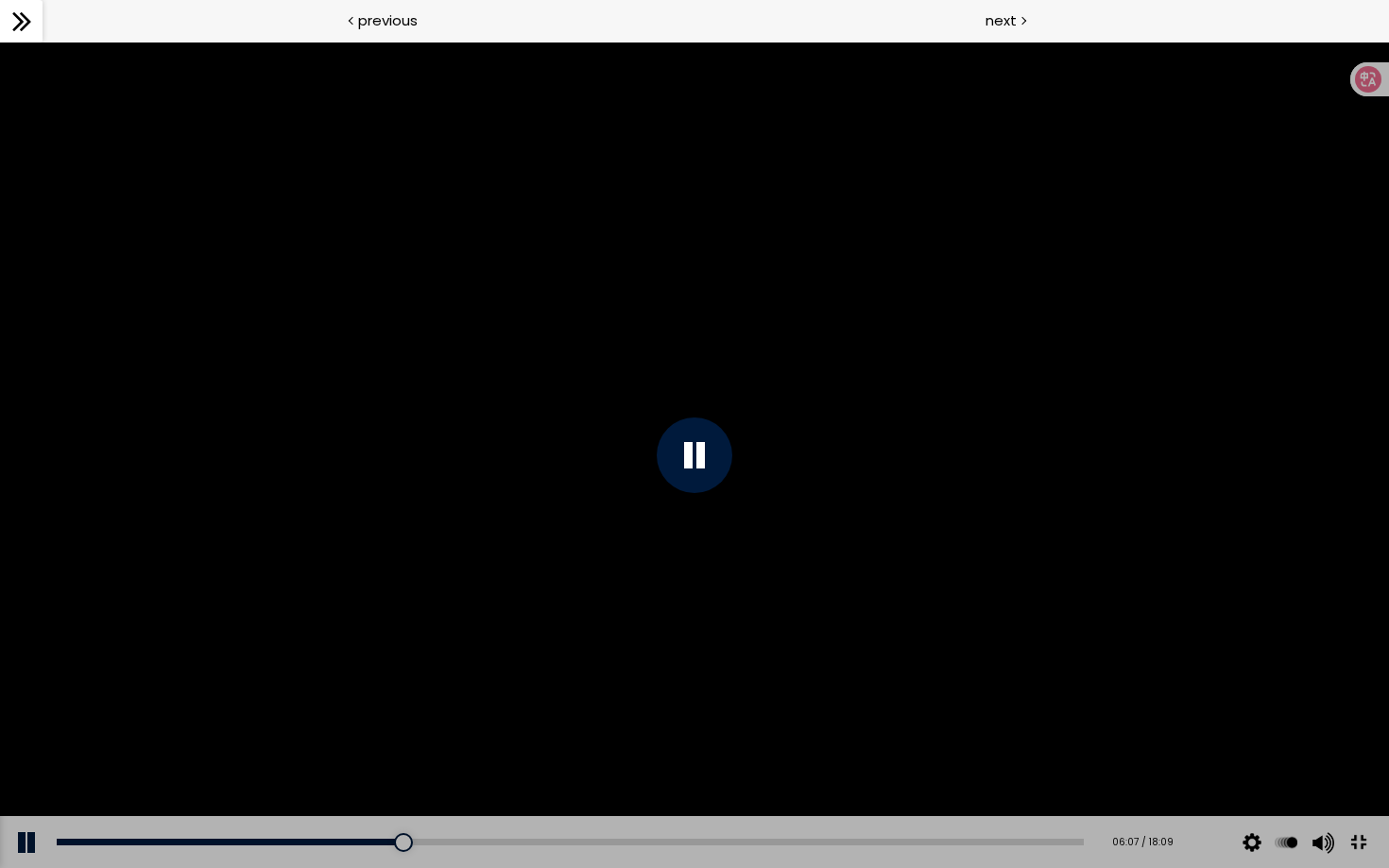 click at bounding box center (694, 454) 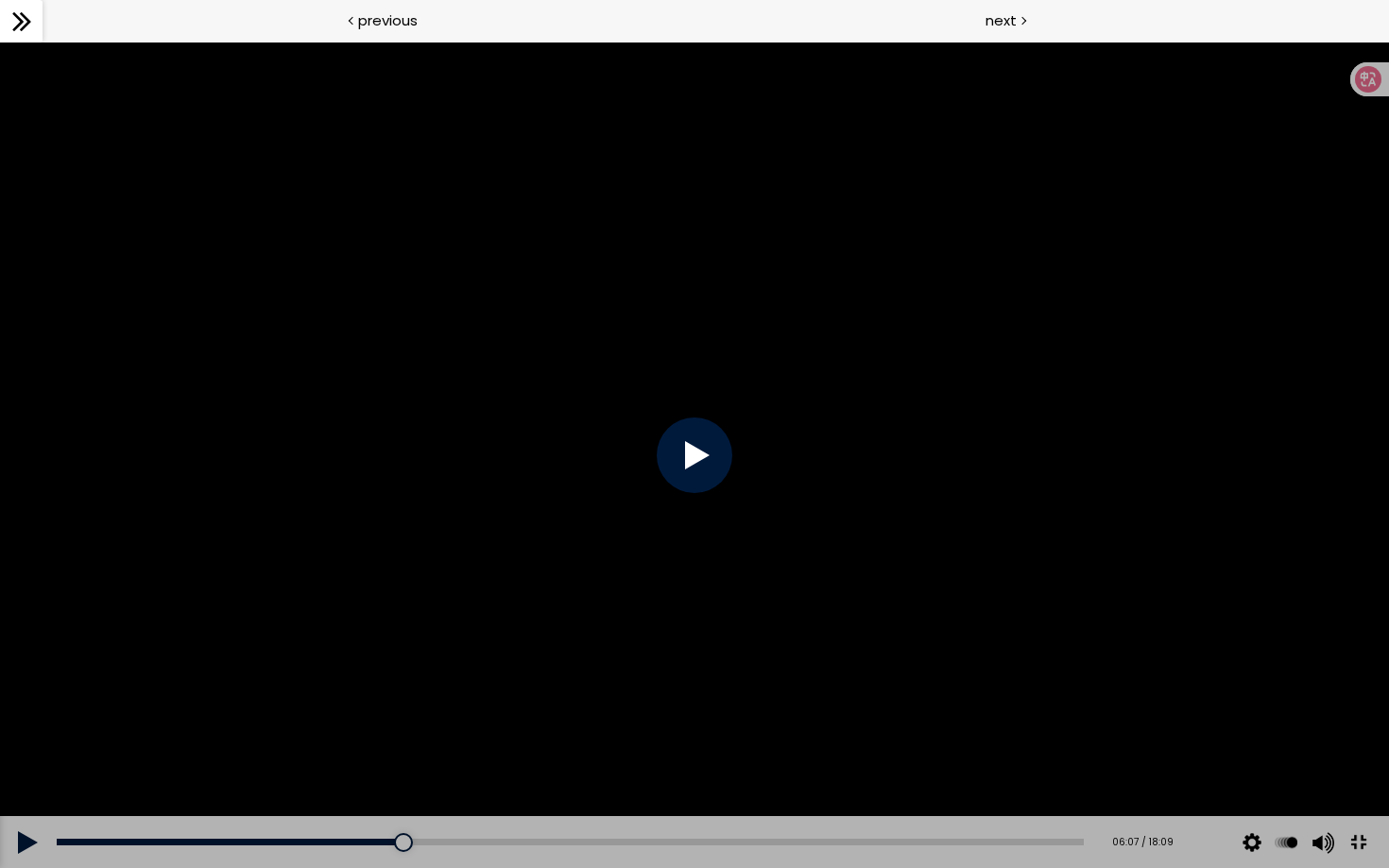 click at bounding box center (694, 454) 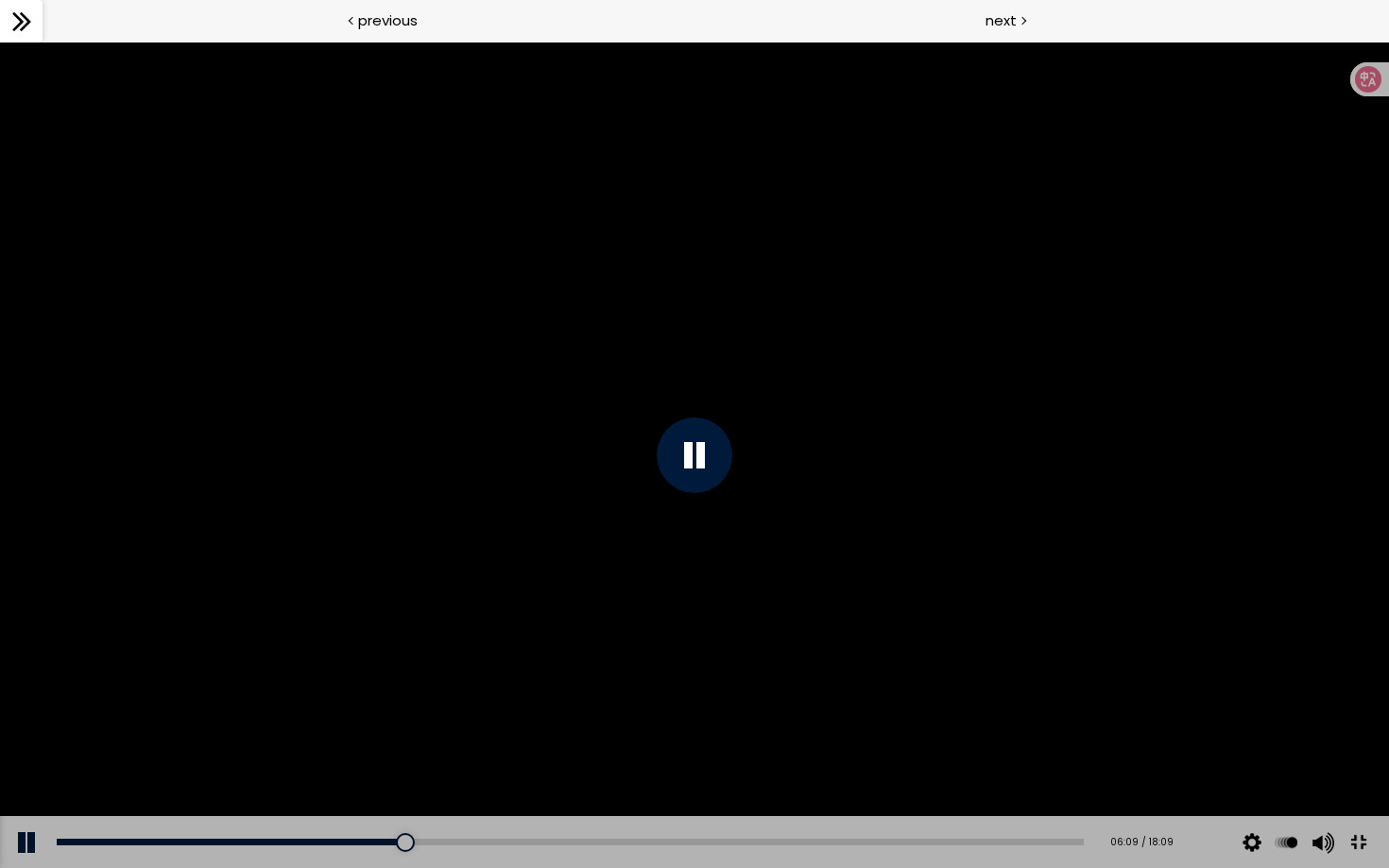 click at bounding box center [1358, 842] 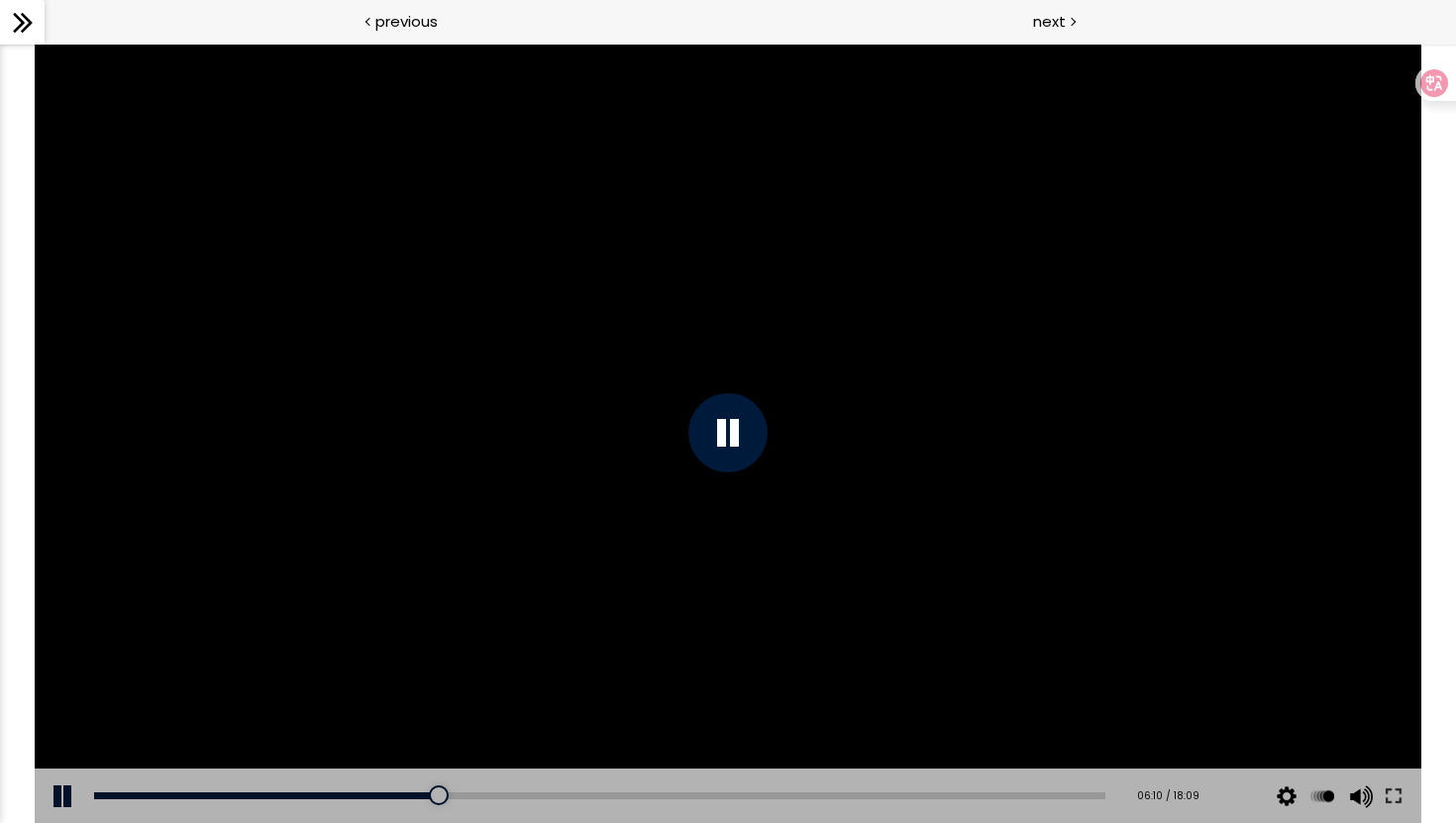 click at bounding box center [727, 433] 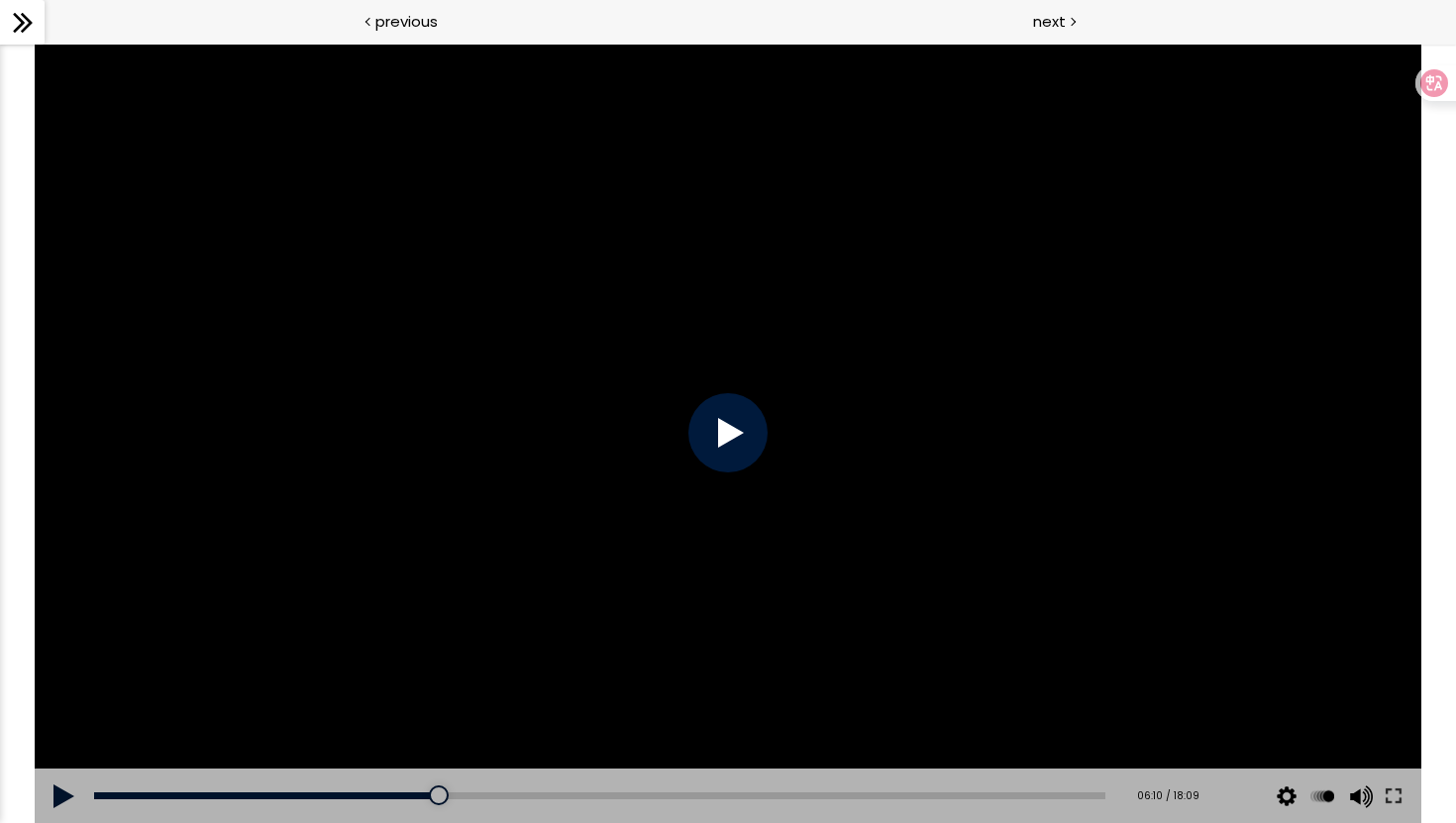 click at bounding box center [22, 22] 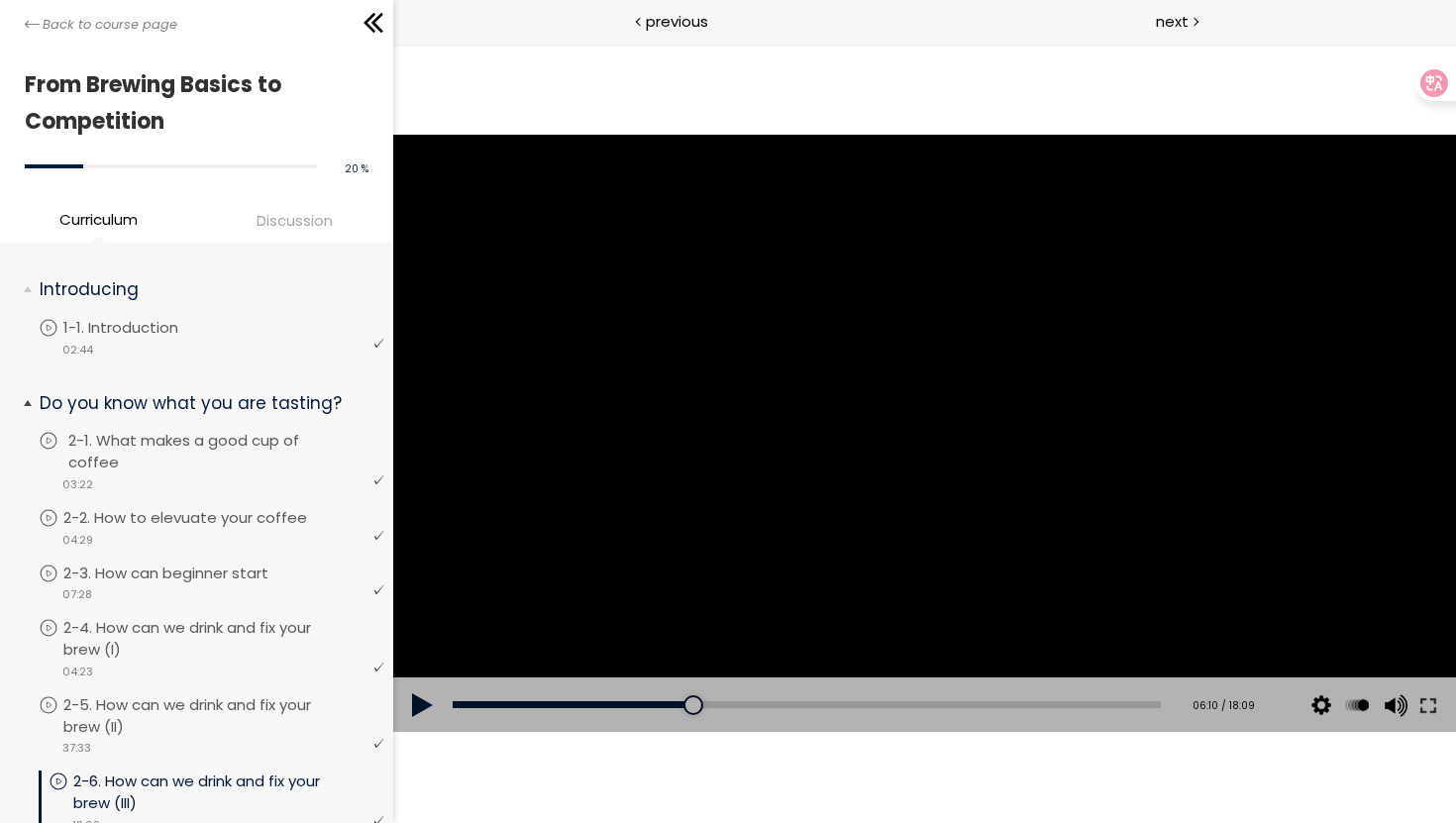 scroll, scrollTop: 535, scrollLeft: 0, axis: vertical 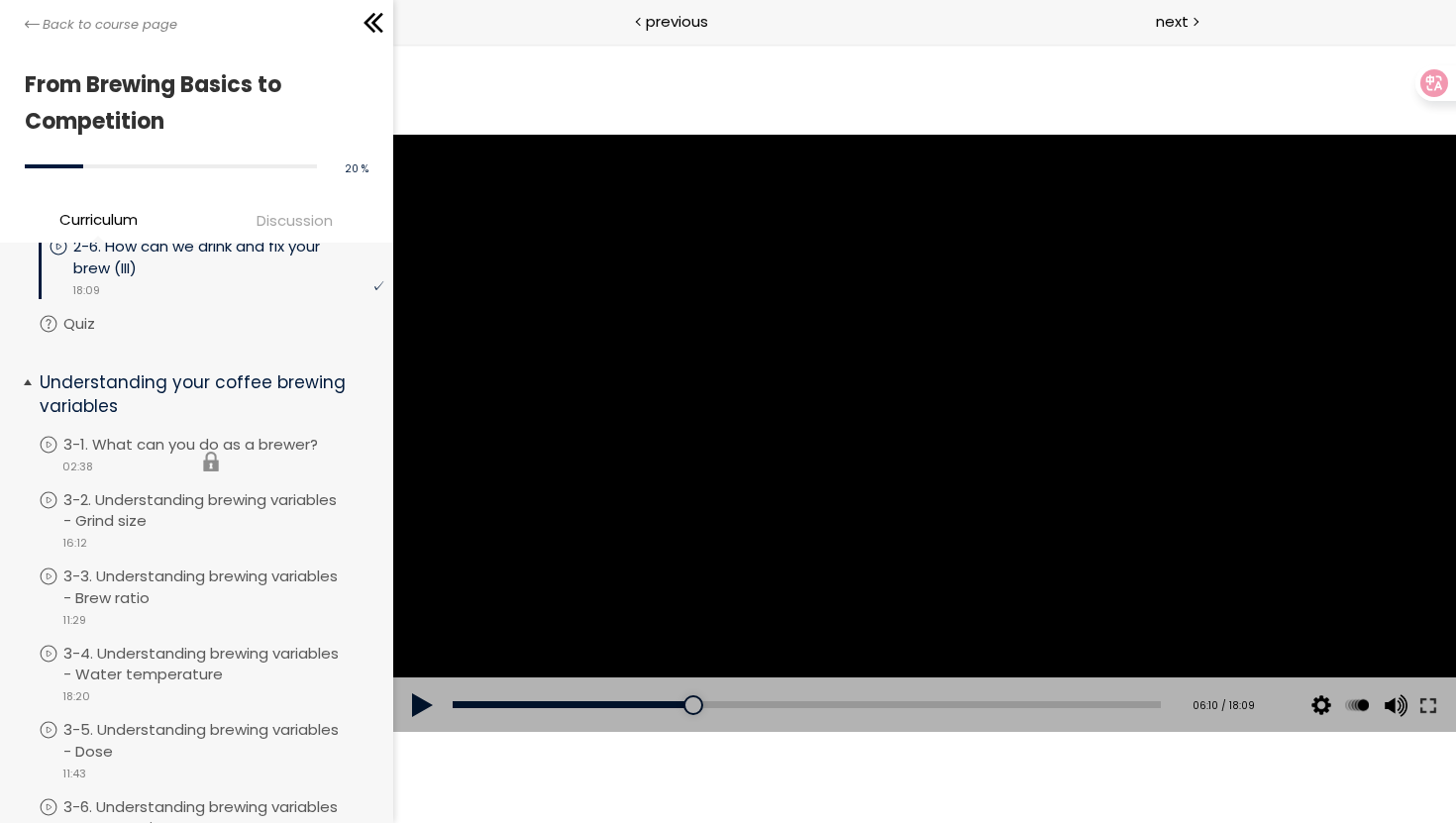 click on "You have to complete unit (3-1. What can you do as a brewer?) in order to continue.
3-1. What can you do as a brewer?   video     [TIME]" at bounding box center [211, 462] 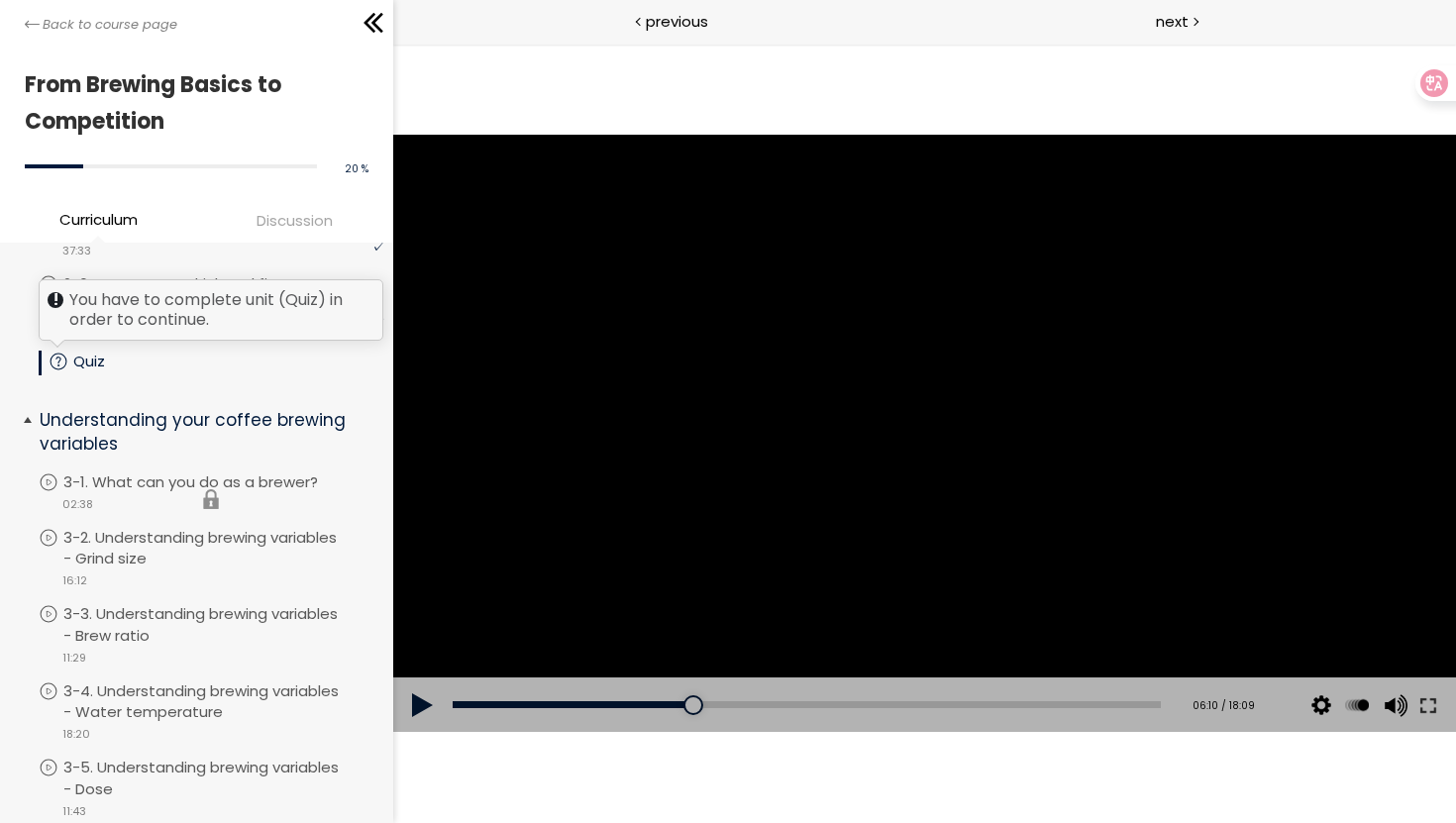 scroll, scrollTop: 497, scrollLeft: 0, axis: vertical 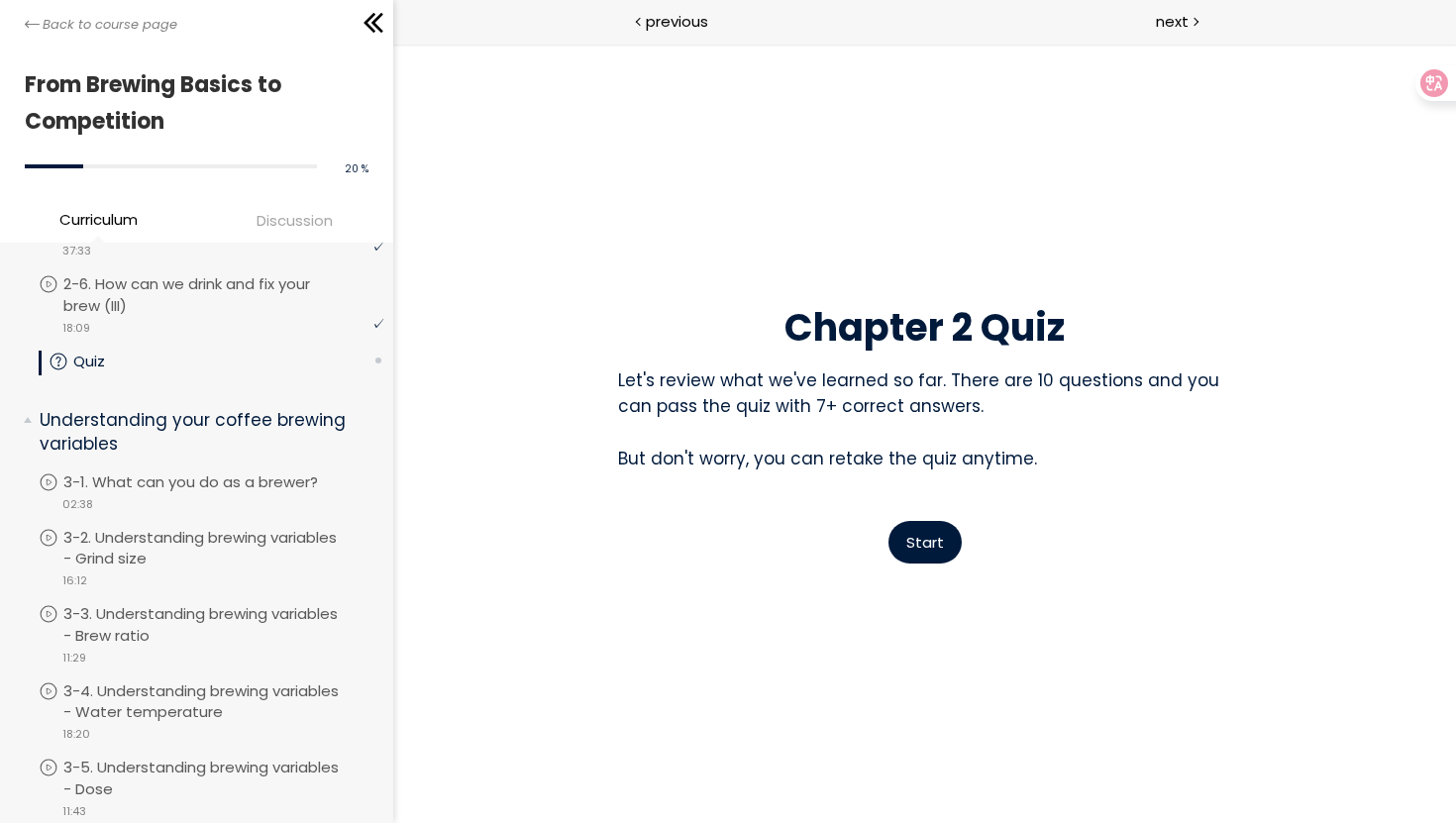 click on "Quiz" at bounding box center [109, 361] 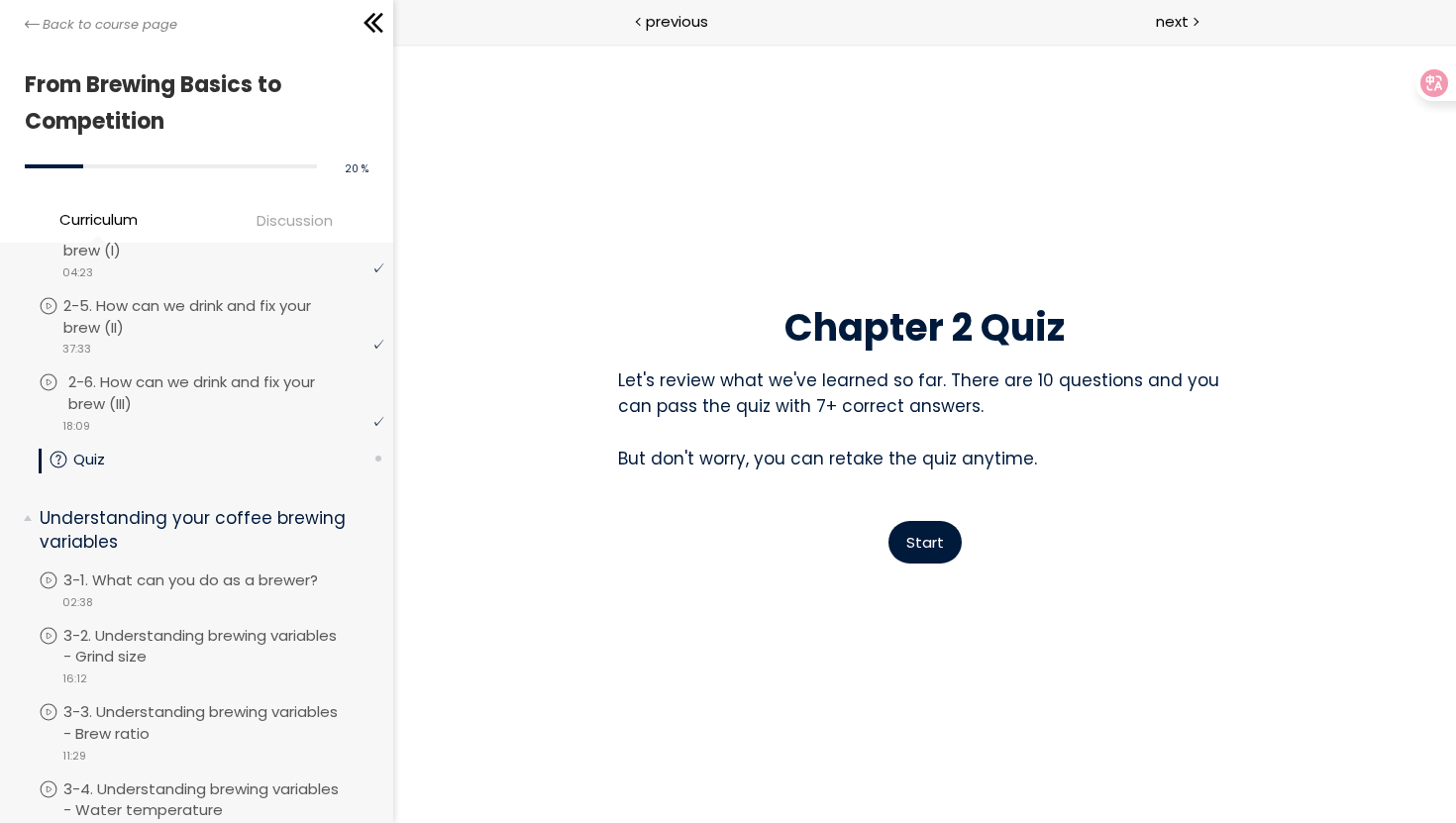 scroll, scrollTop: 306, scrollLeft: 0, axis: vertical 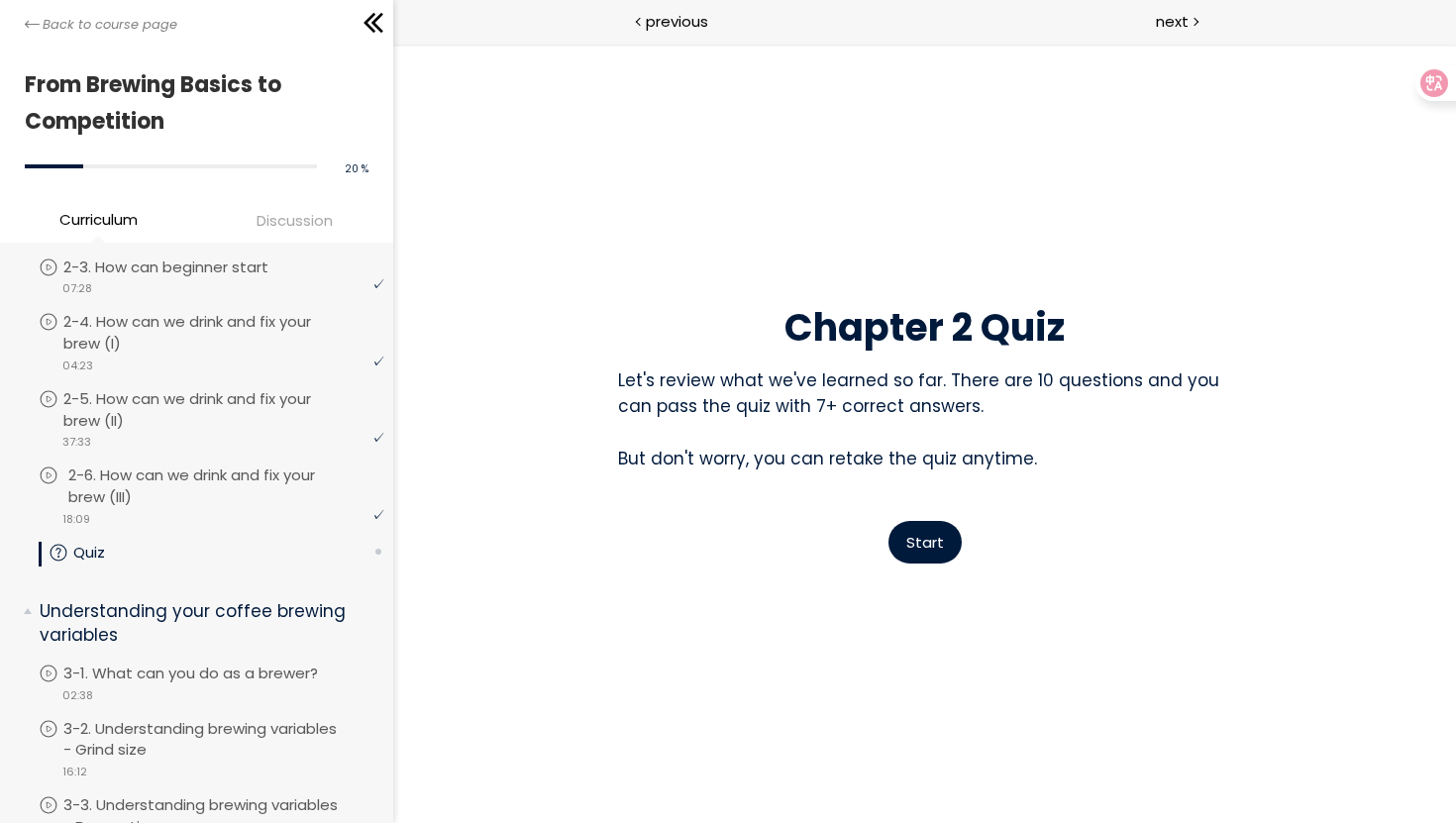 click on "You have to complete unit ([NUMBER]-[NUMBER]. How can we drink and fix your brew ([ROMAN]) in order to continue.
[NUMBER]-[NUMBER]. How can we drink and fix your brew ([ROMAN])   video     [TIME]" at bounding box center (211, 503) 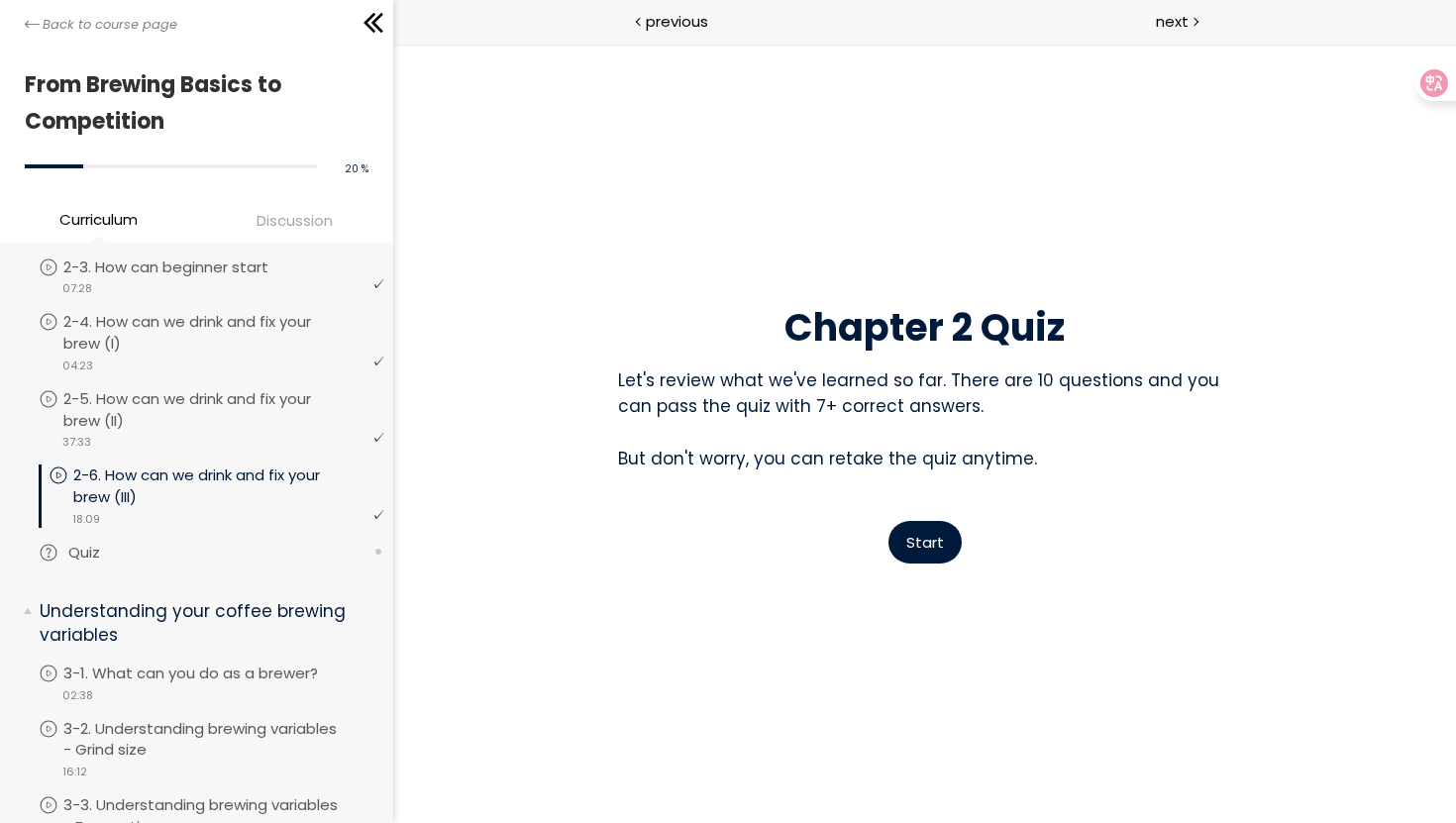 click on "Quiz" at bounding box center [104, 553] 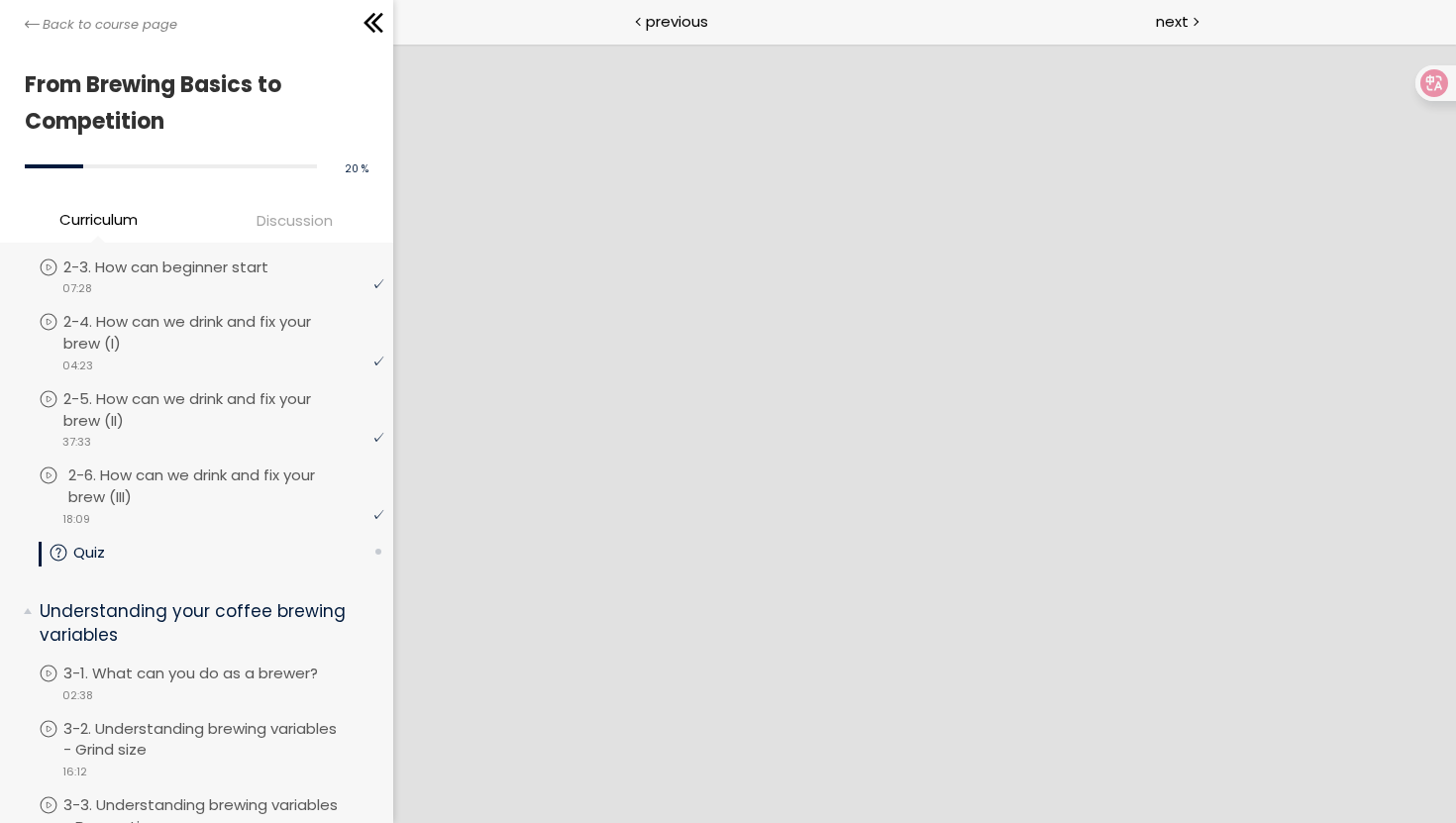 scroll, scrollTop: 0, scrollLeft: 0, axis: both 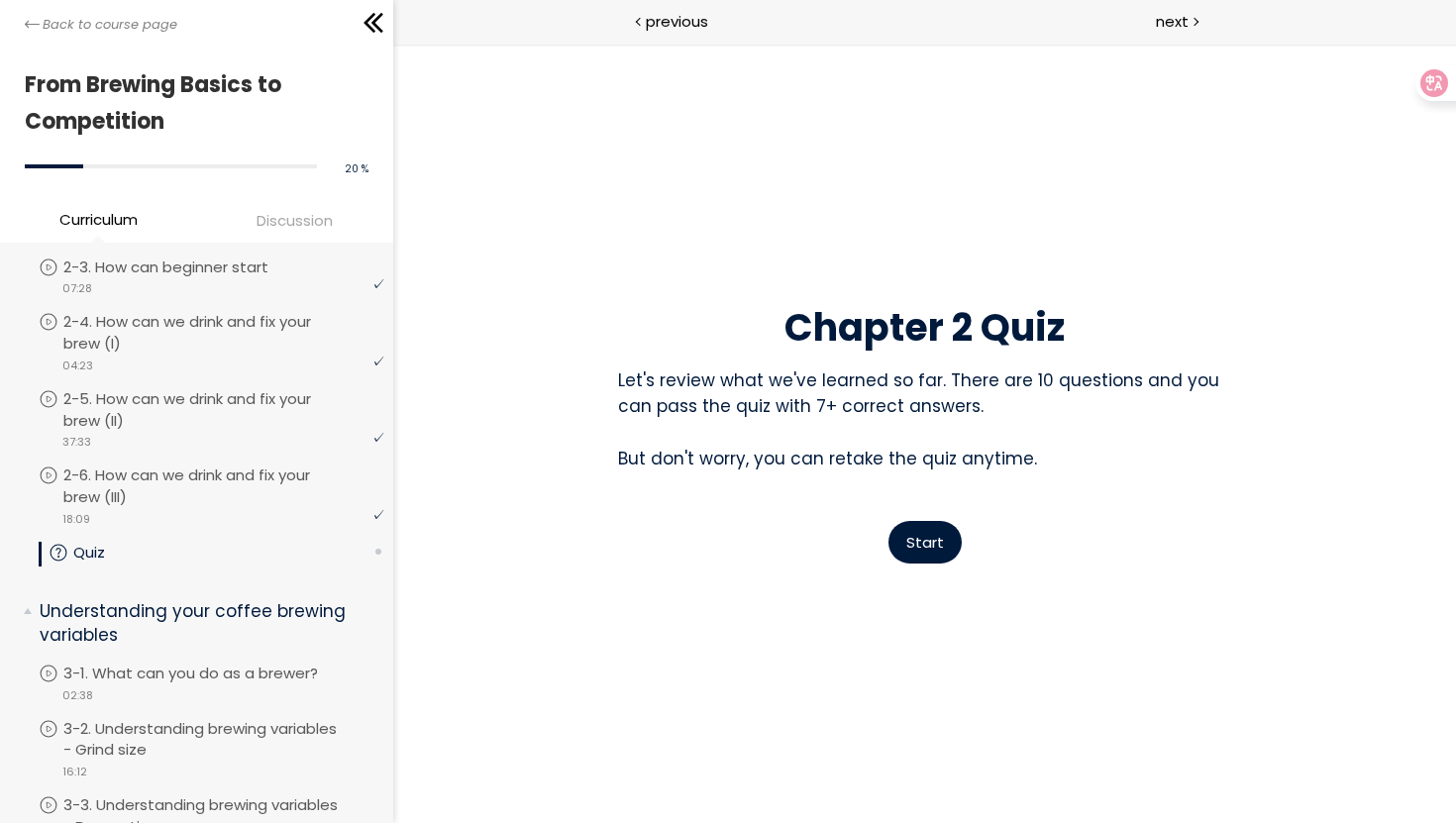 click on "Start" at bounding box center [924, 542] 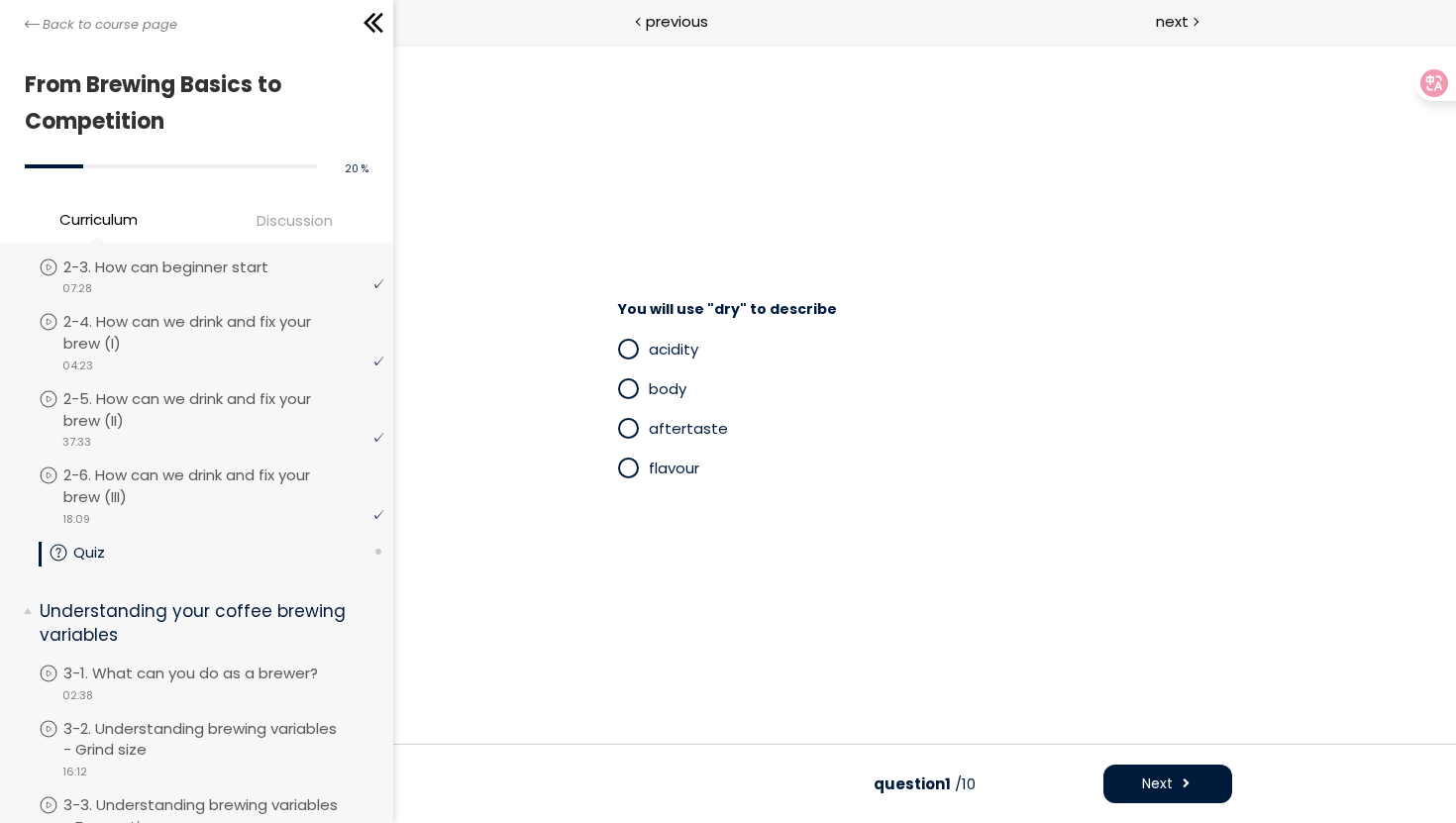 click on "aftertaste" at bounding box center (687, 428) 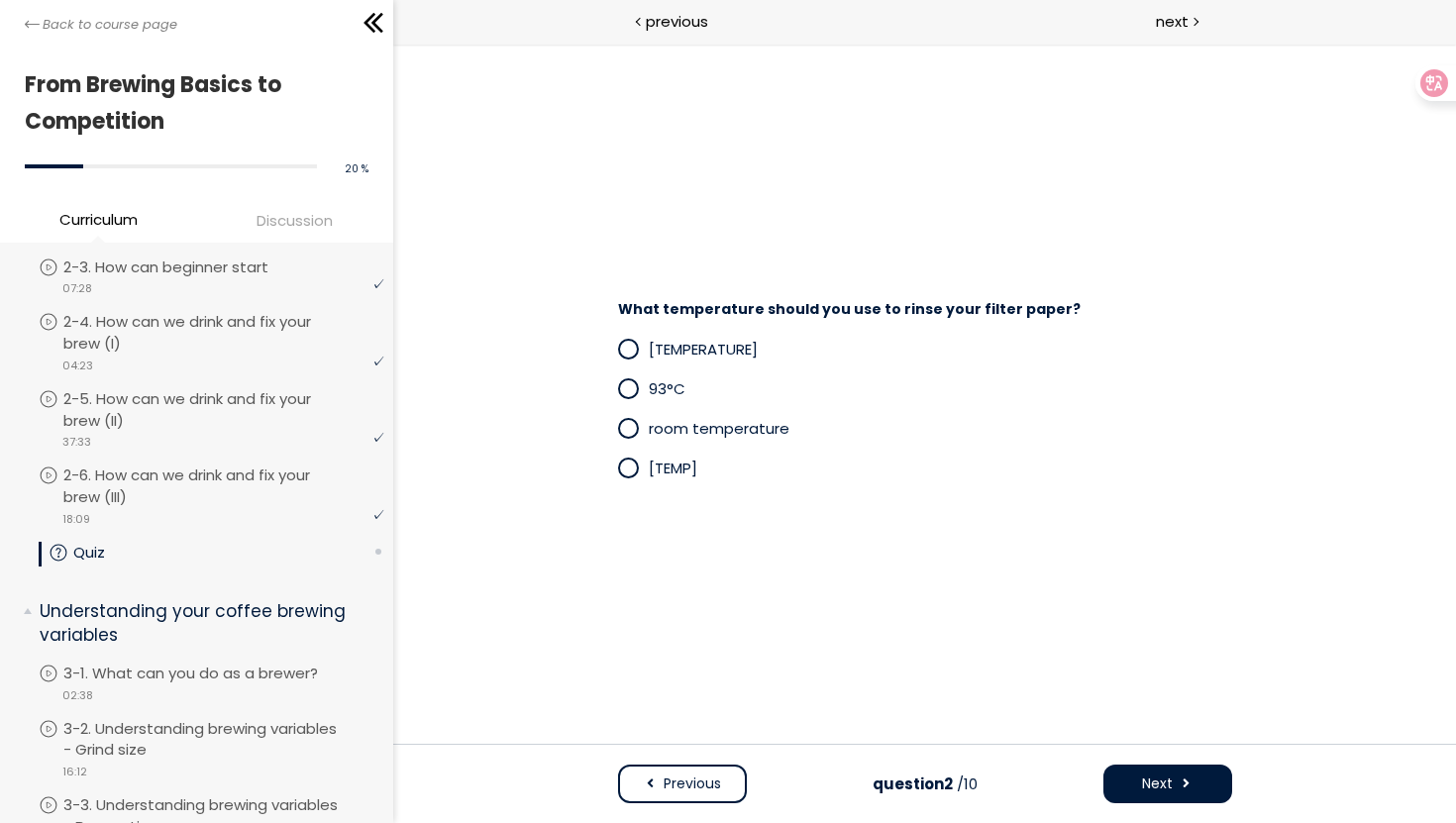 click on "room temperature" at bounding box center (718, 428) 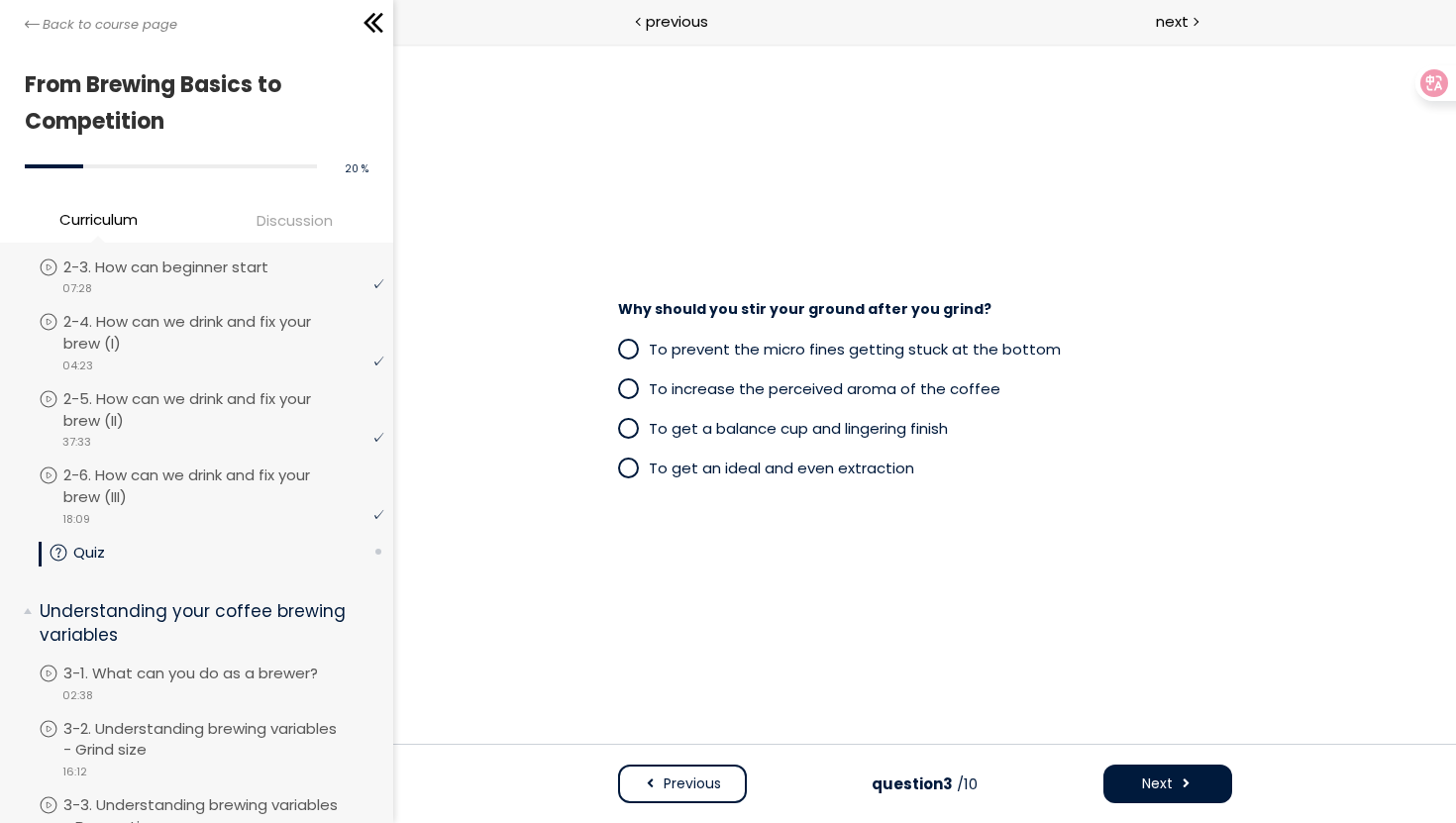 click on "To prevent the micro fines getting stuck at the bottom" at bounding box center [854, 349] 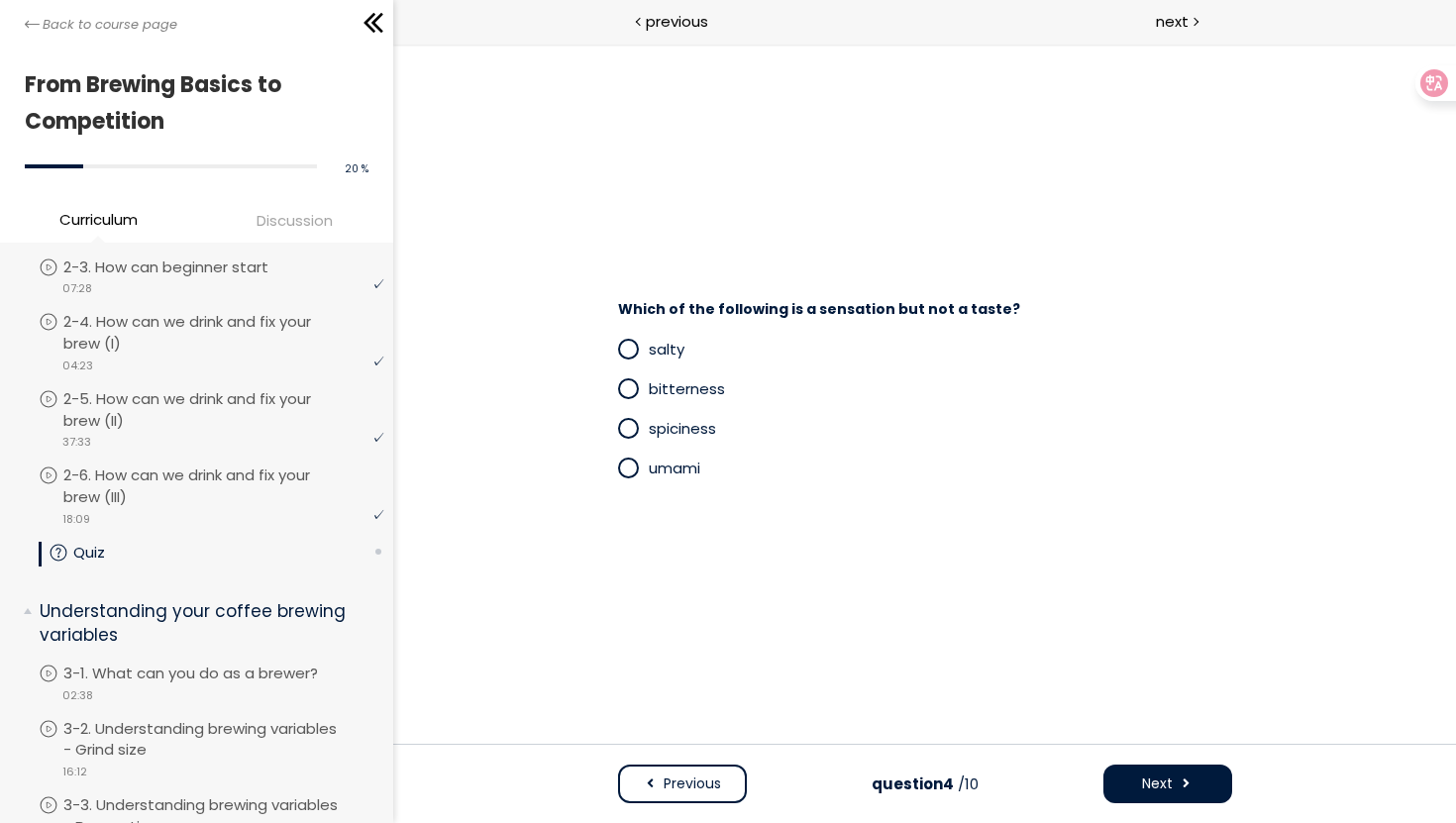 click on "spiciness" at bounding box center (681, 428) 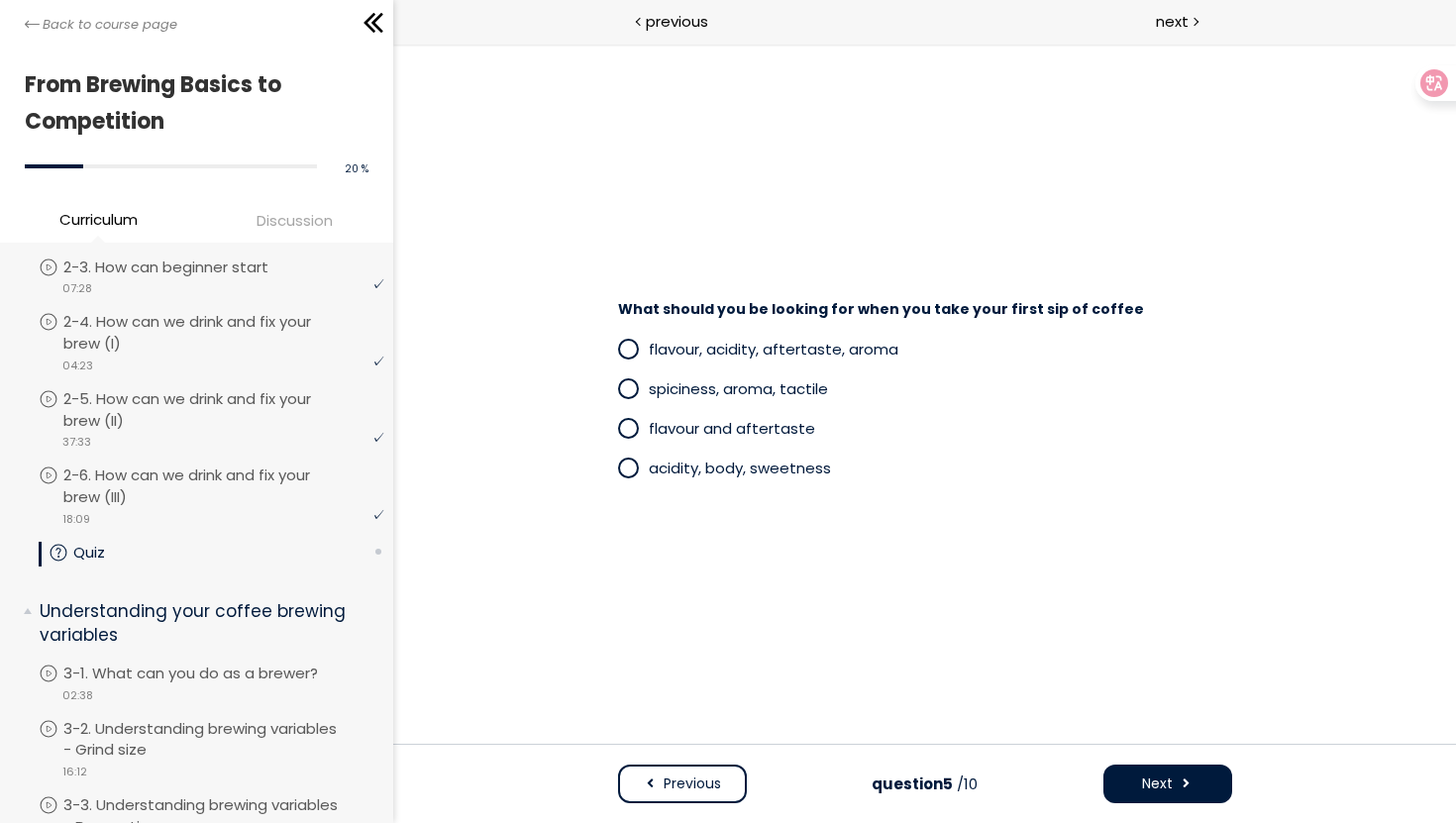 click on "flavour and aftertaste" at bounding box center [731, 428] 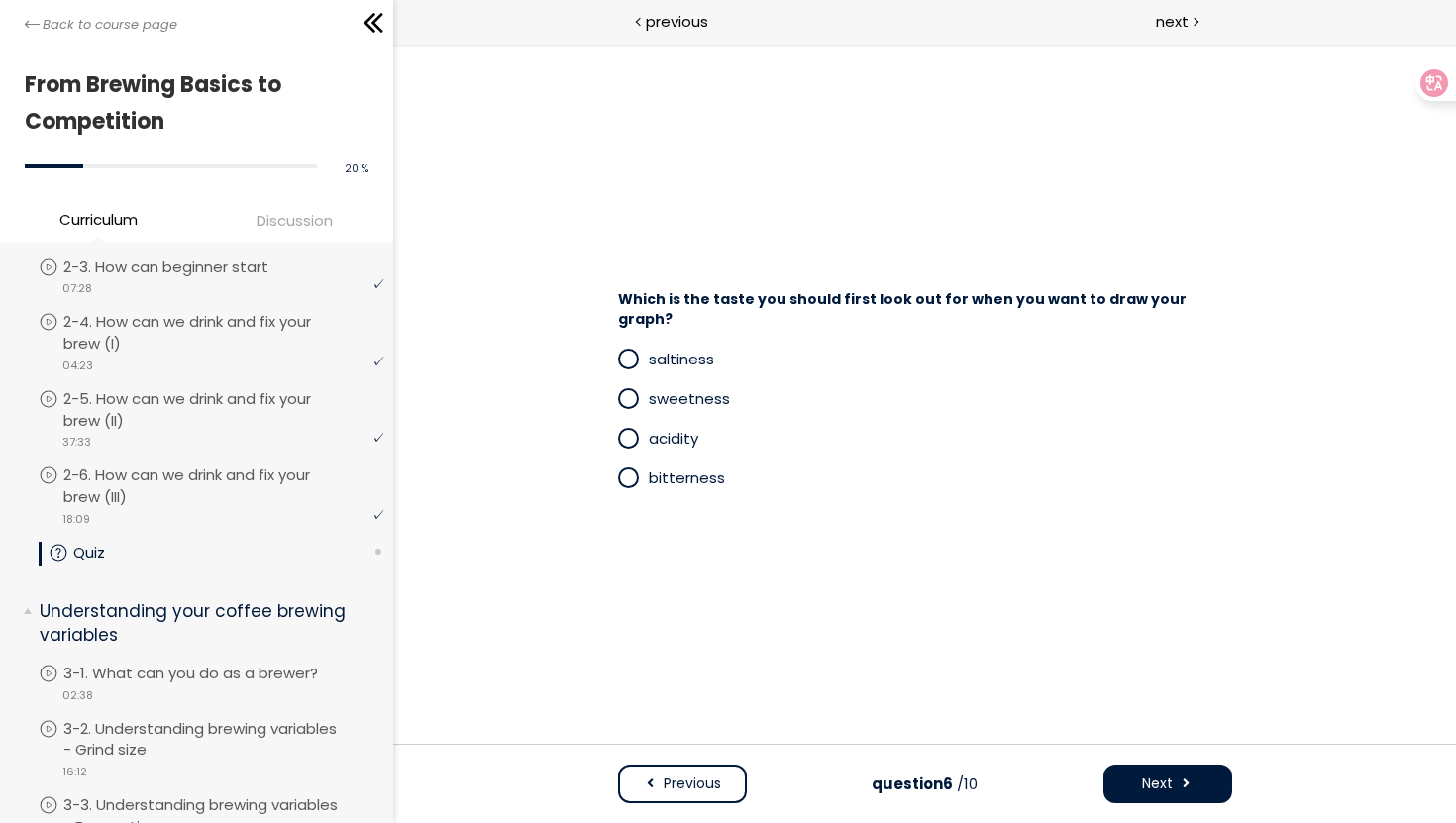 click on "acidity" at bounding box center (673, 438) 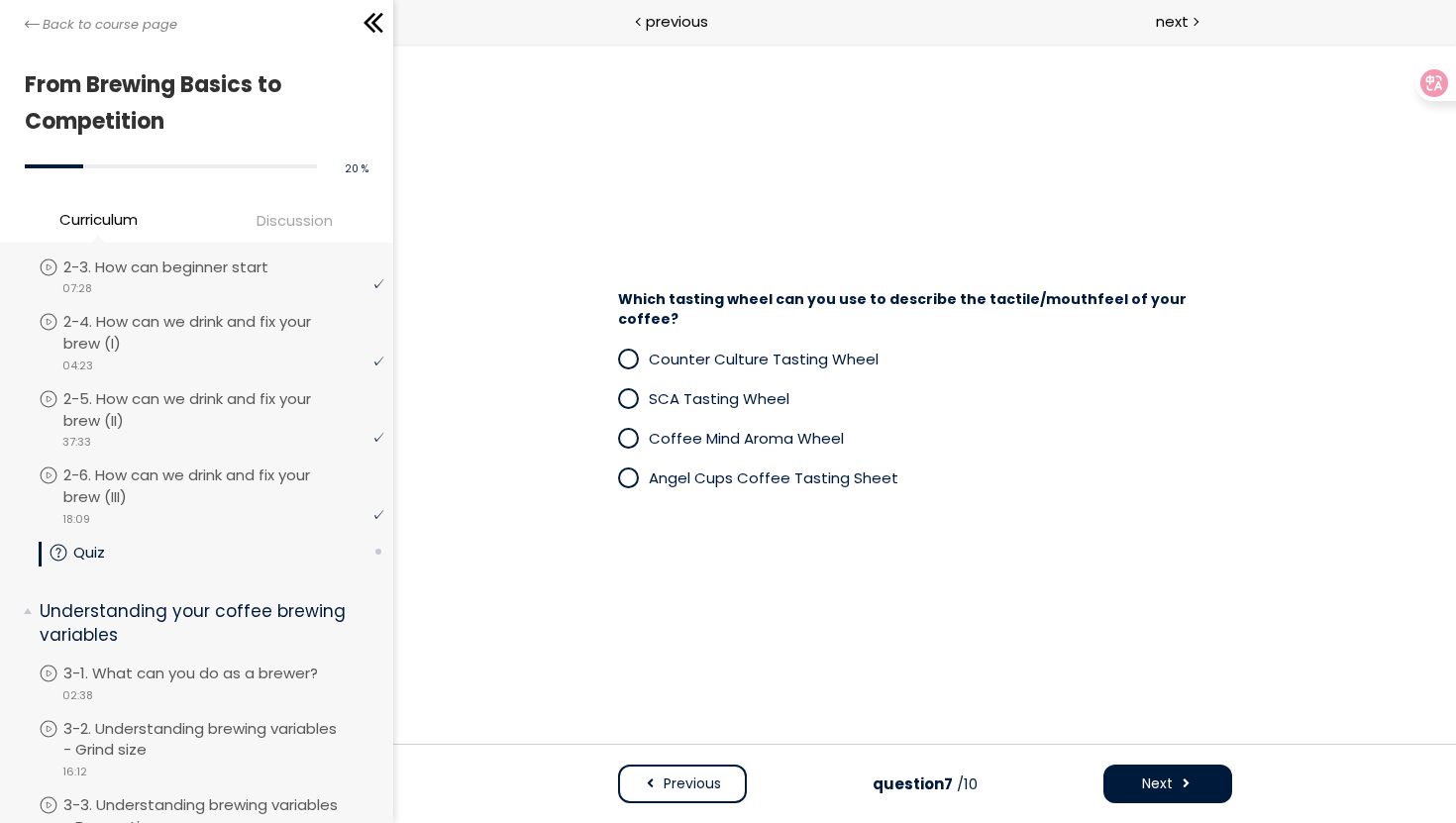click on "Counter Culture Tasting Wheel" at bounding box center [763, 359] 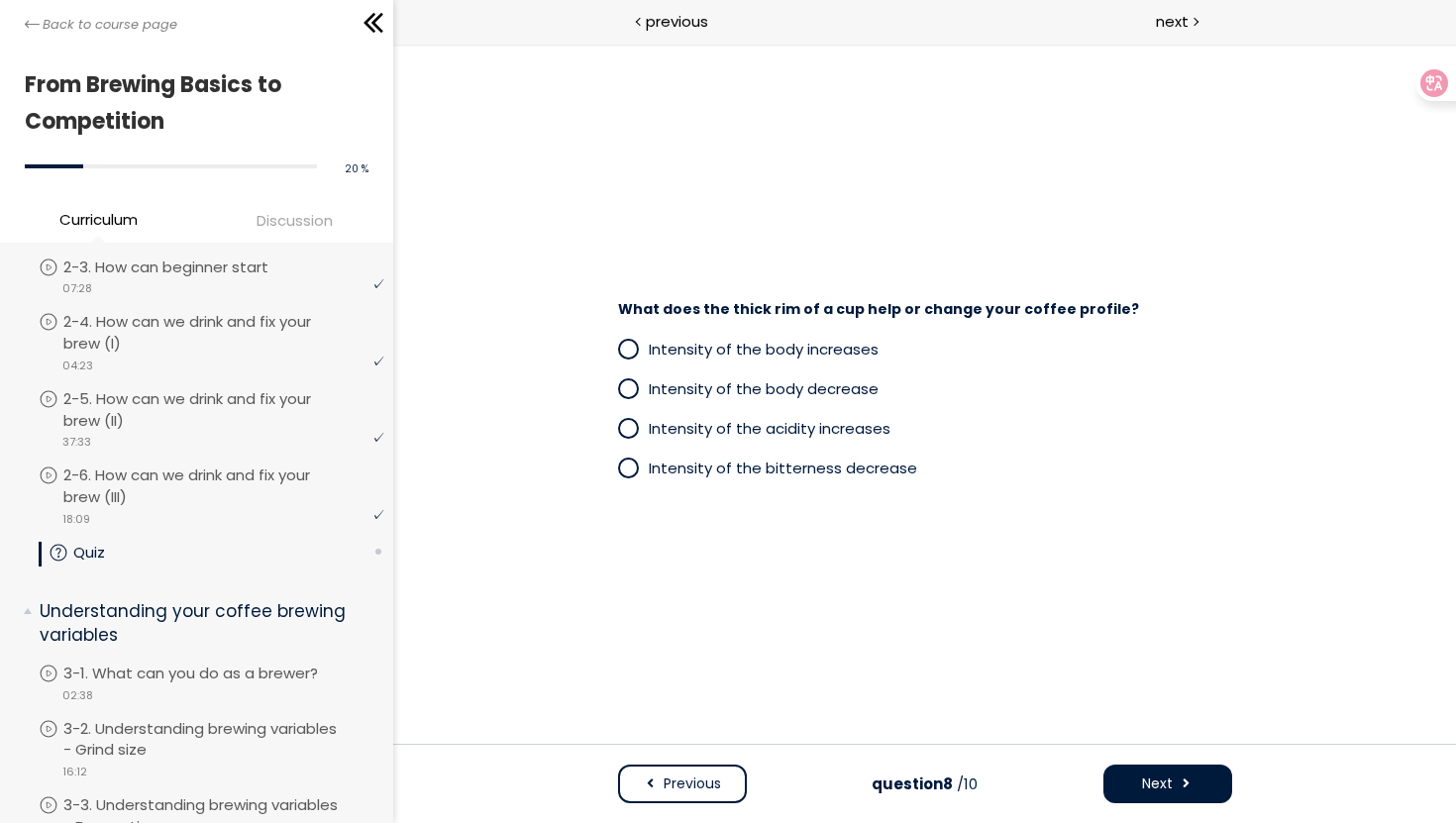 click on "Intensity of the body increases" at bounding box center (763, 349) 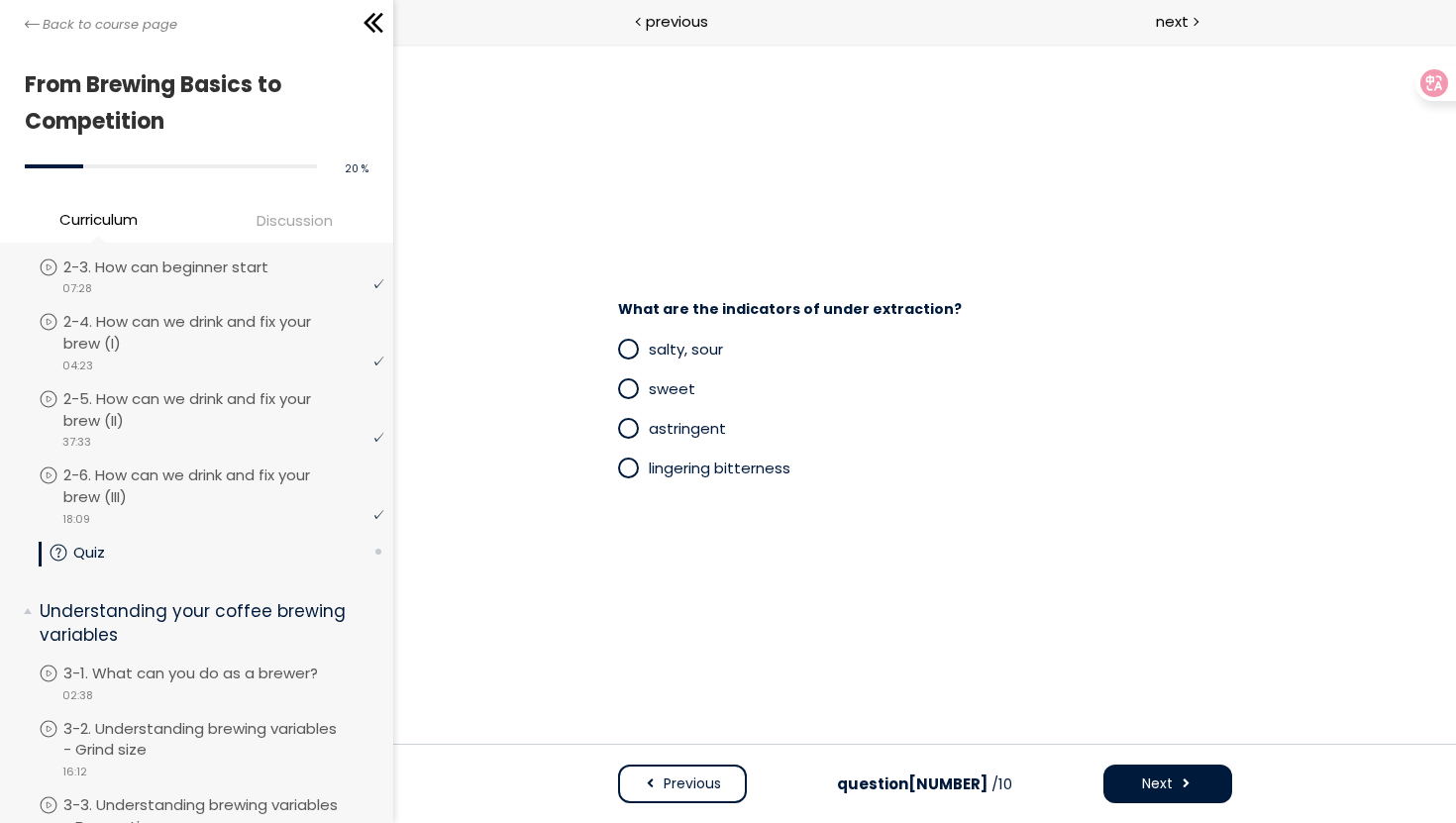 click on "salty, sour" at bounding box center (684, 349) 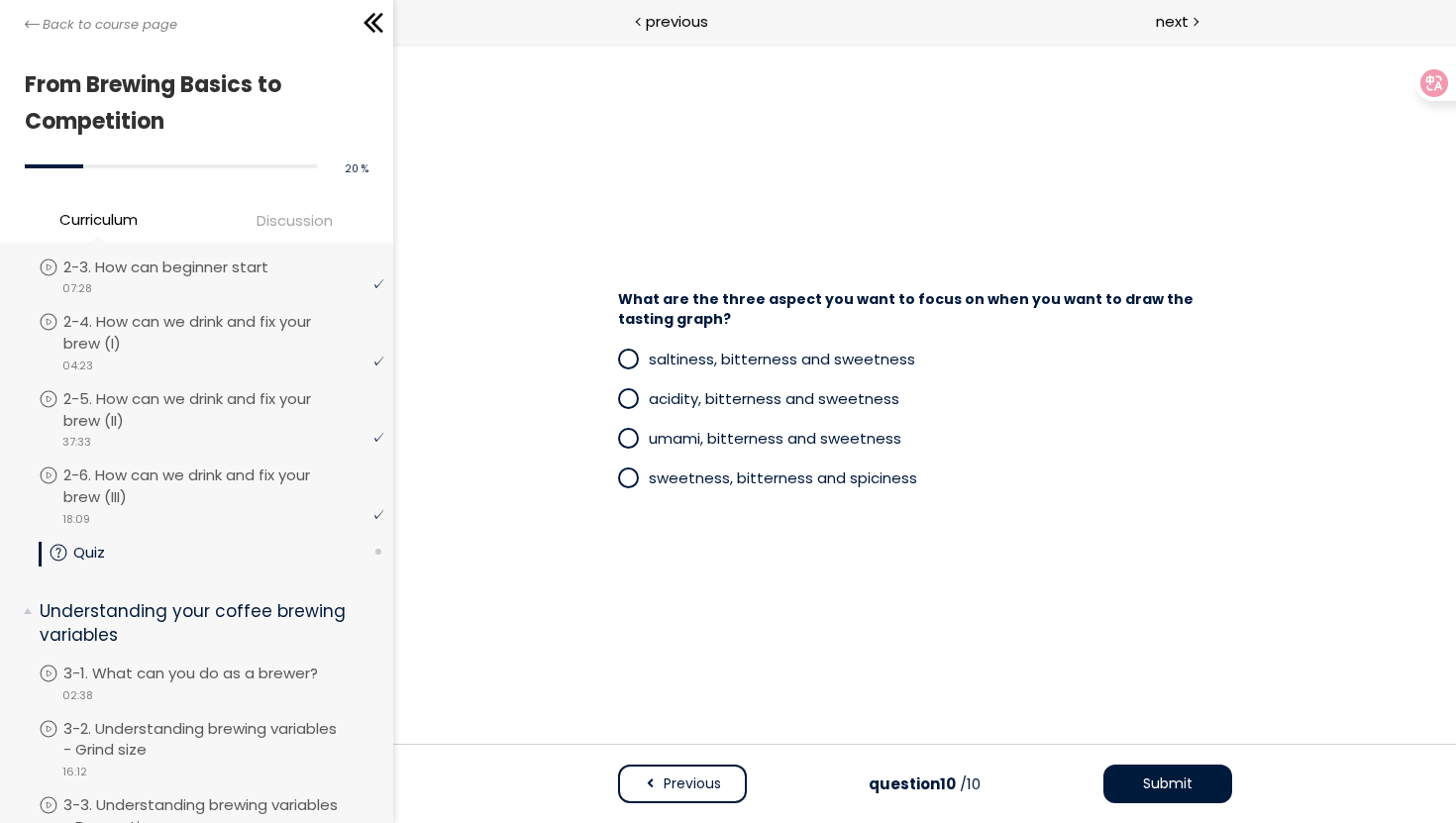 click on "saltiness, bitterness and sweetness" at bounding box center (780, 359) 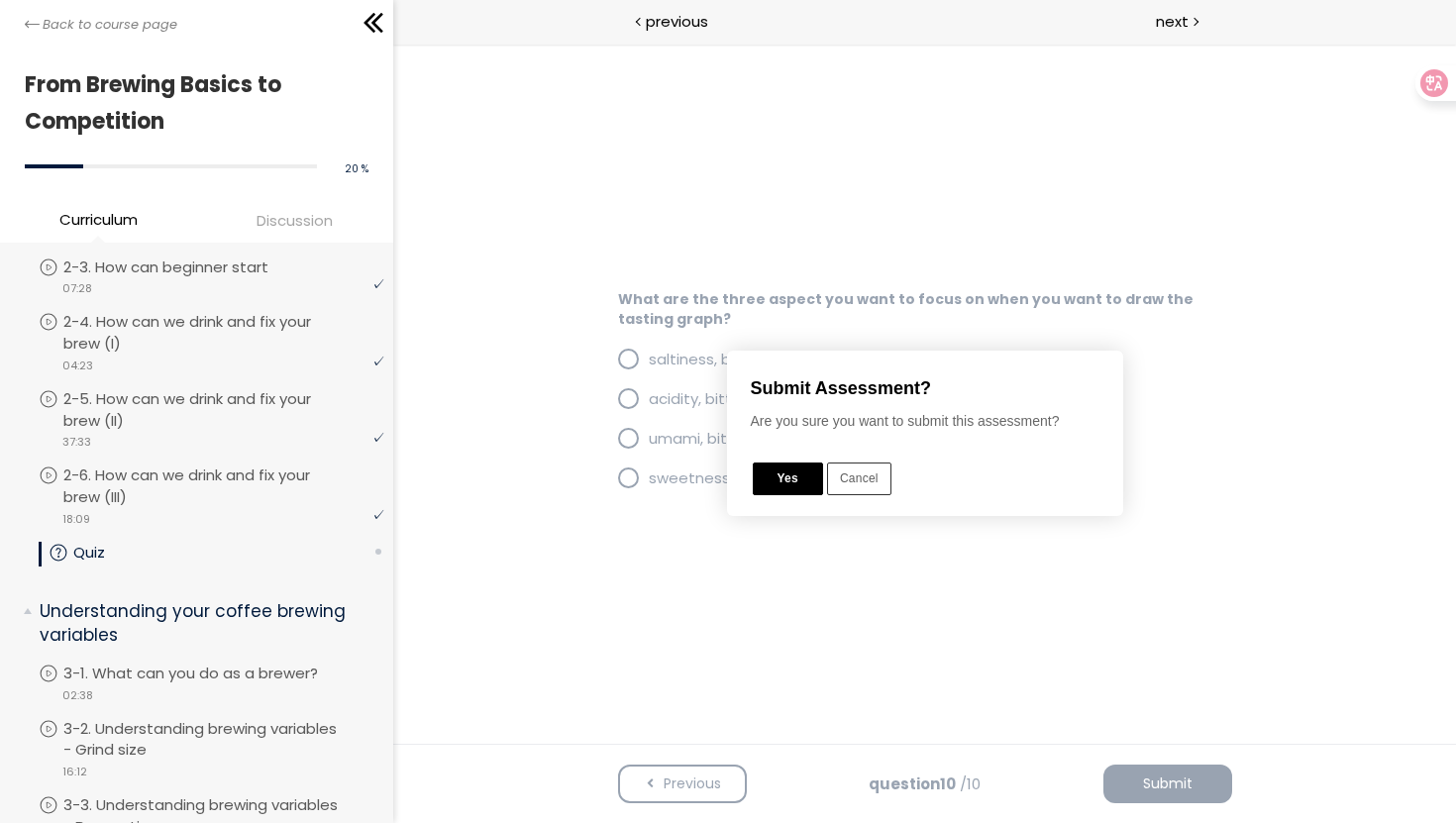 click on "Yes" at bounding box center [786, 478] 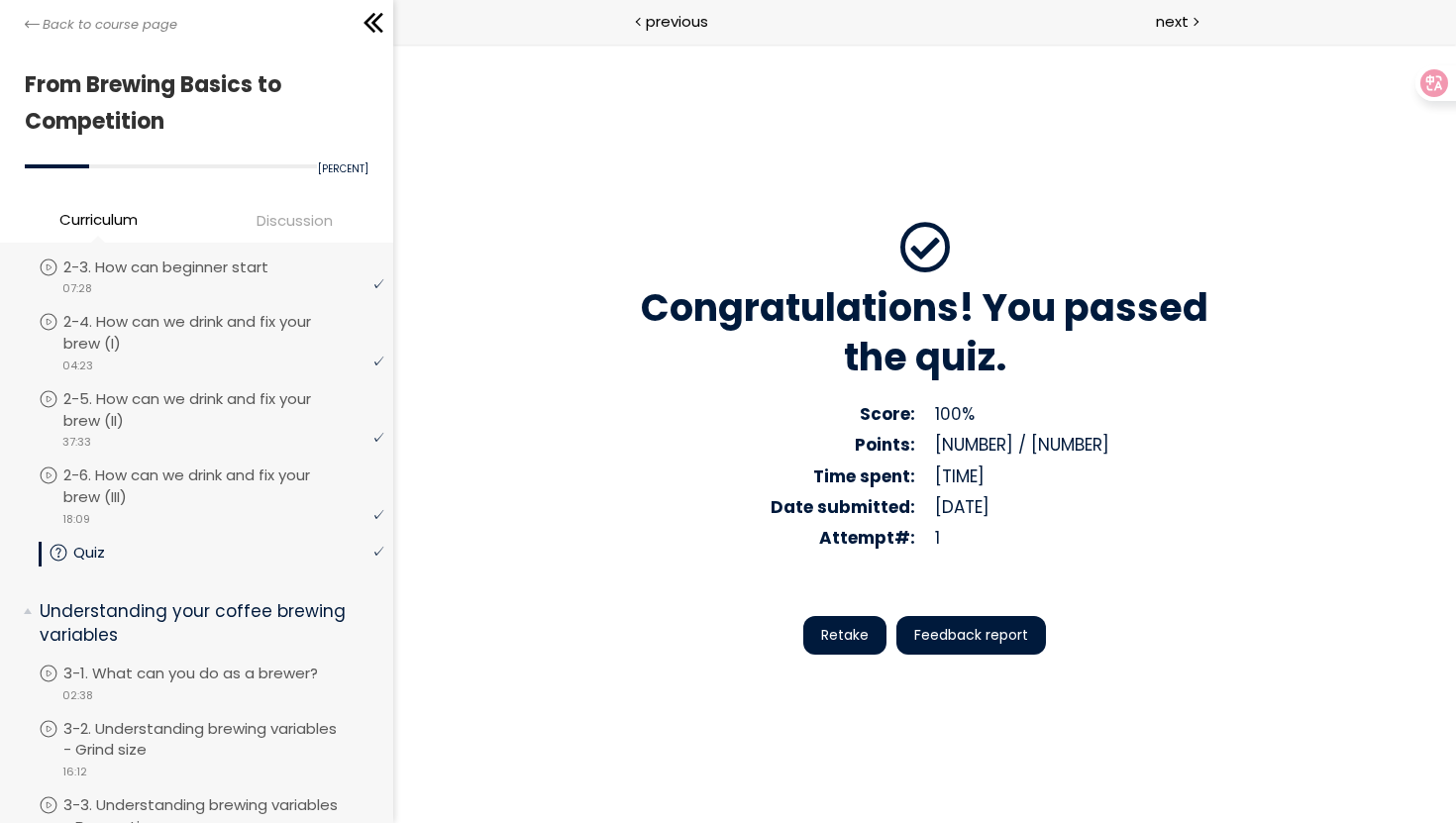 click on "Congratulations! You passed the quiz.   Score:     100%   Points:     10 / 10   Correct answers:     10  / 10   Time spent:     [TIME]   Date submitted:     [DATE]   Attempt#:     1   Points by section     Section 1:   10 / 10 Retake     Feedback report" at bounding box center (923, 433) 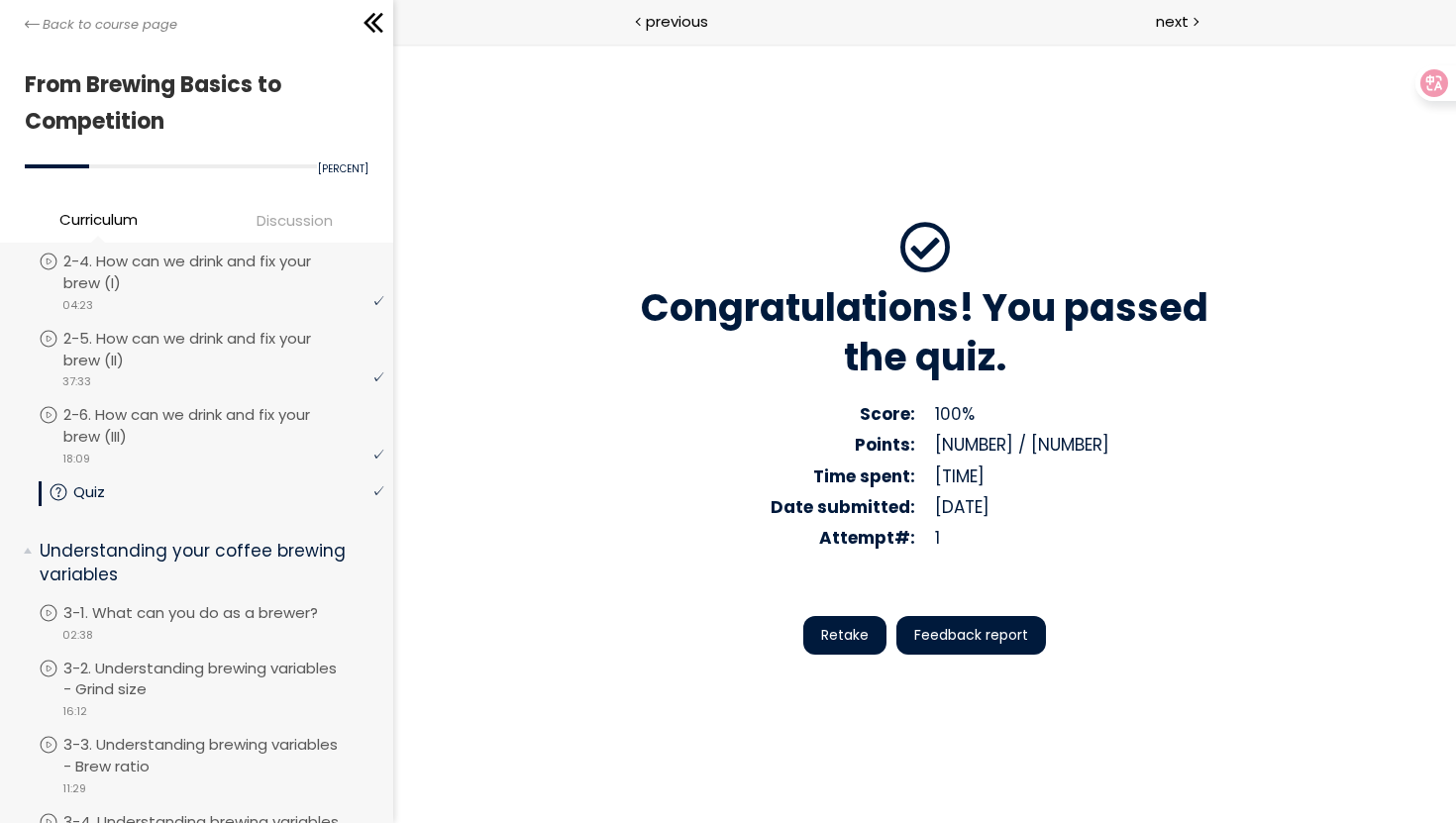 scroll, scrollTop: 432, scrollLeft: 0, axis: vertical 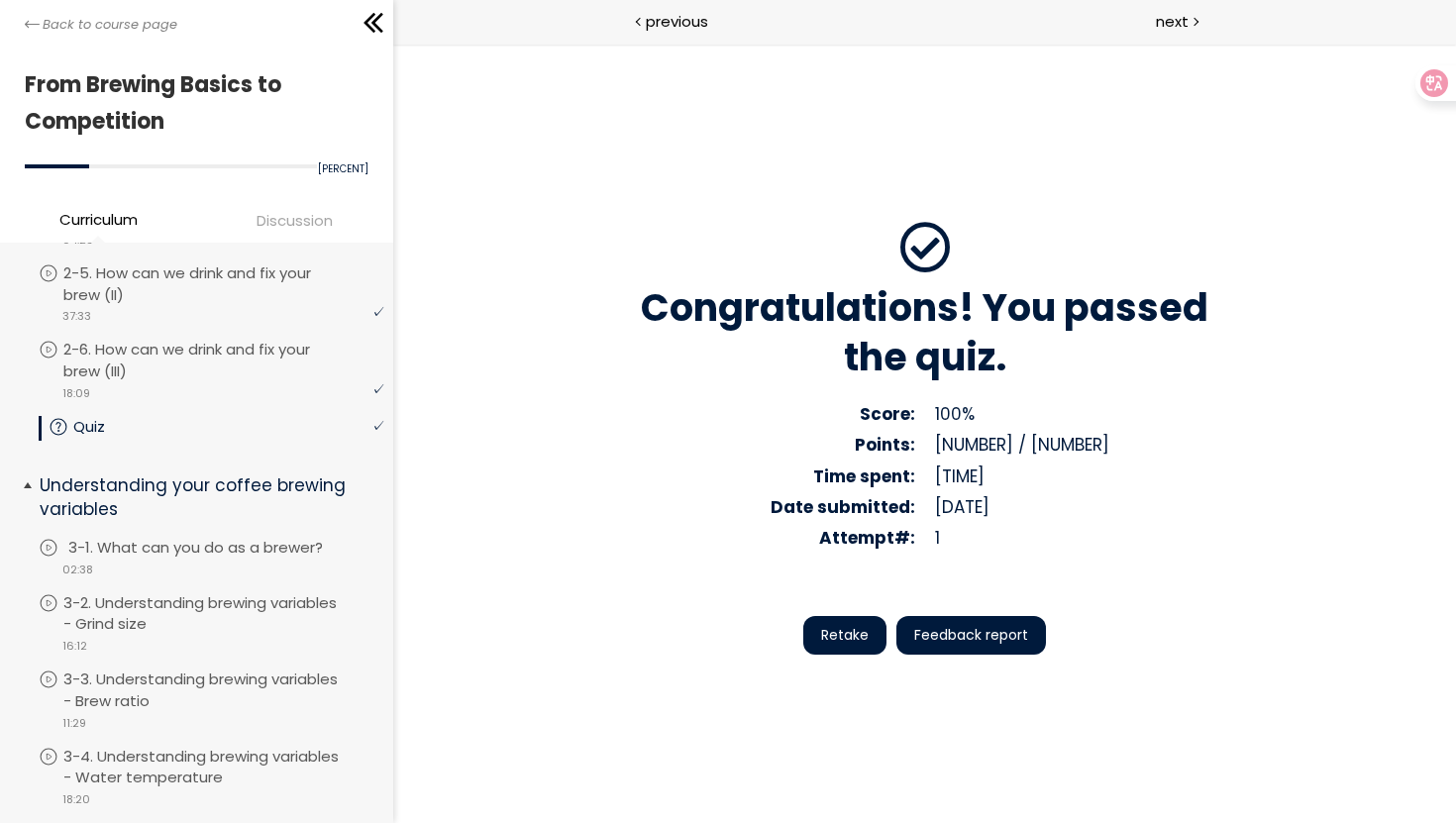 click on "video     [TIME]" at bounding box center [211, 568] 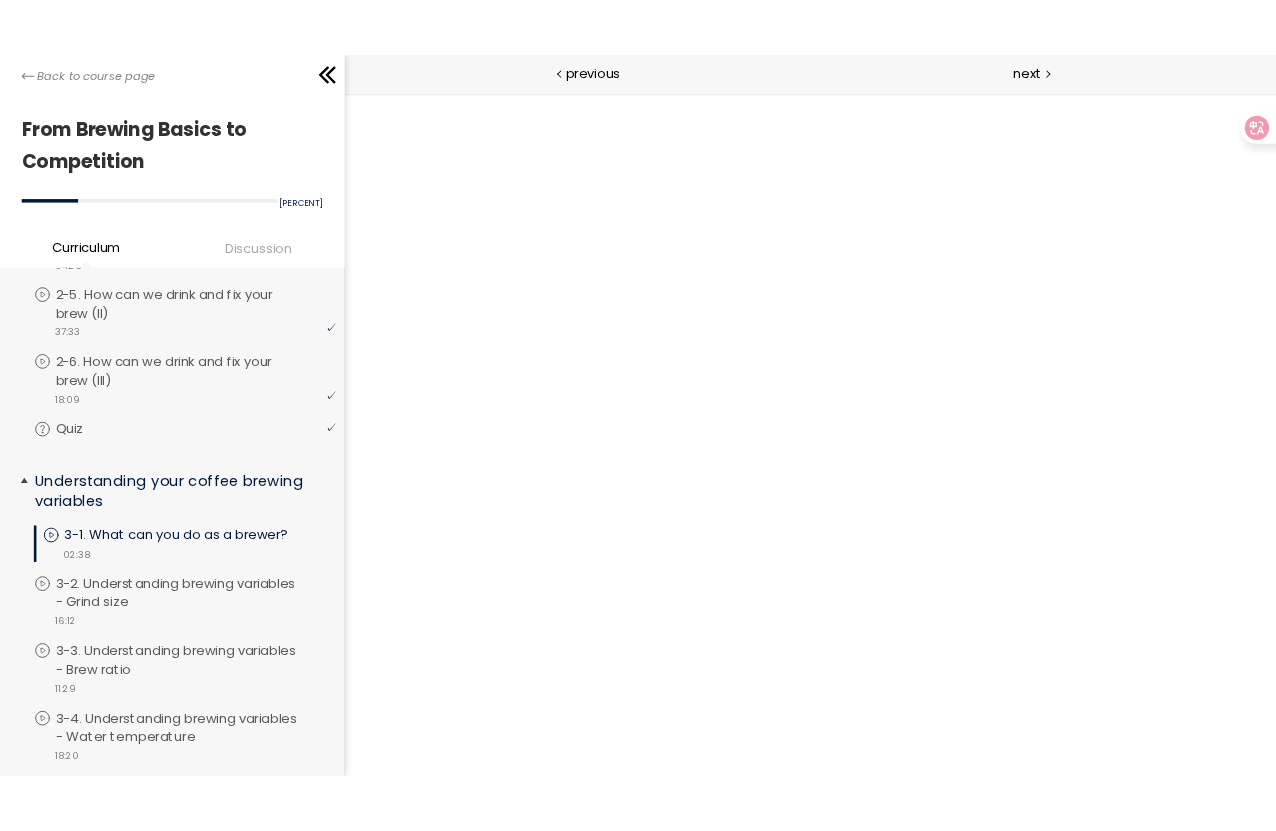scroll, scrollTop: 0, scrollLeft: 0, axis: both 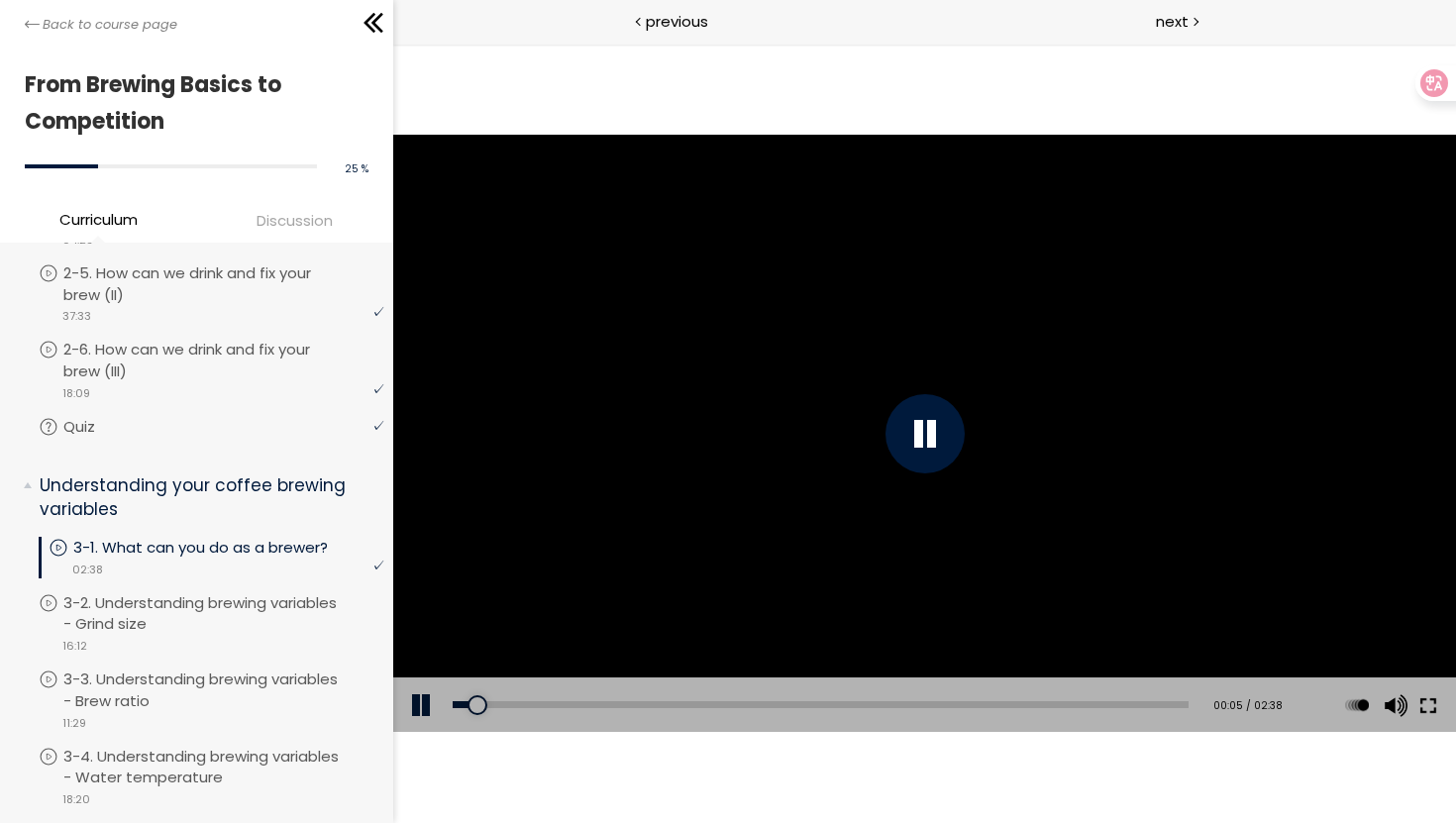 click at bounding box center (1427, 705) 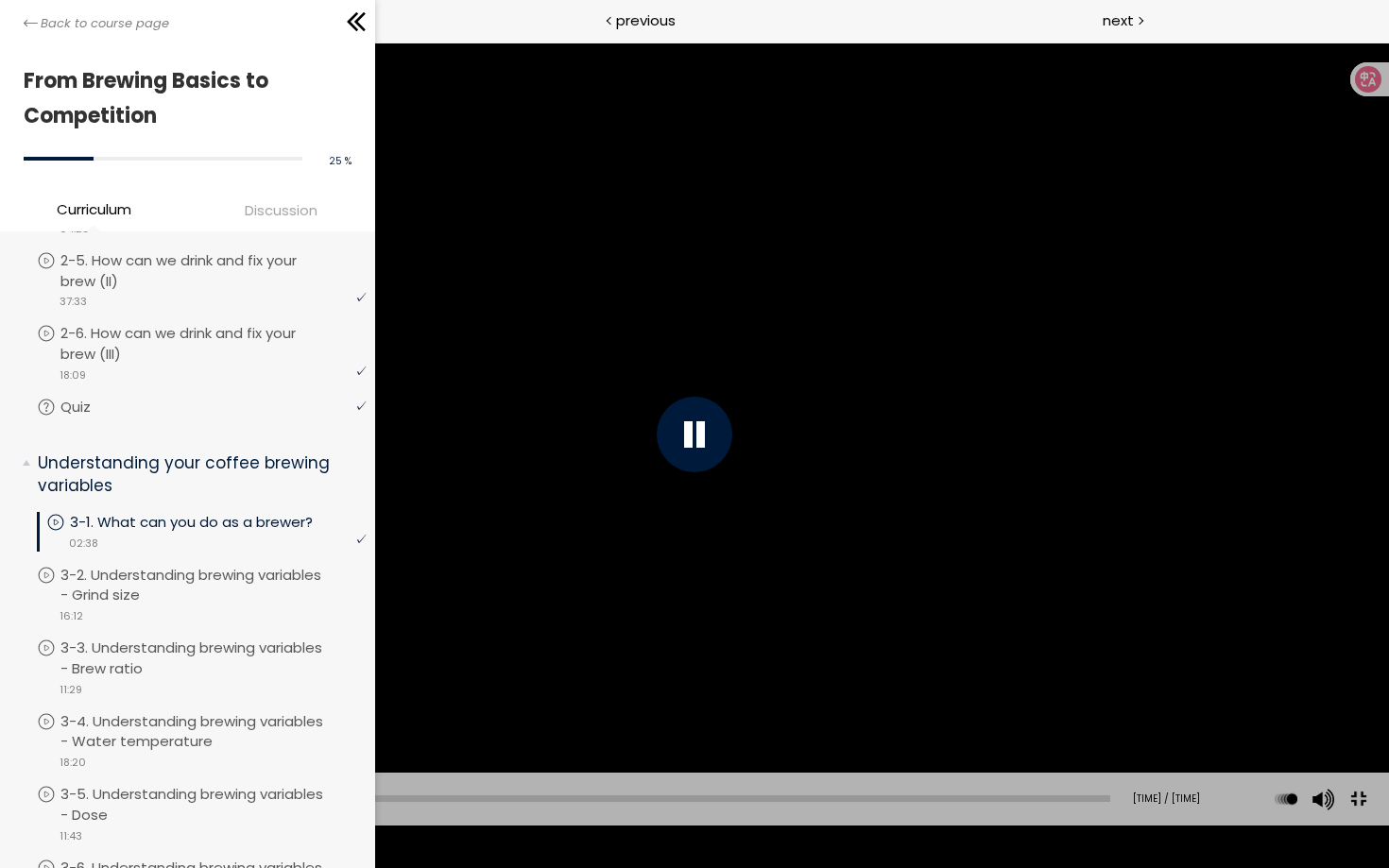 click at bounding box center [694, 434] 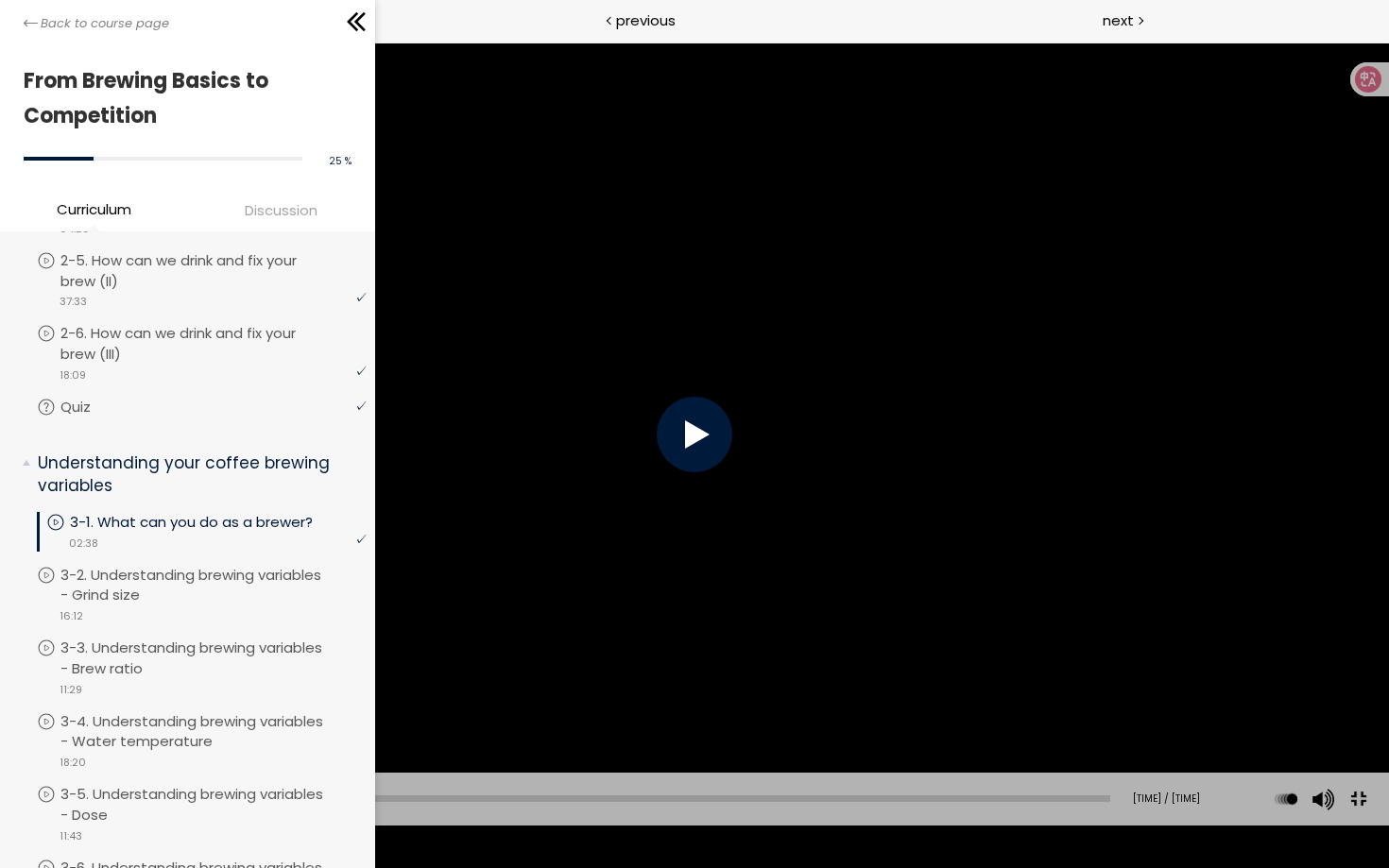 click at bounding box center [694, 434] 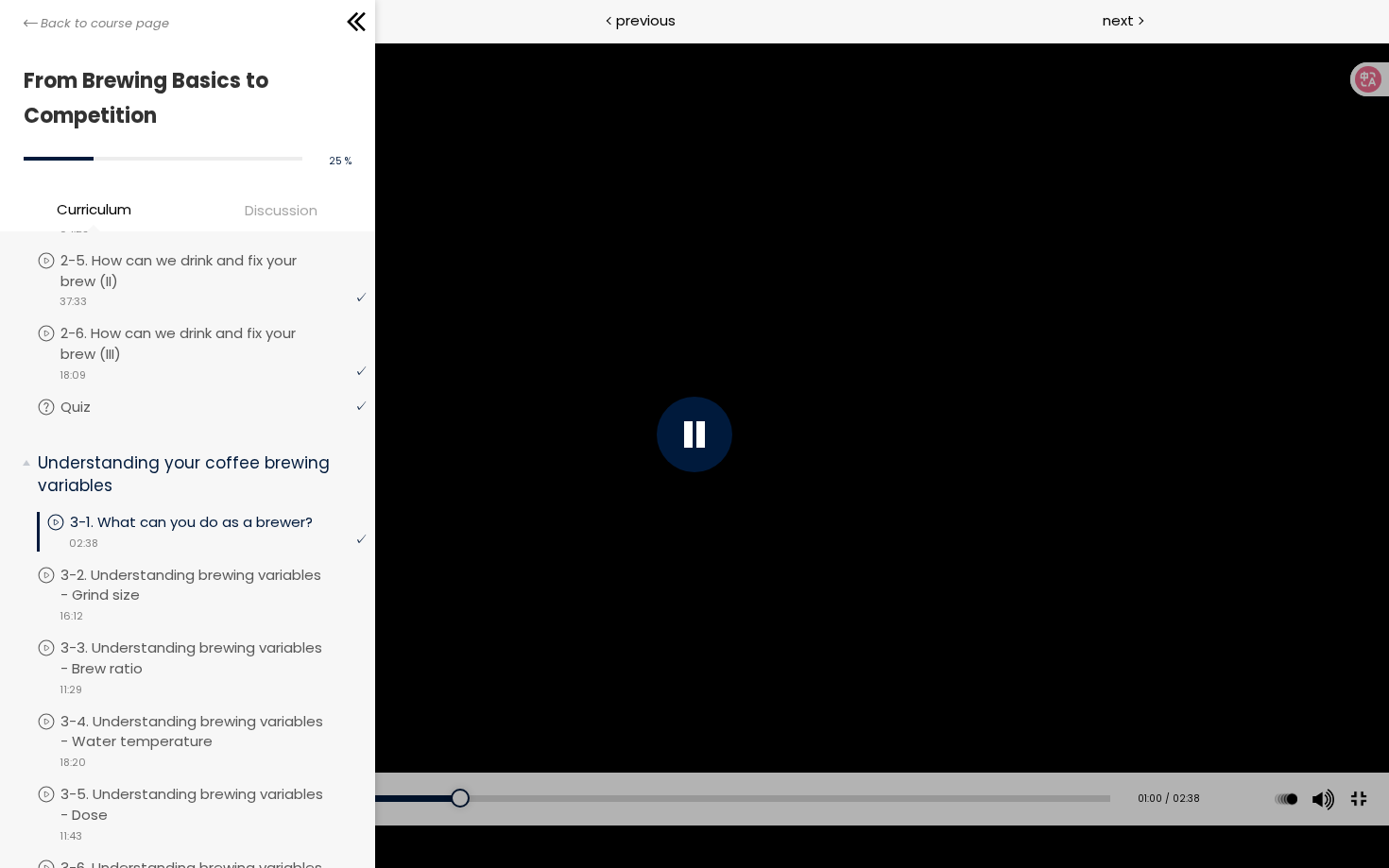 click at bounding box center (694, 434) 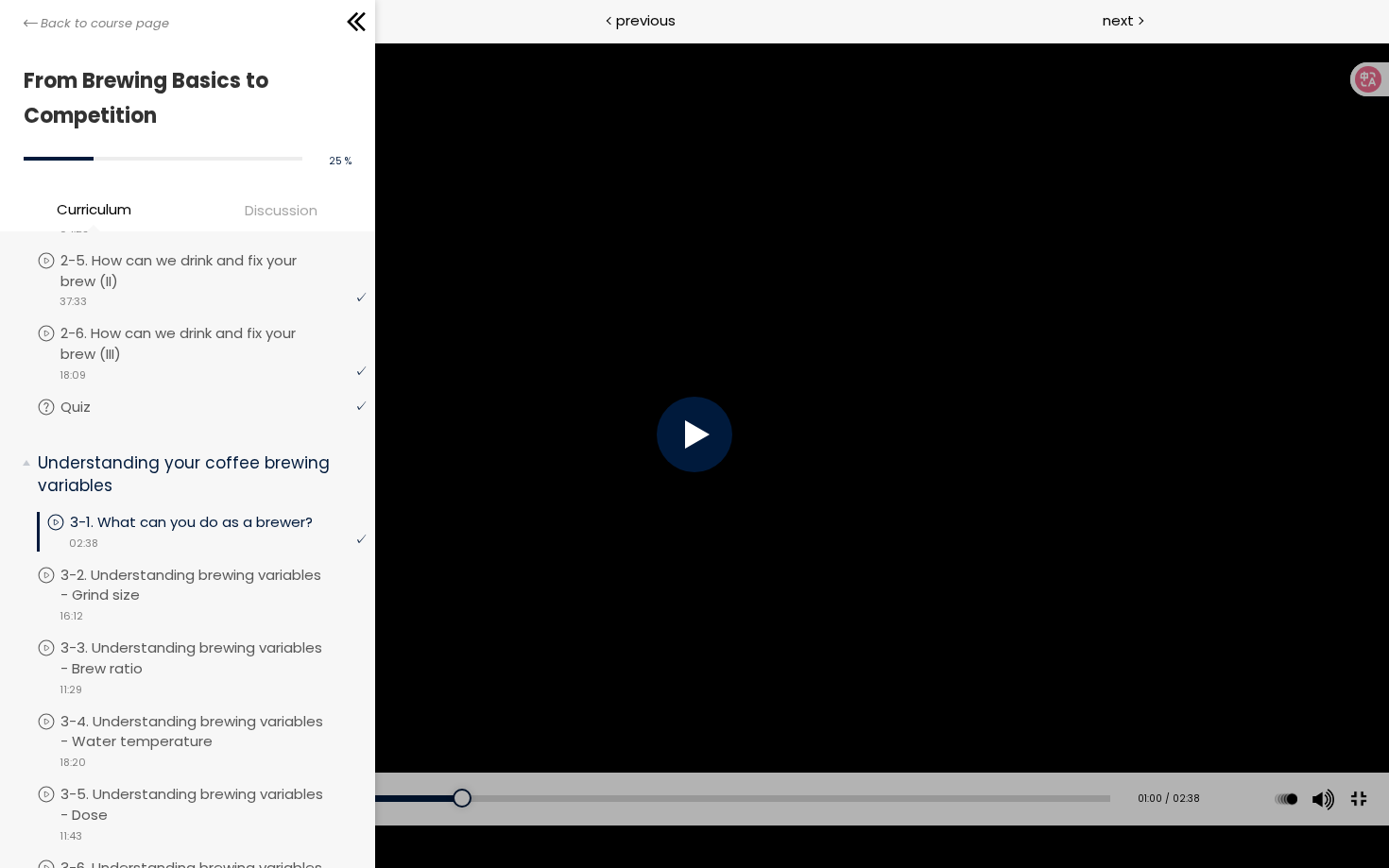 click at bounding box center (694, 434) 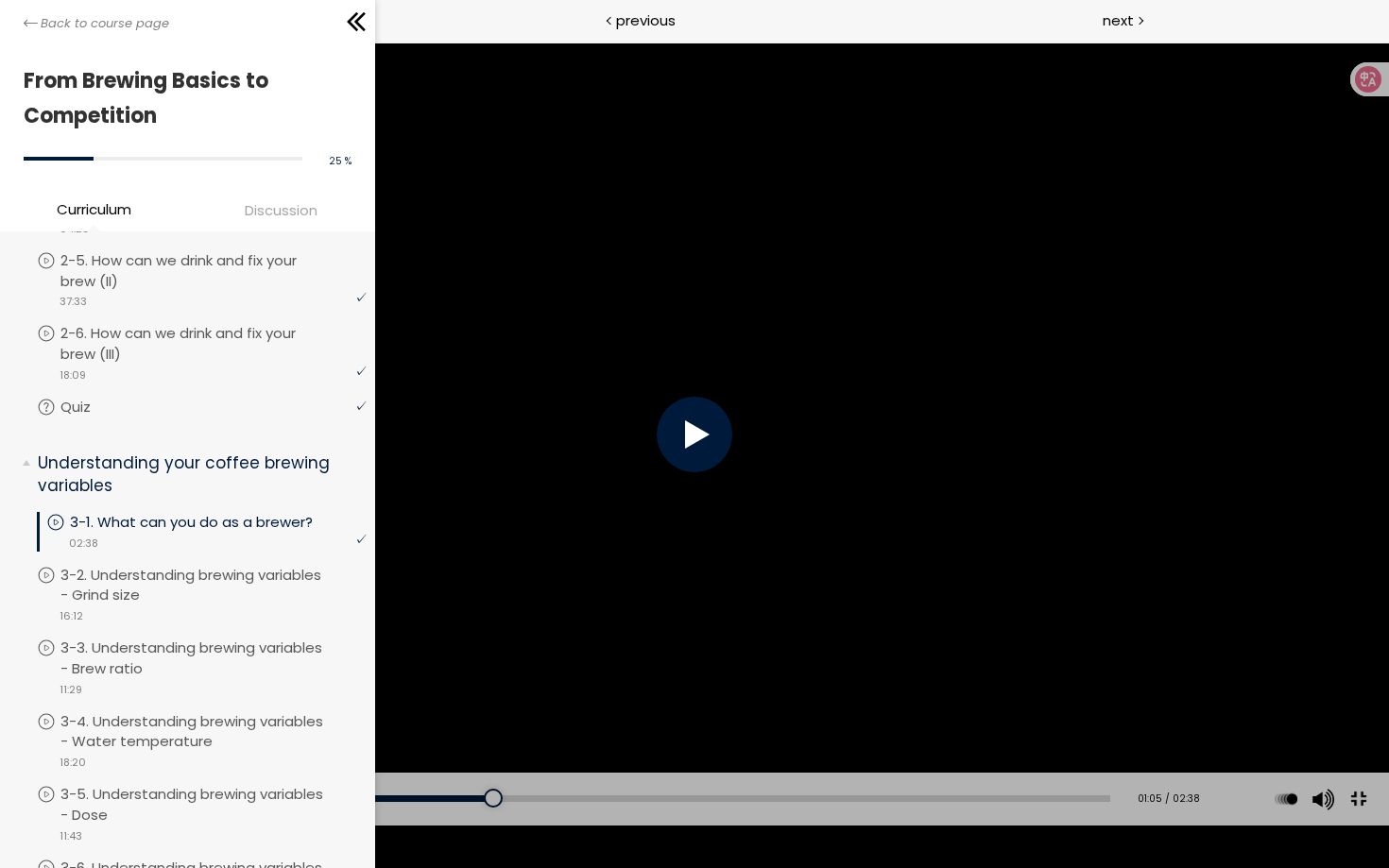 click at bounding box center [694, 434] 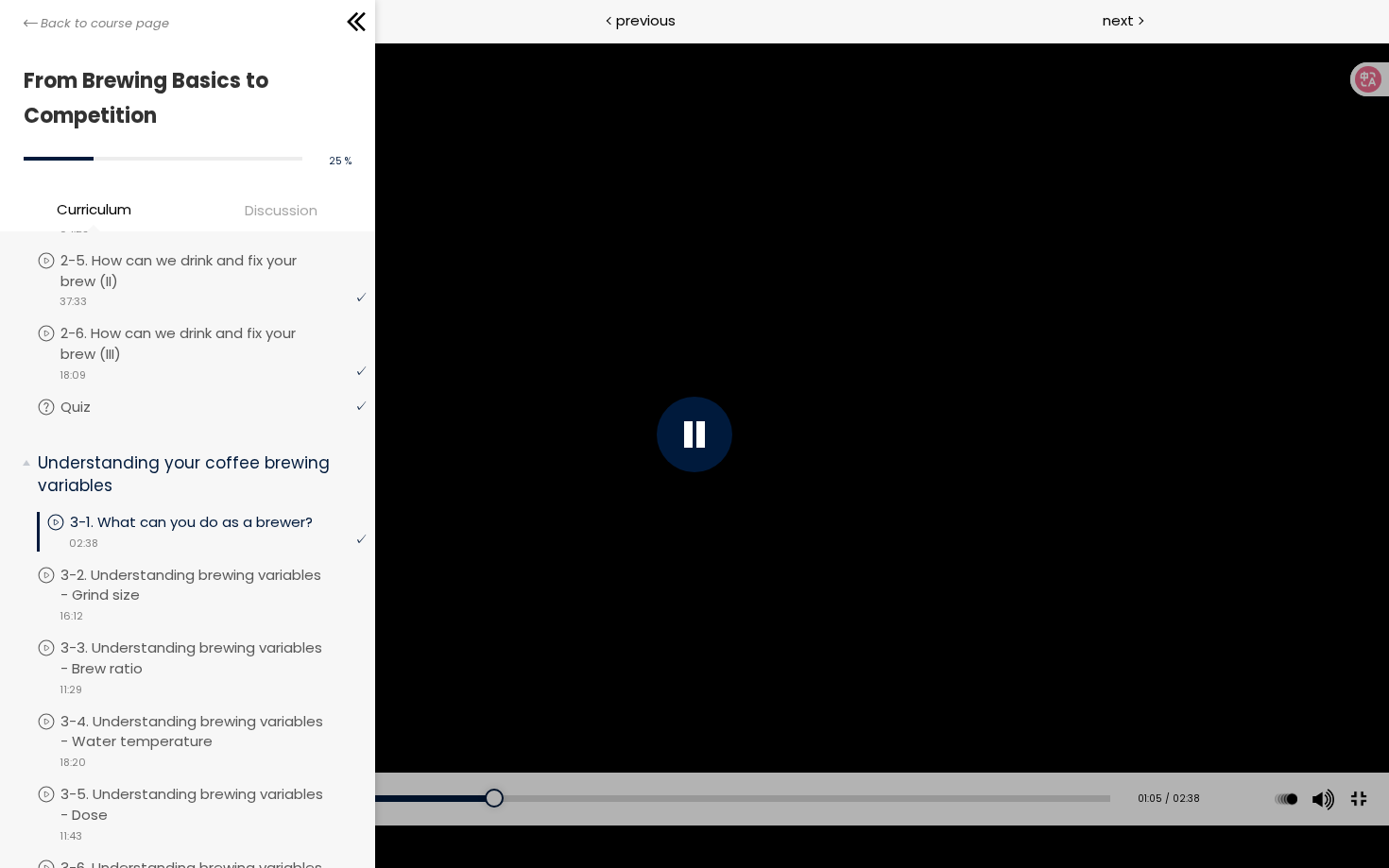 click at bounding box center (694, 434) 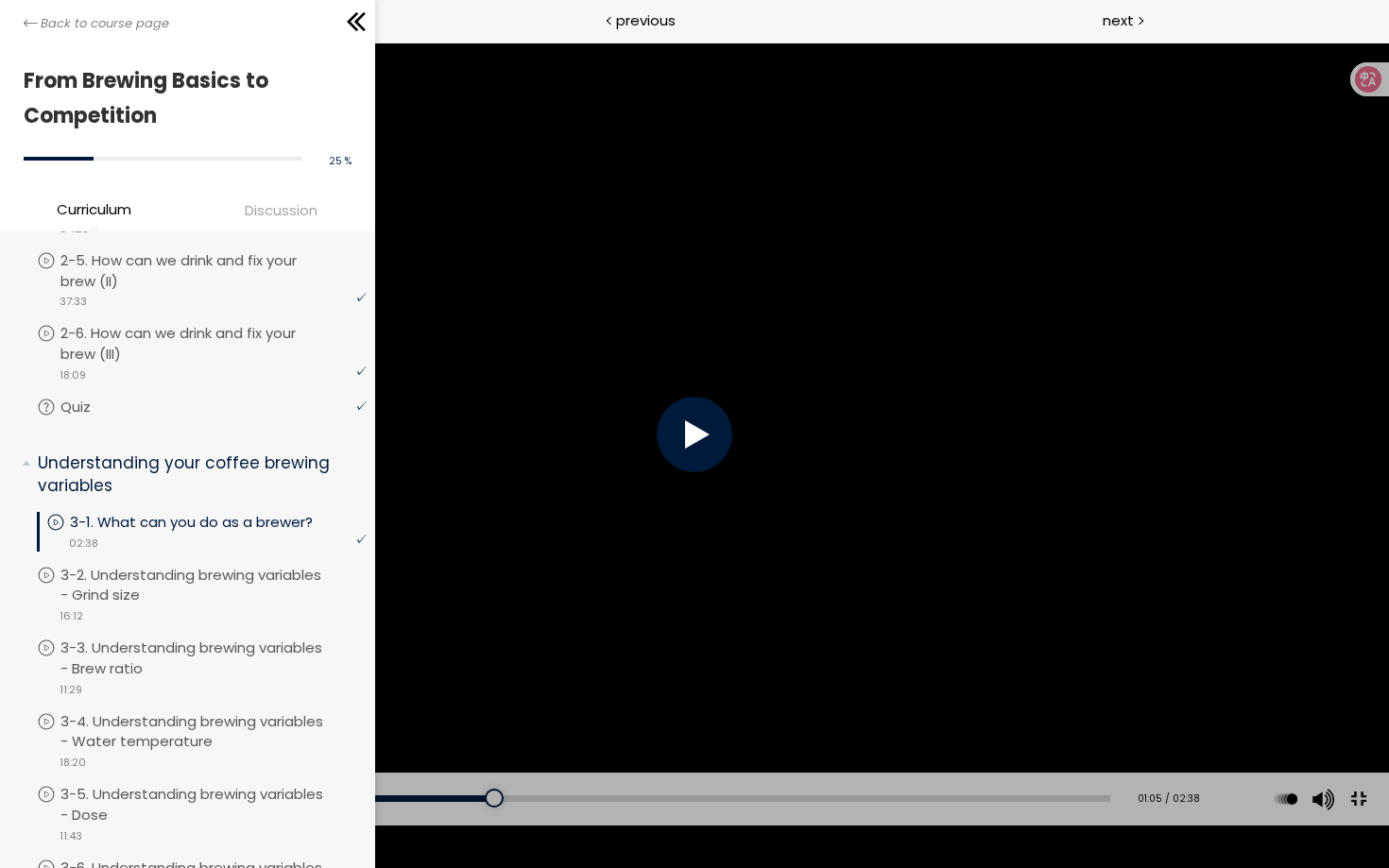 click at bounding box center [1358, 798] 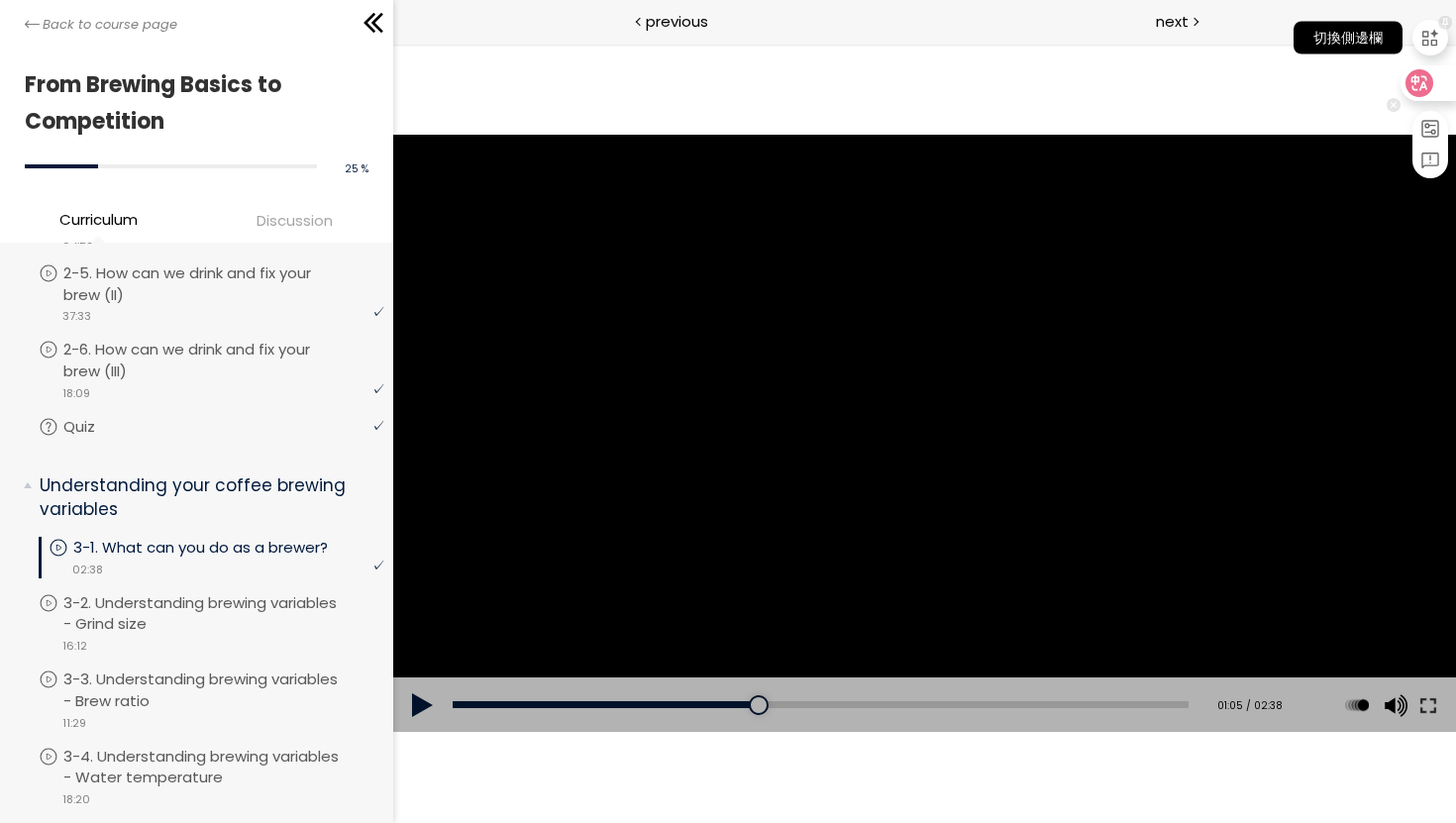 click 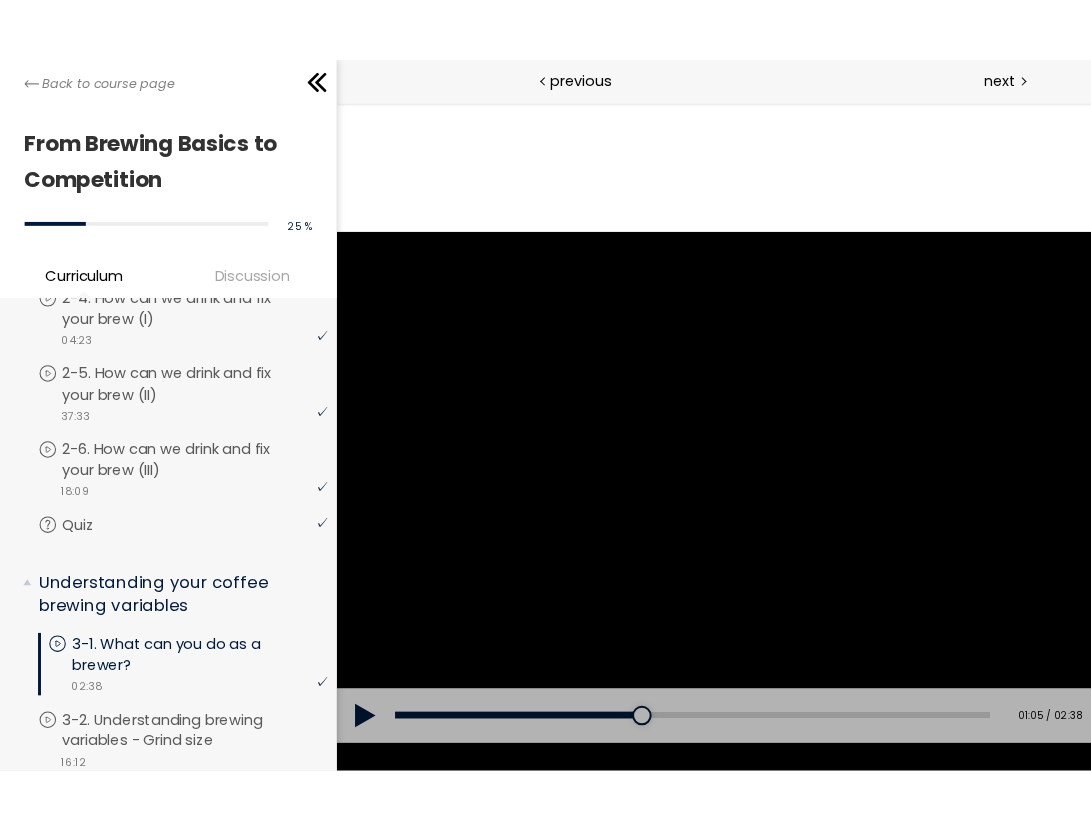 scroll, scrollTop: 436, scrollLeft: 0, axis: vertical 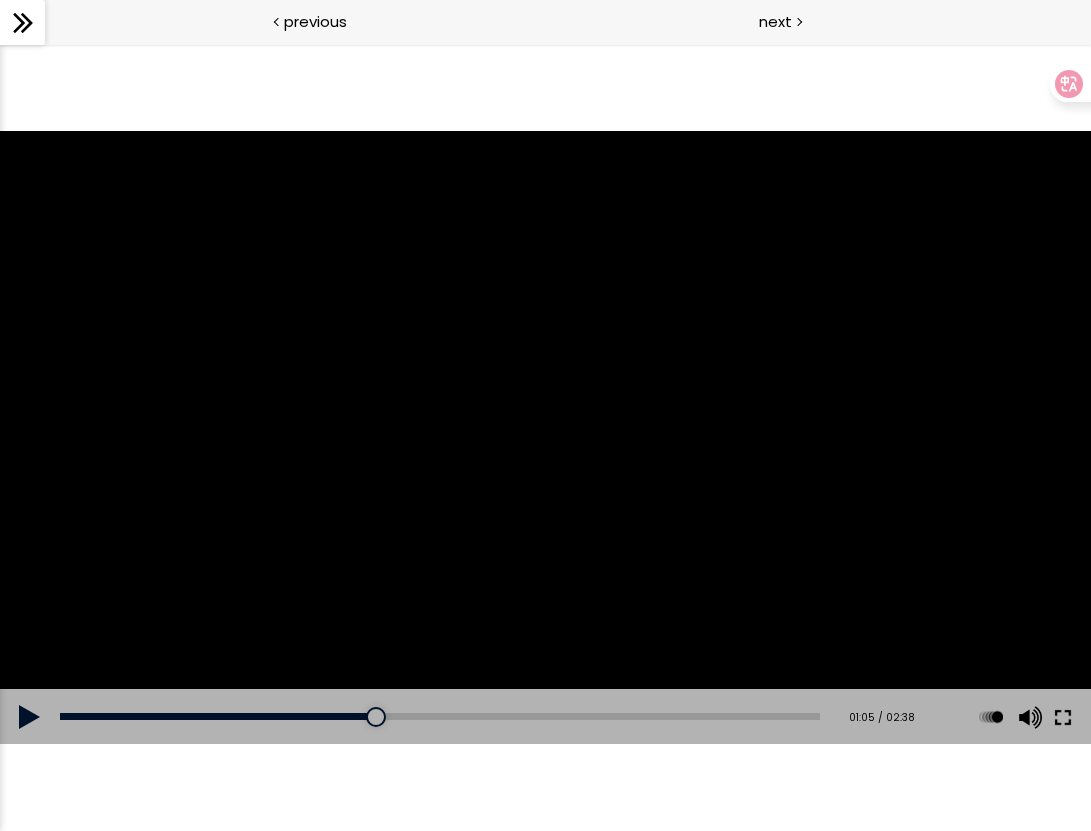 click at bounding box center [1063, 717] 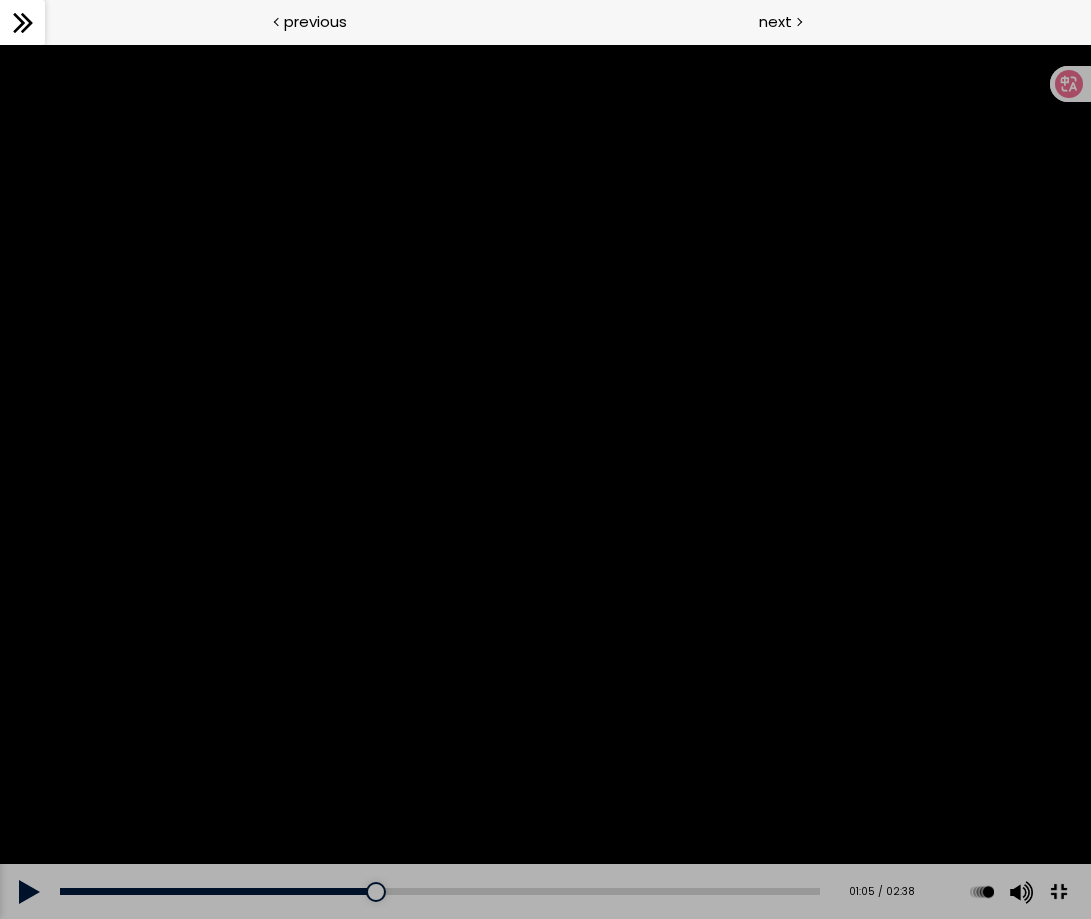 click at bounding box center [545, 481] 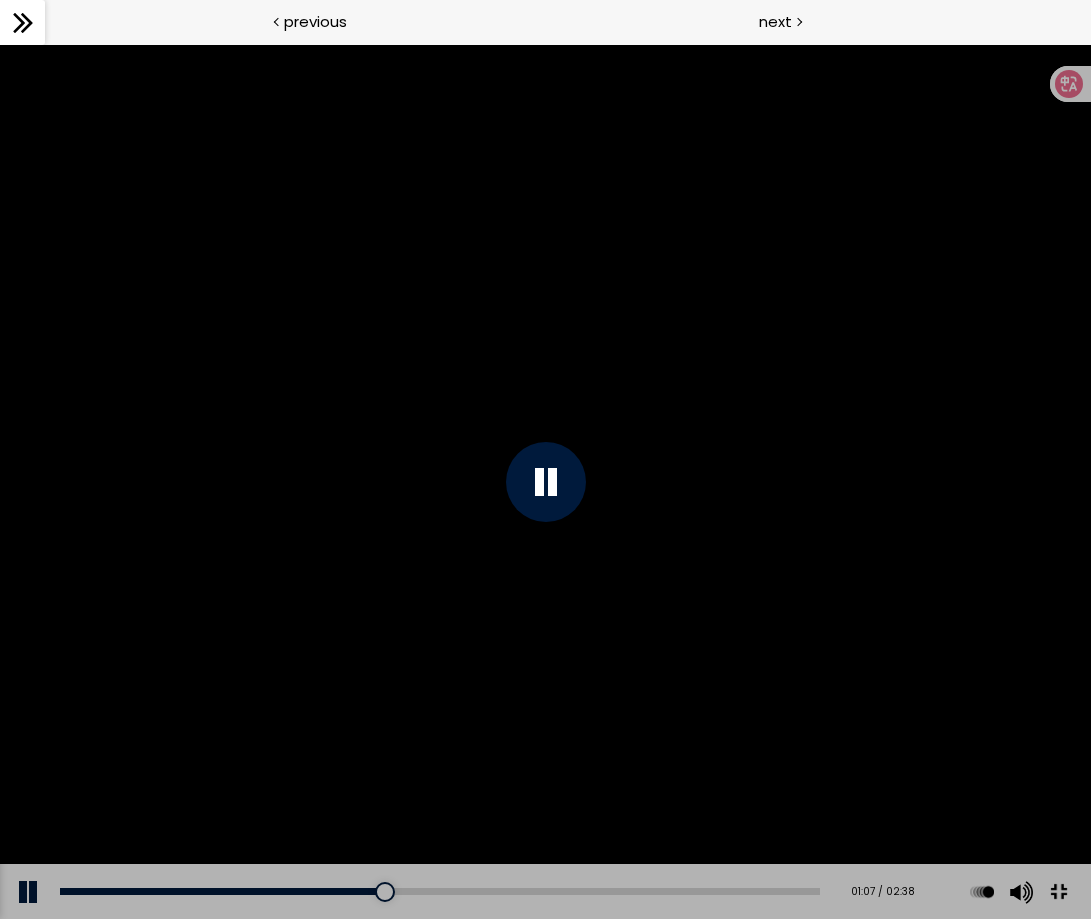 click at bounding box center [545, 481] 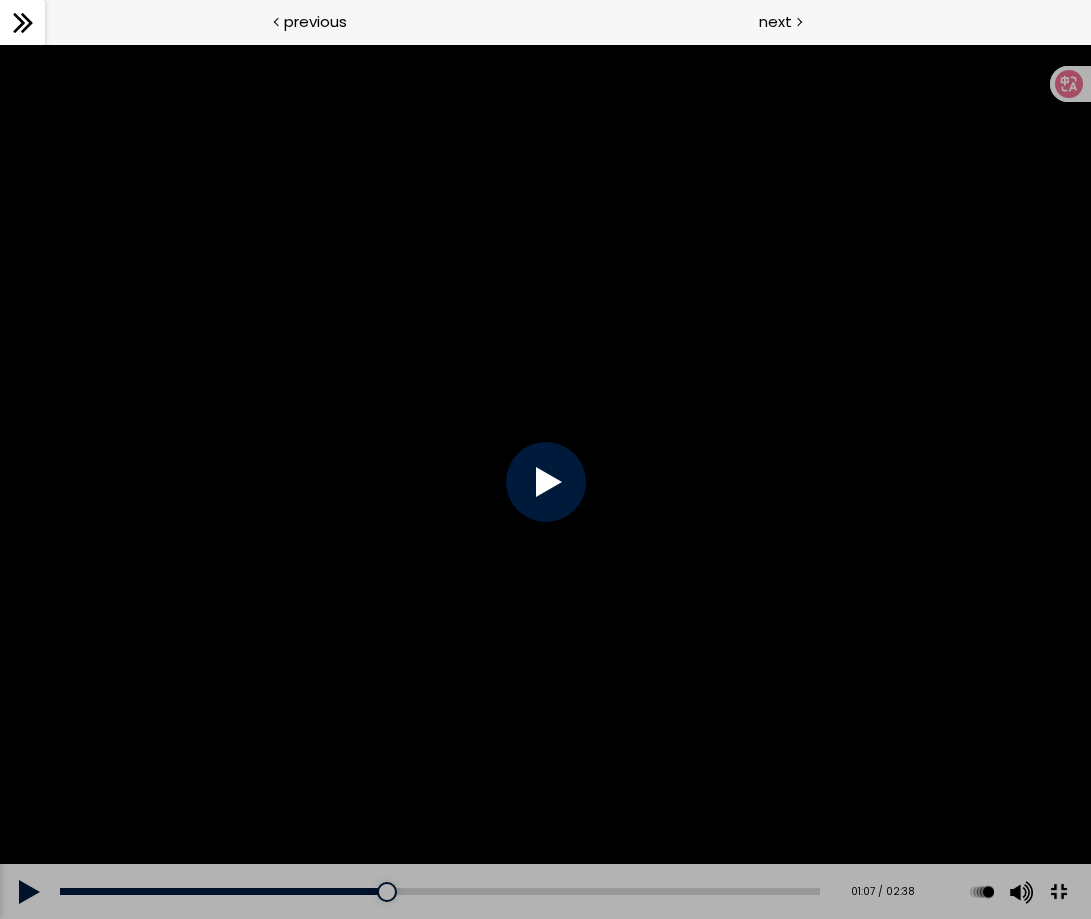 click at bounding box center [545, 481] 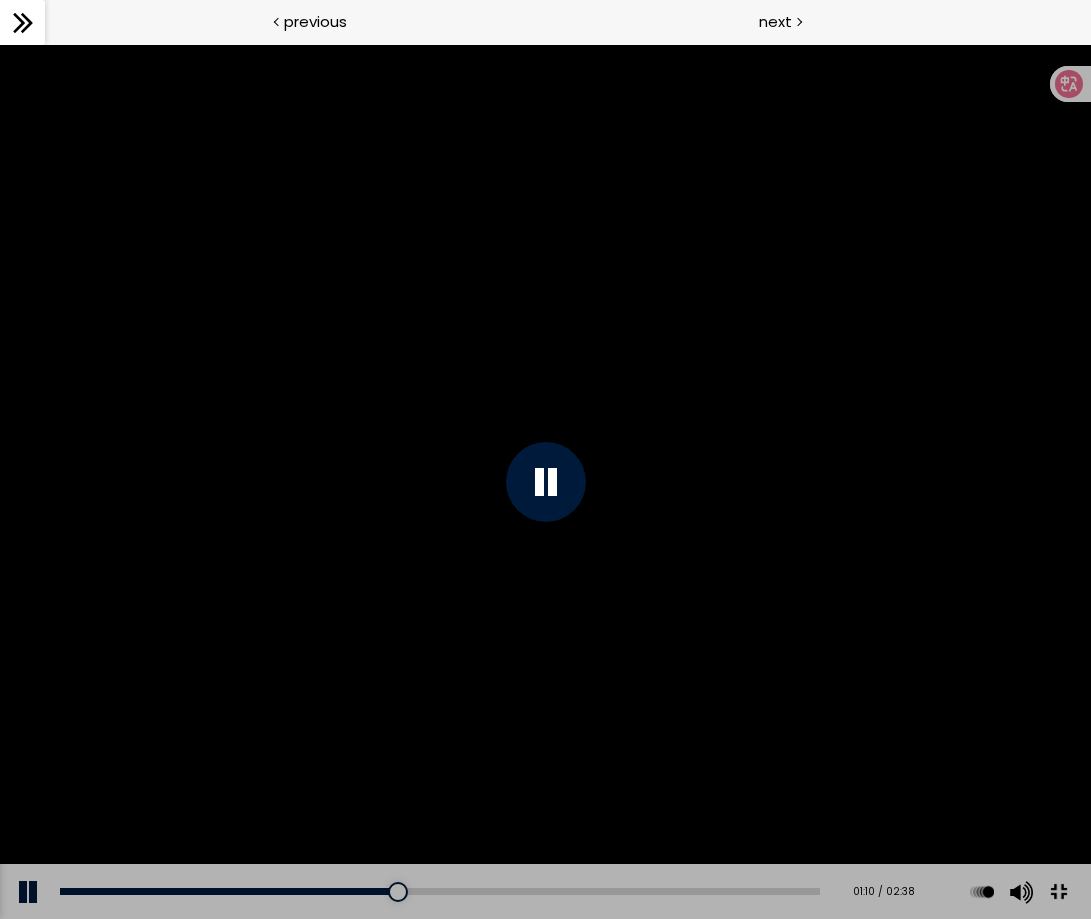 click at bounding box center (545, 481) 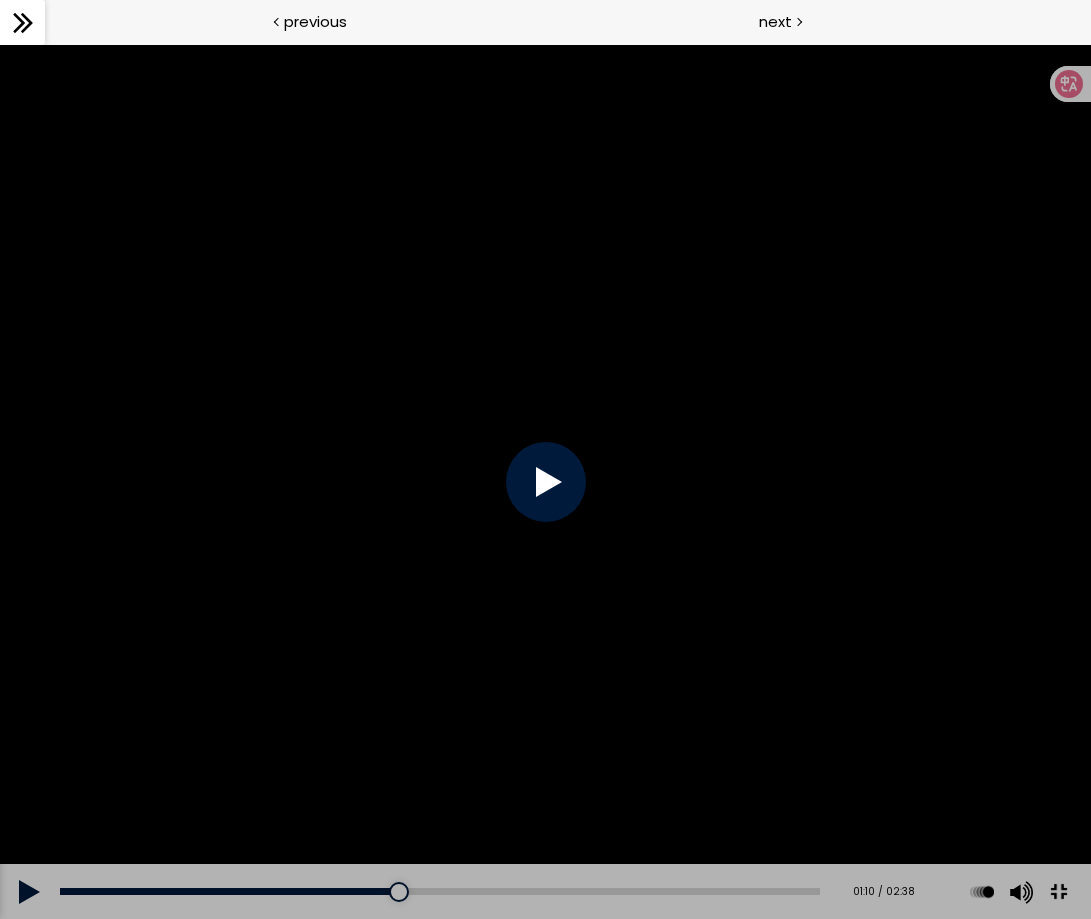 click at bounding box center (545, 481) 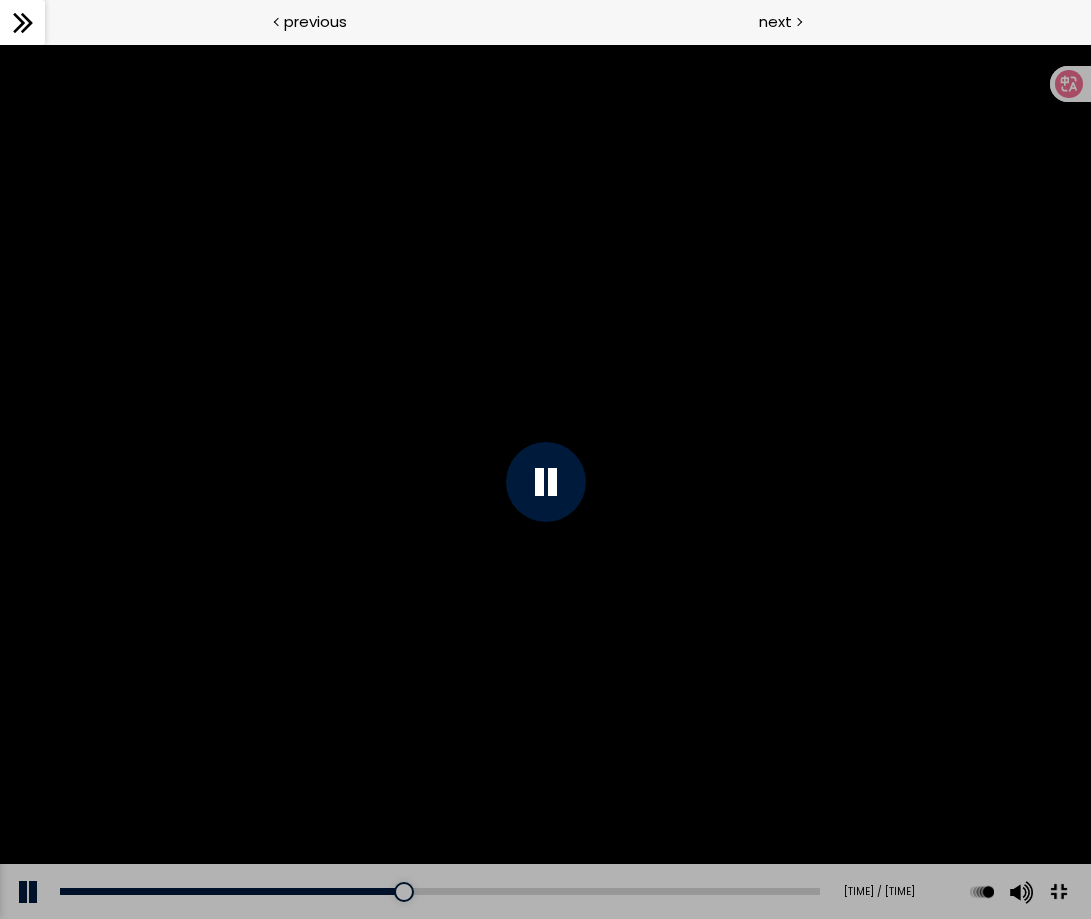click at bounding box center [545, 481] 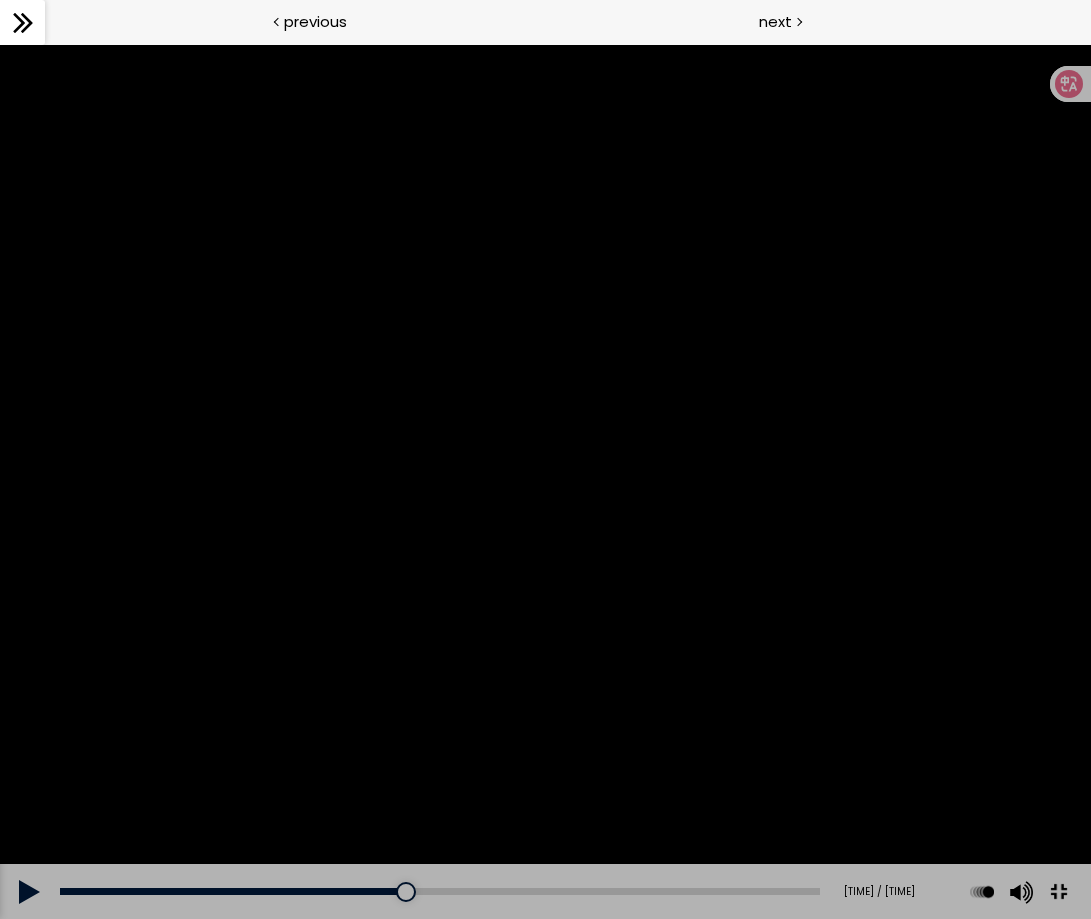 click at bounding box center (545, 481) 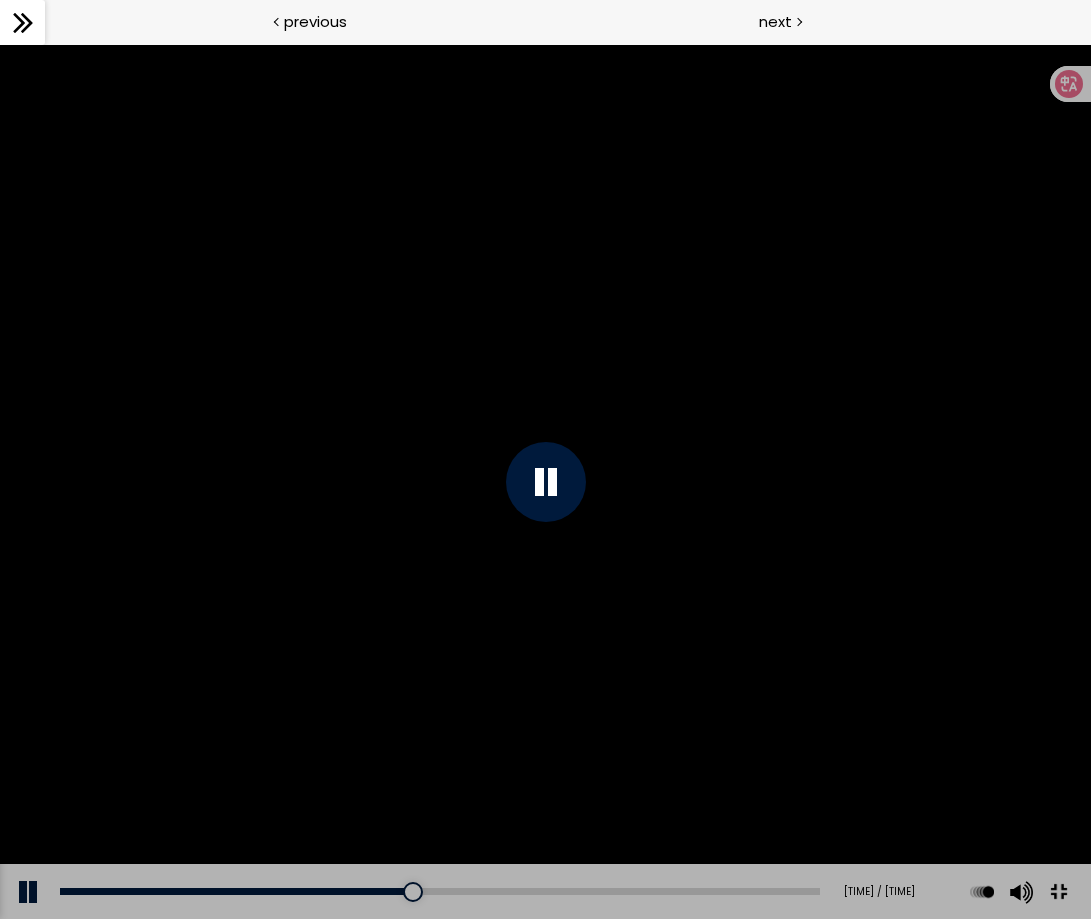 click at bounding box center (545, 481) 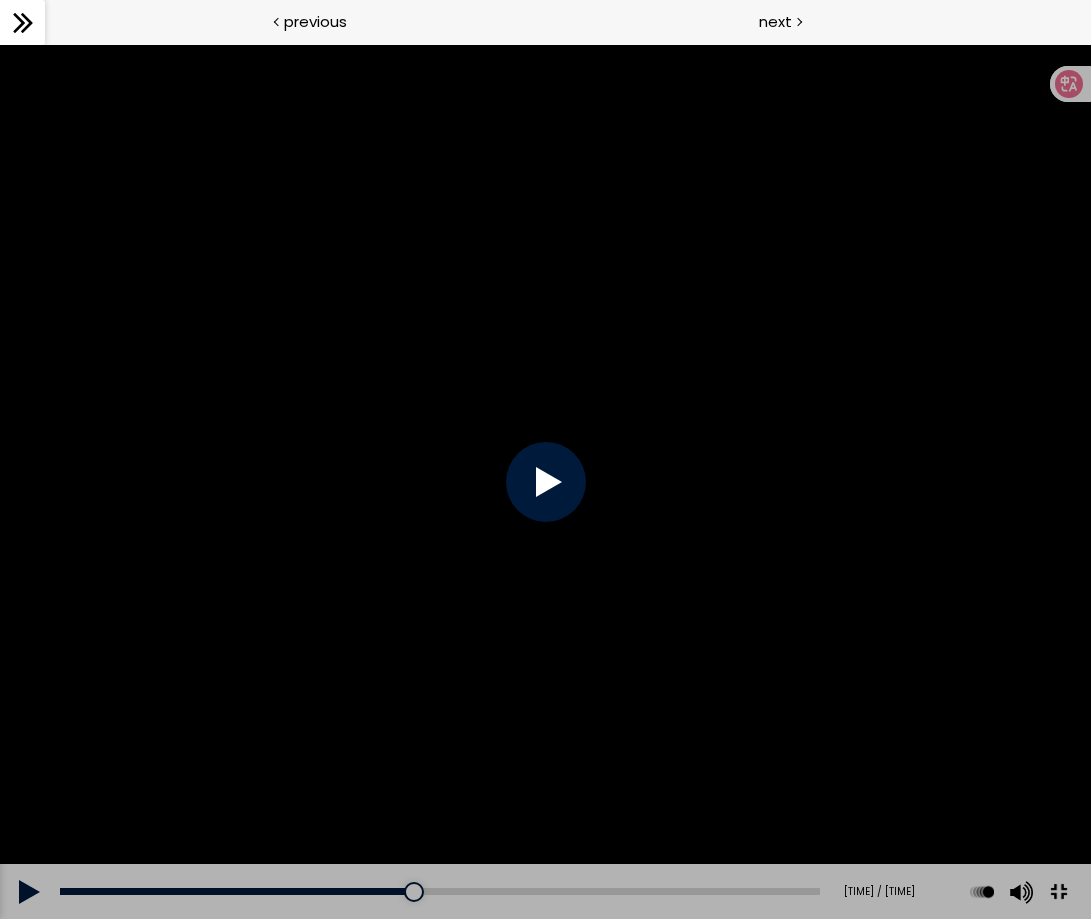 click at bounding box center [545, 481] 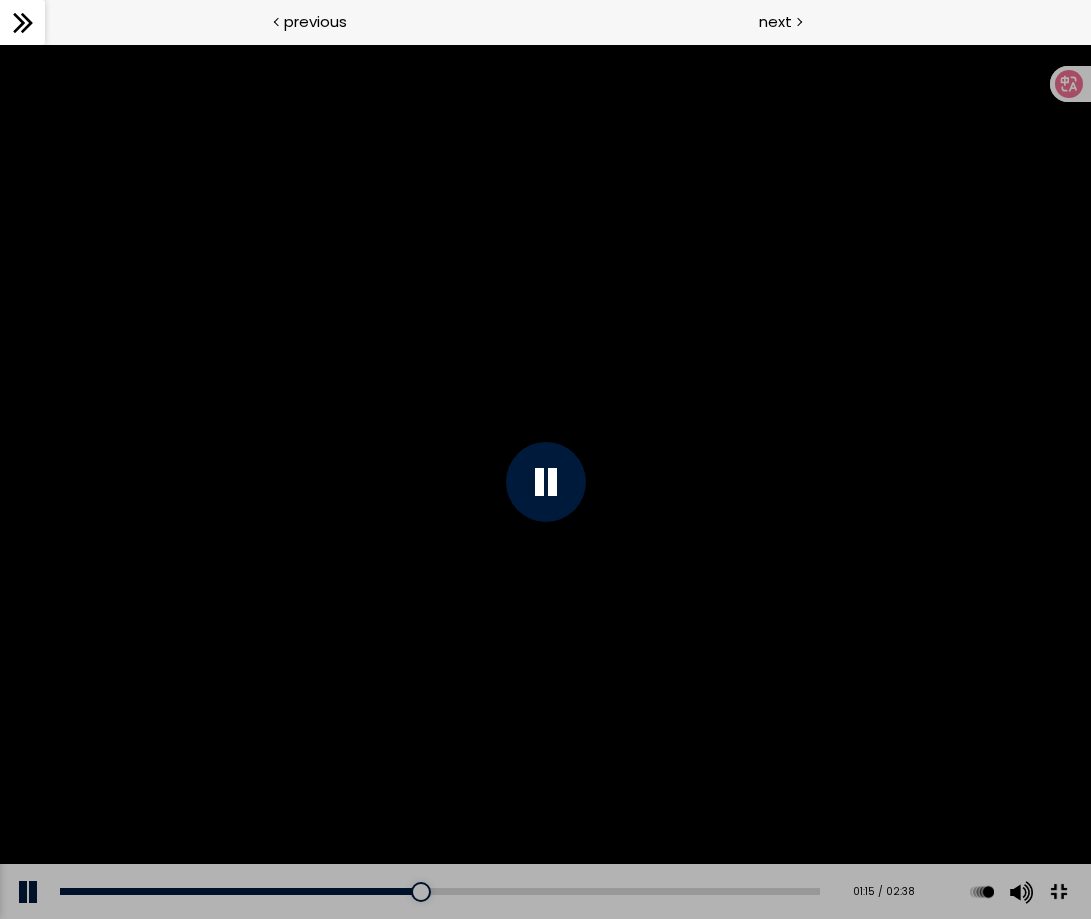 click at bounding box center [545, 481] 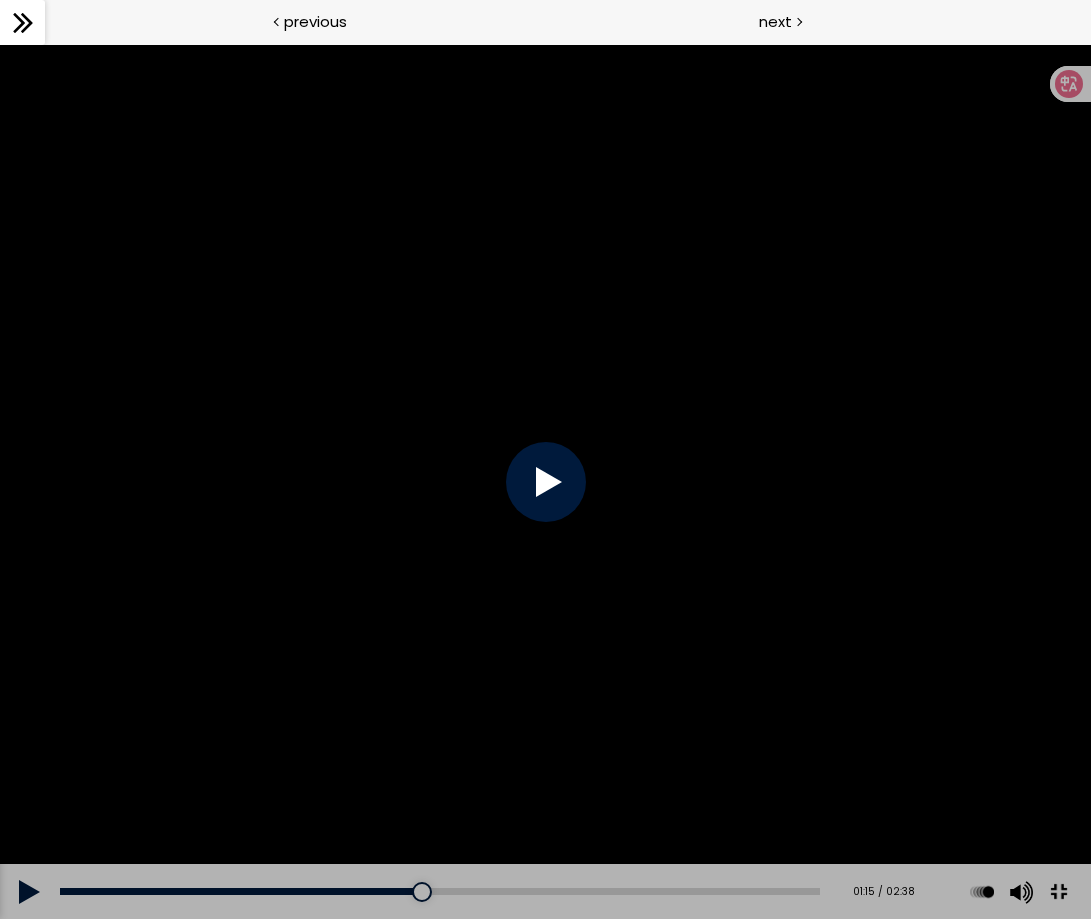 click at bounding box center [545, 481] 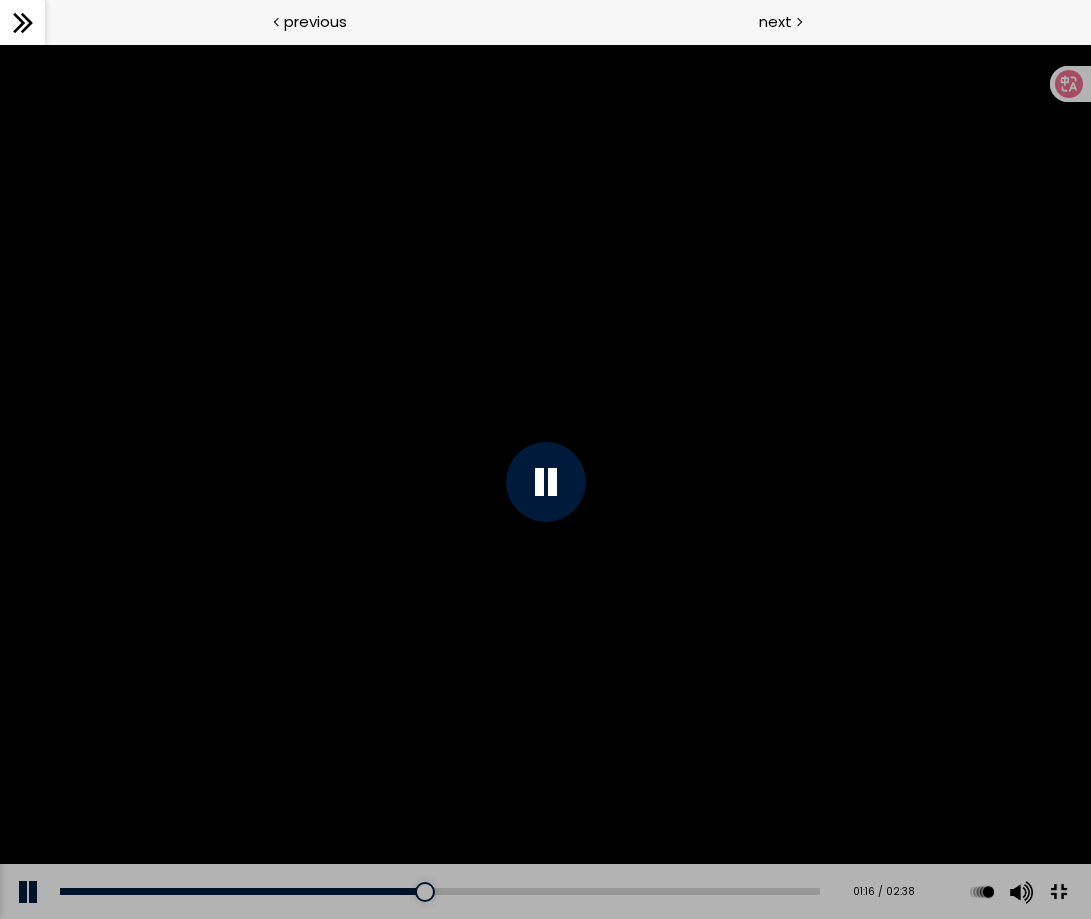 click at bounding box center (545, 481) 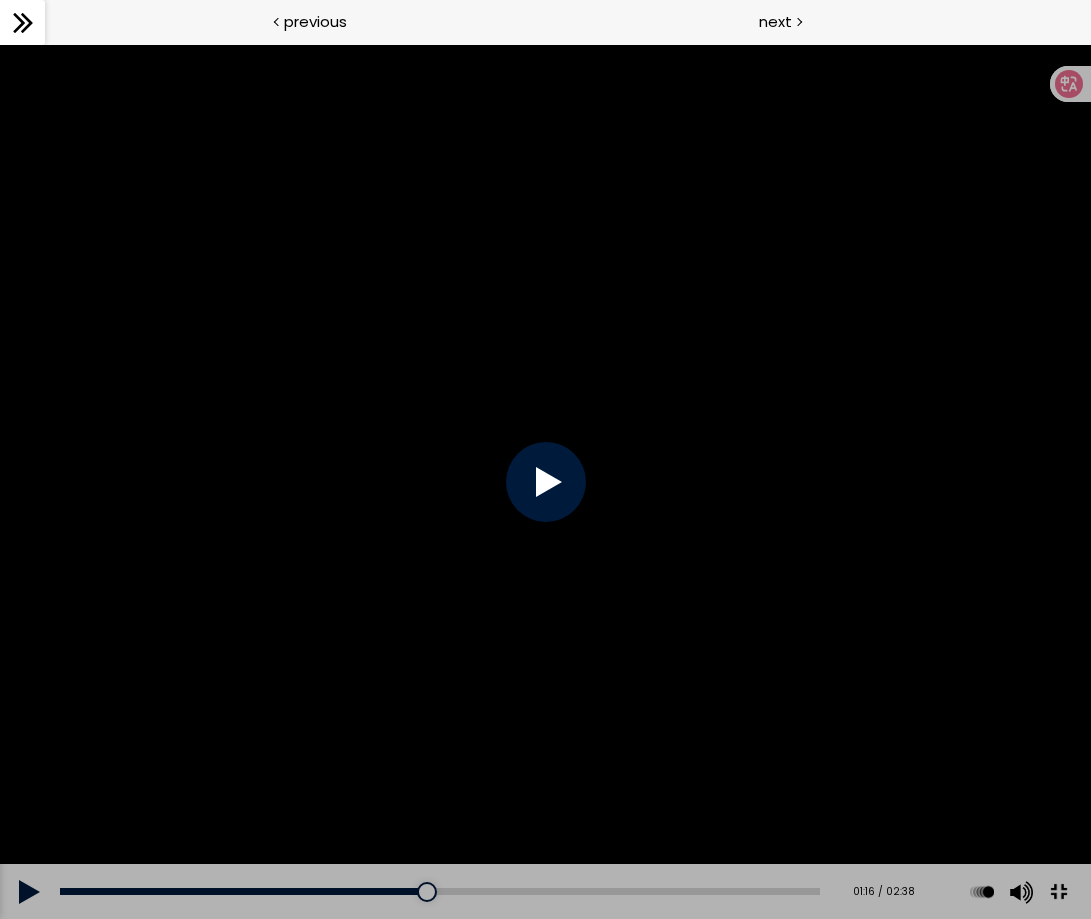 click at bounding box center (545, 481) 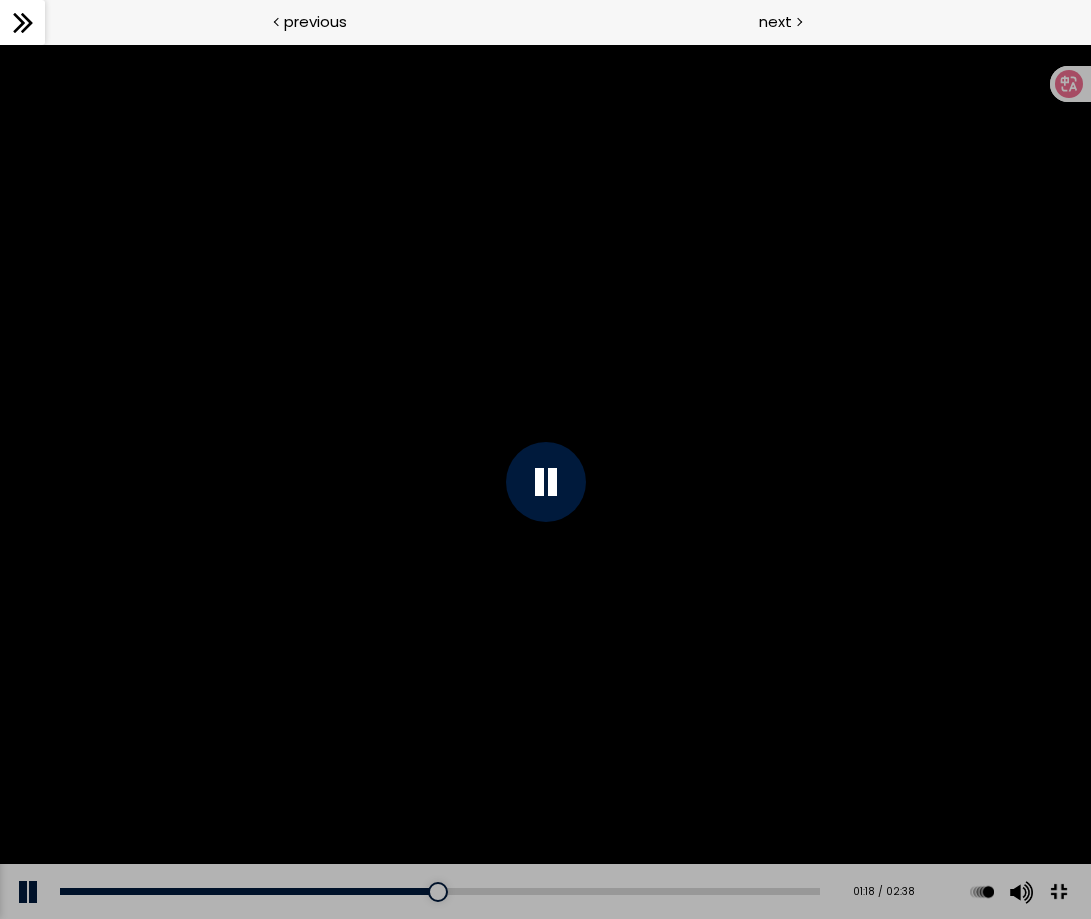 click at bounding box center (545, 481) 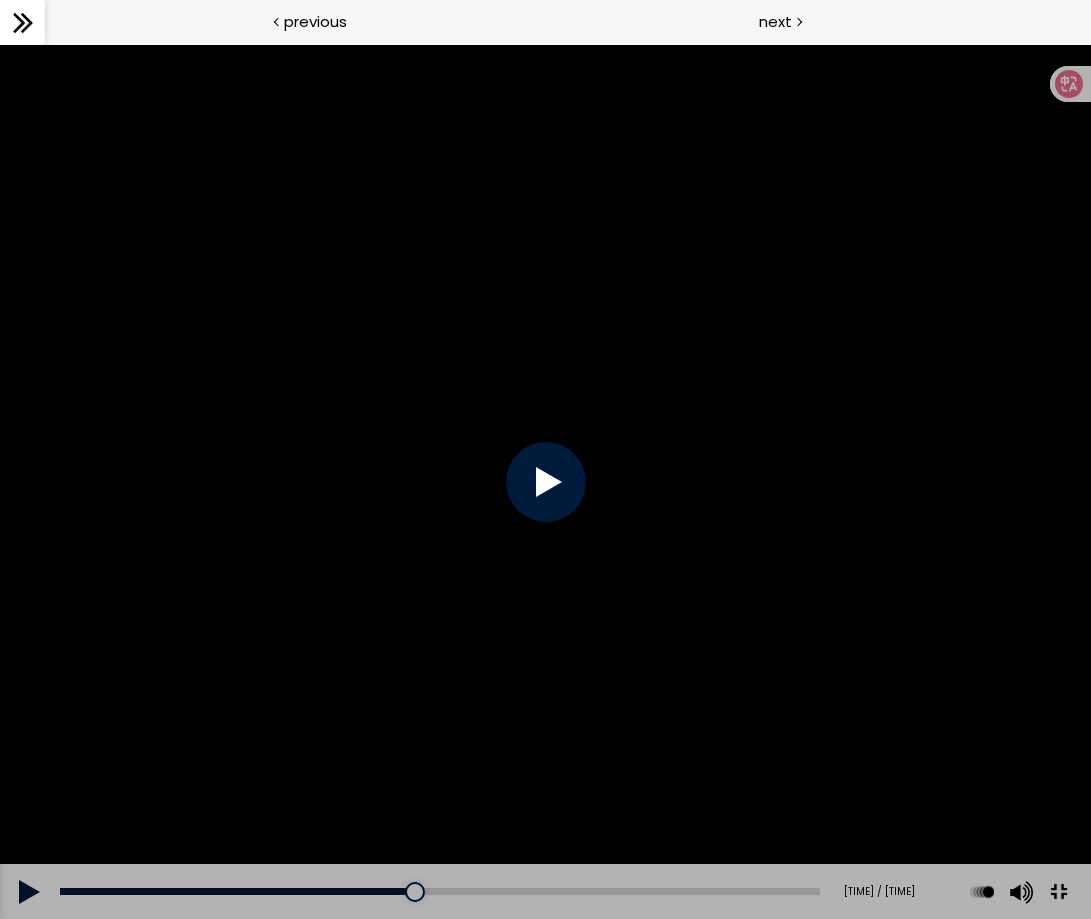 click at bounding box center (545, 481) 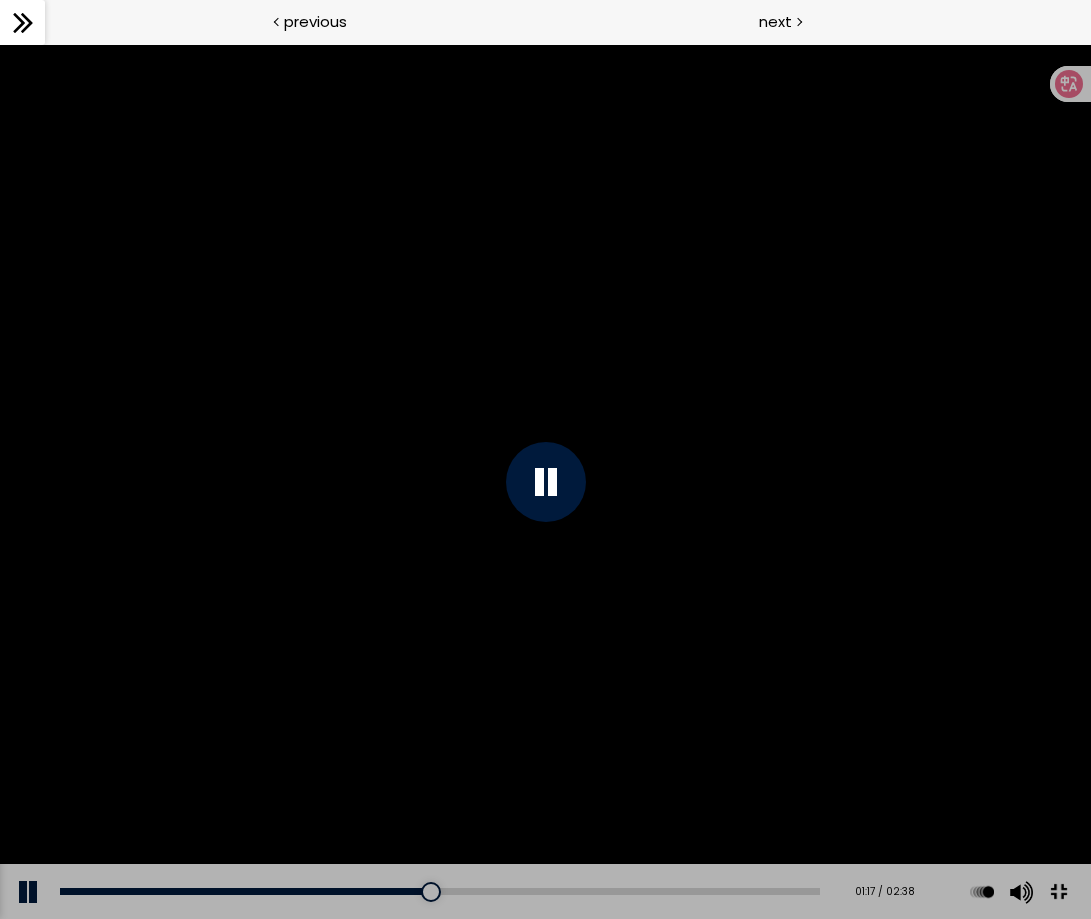 click at bounding box center [546, 482] 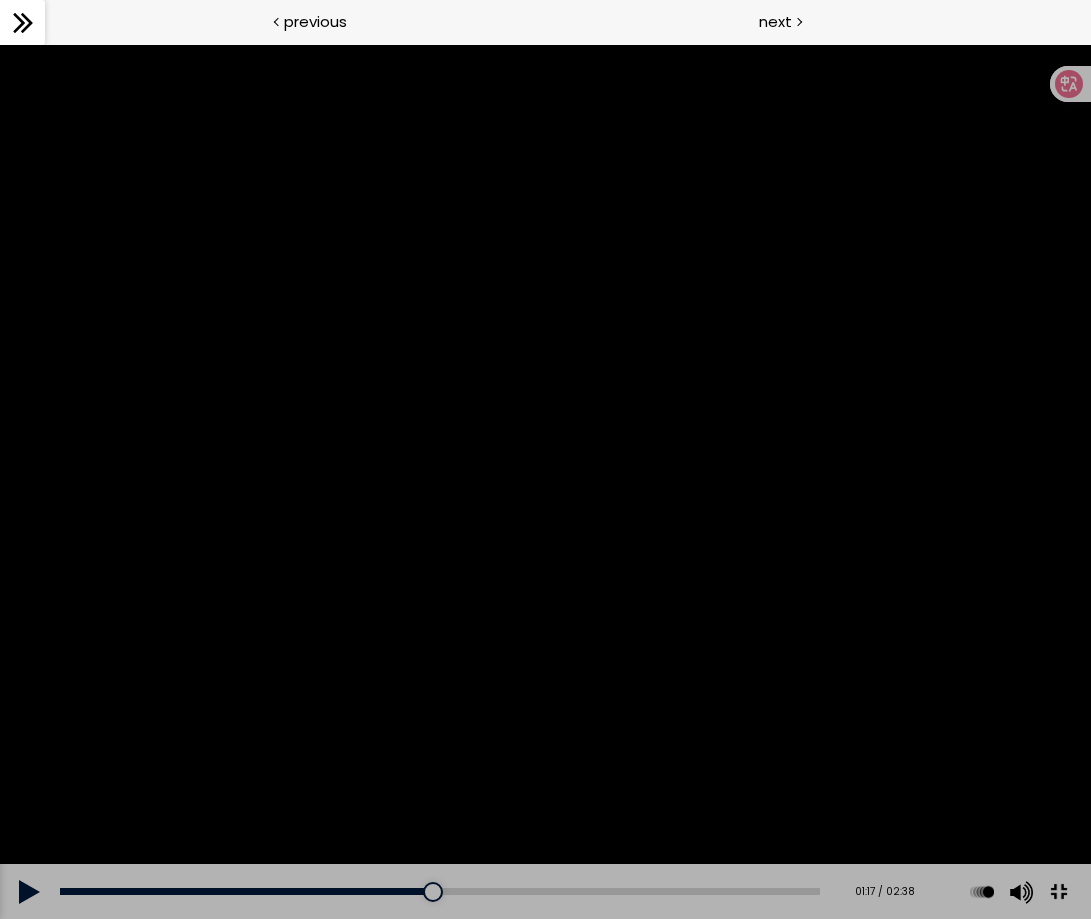 click at bounding box center (545, 481) 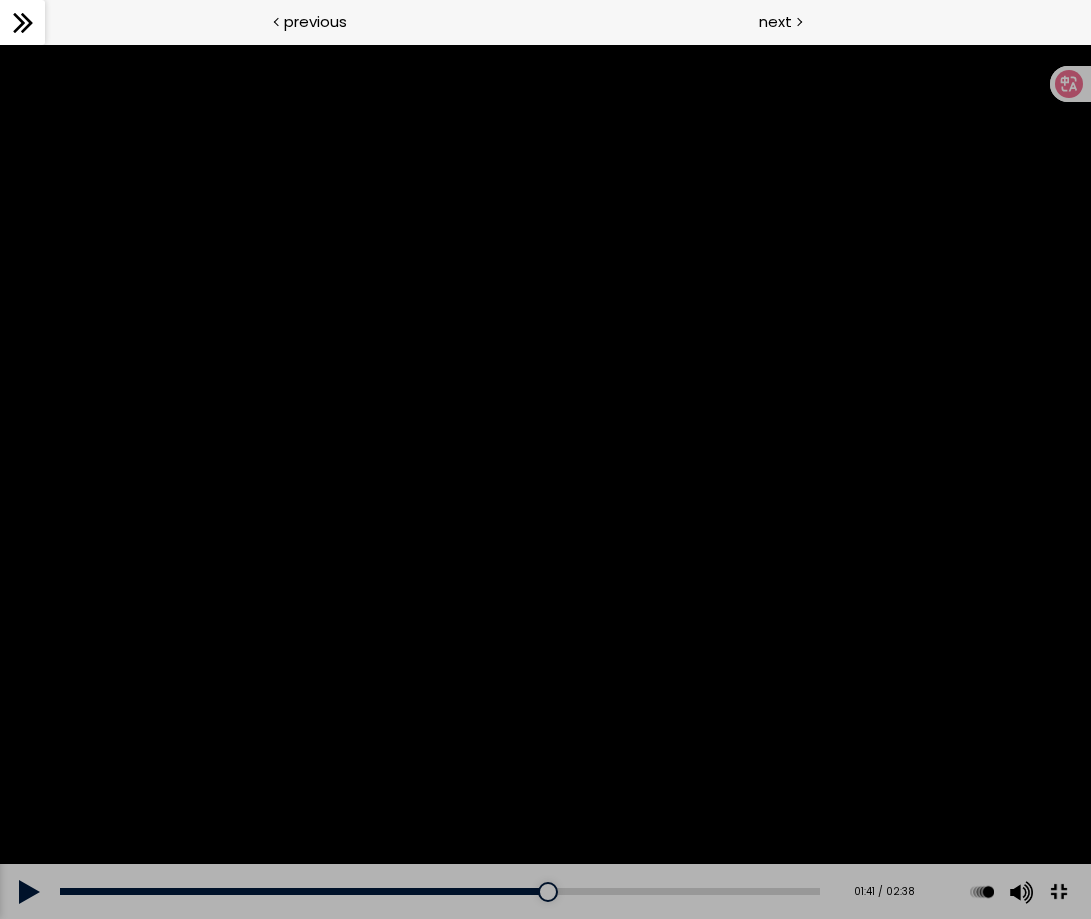 click at bounding box center [545, 481] 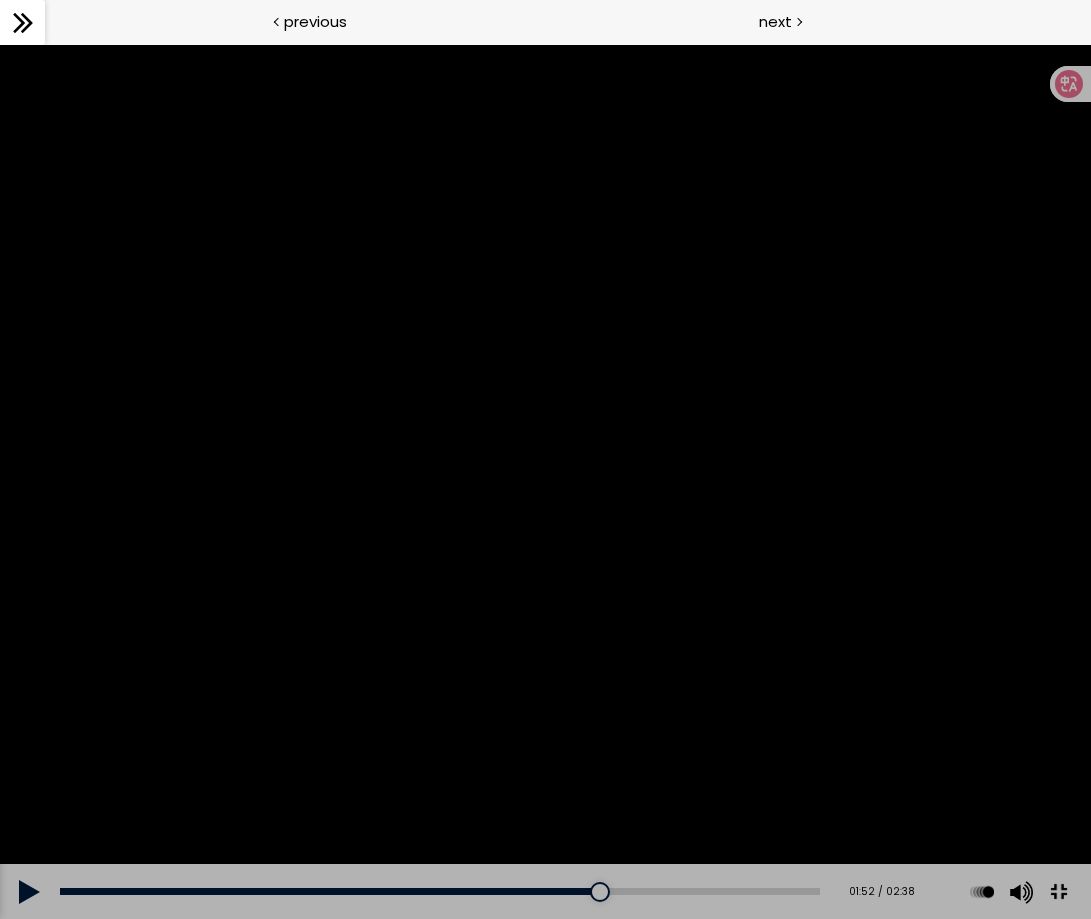 click at bounding box center [545, 481] 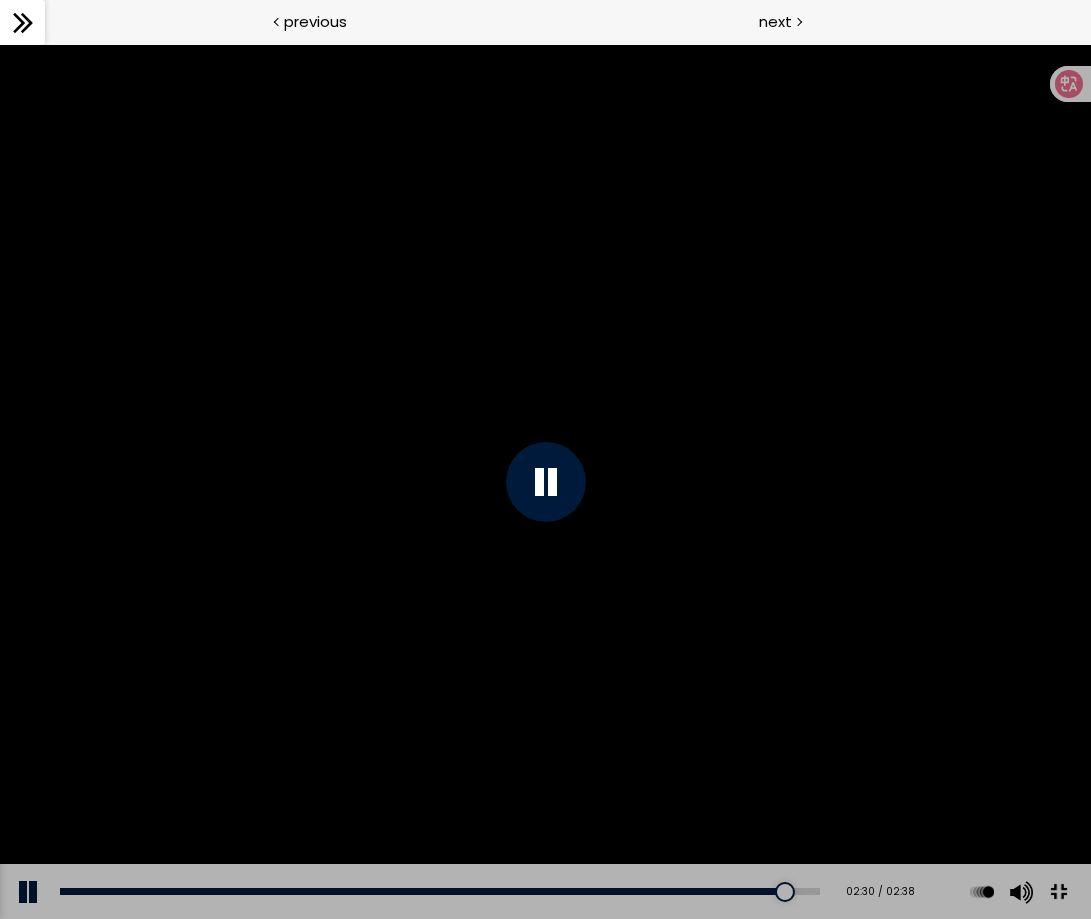 click at bounding box center (1058, 892) 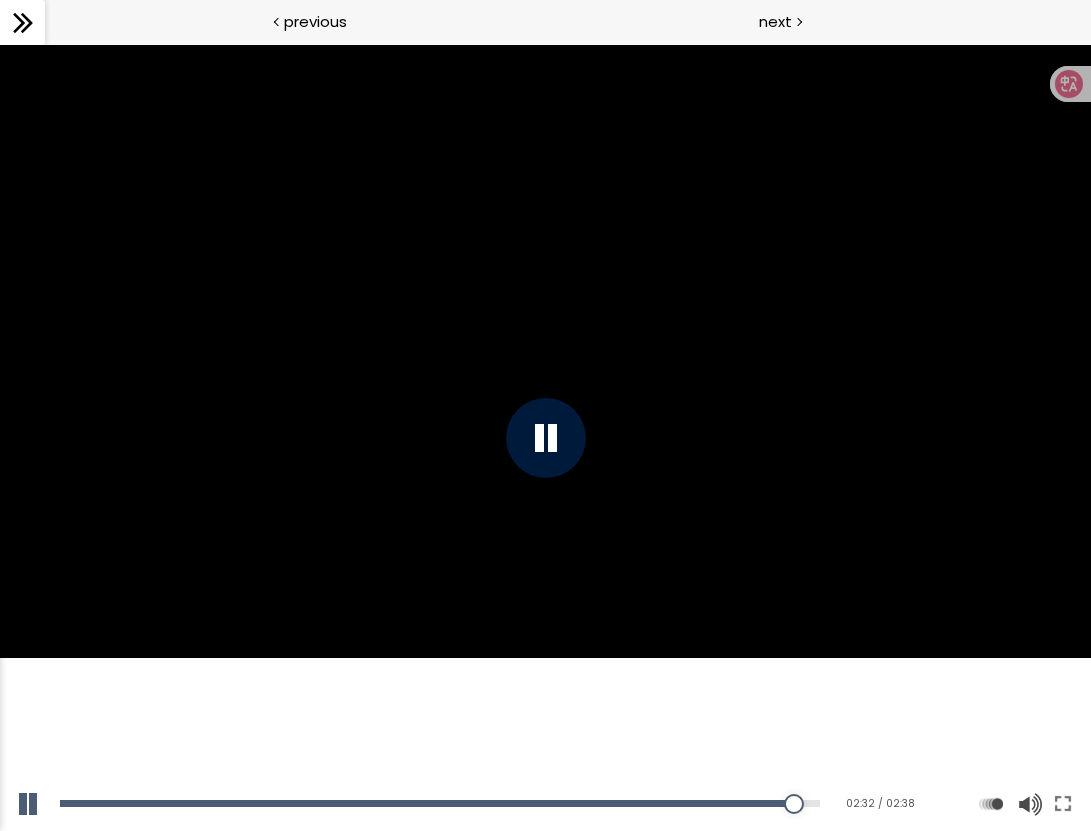 type 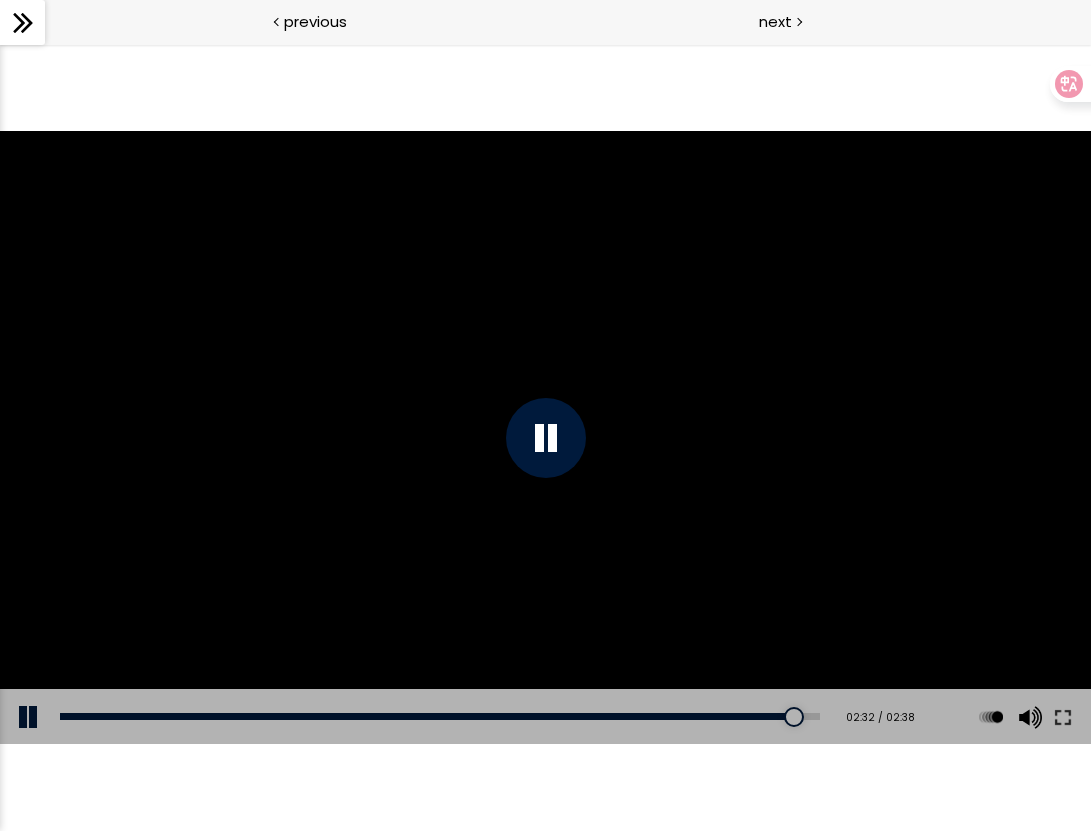 click at bounding box center (1063, 717) 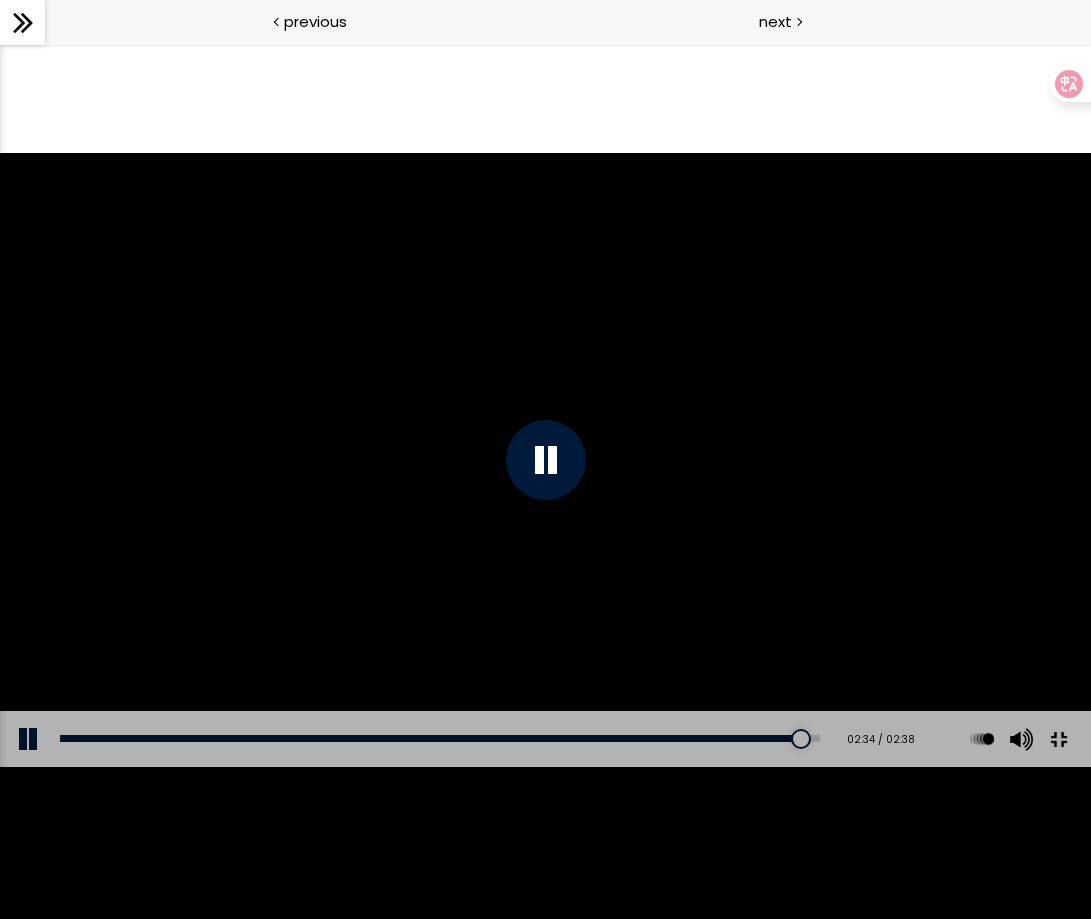 click at bounding box center (546, 460) 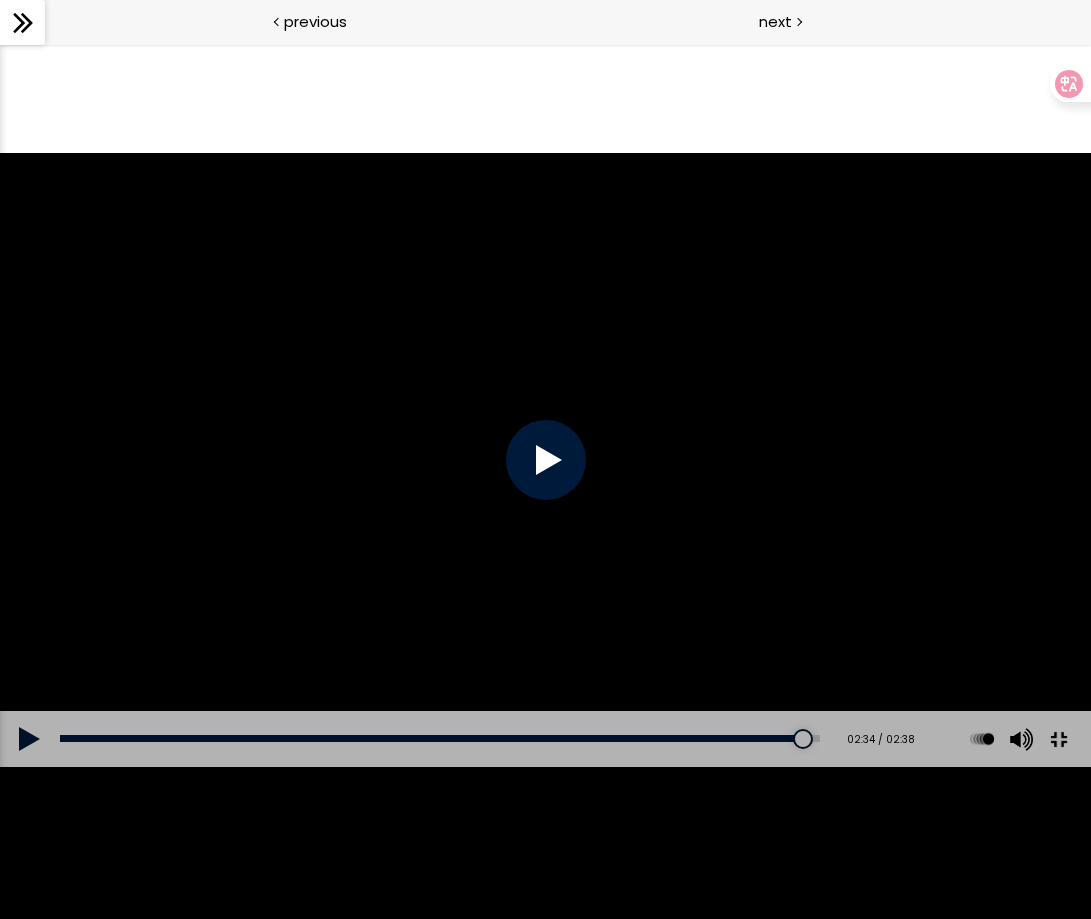 click at bounding box center (1058, 739) 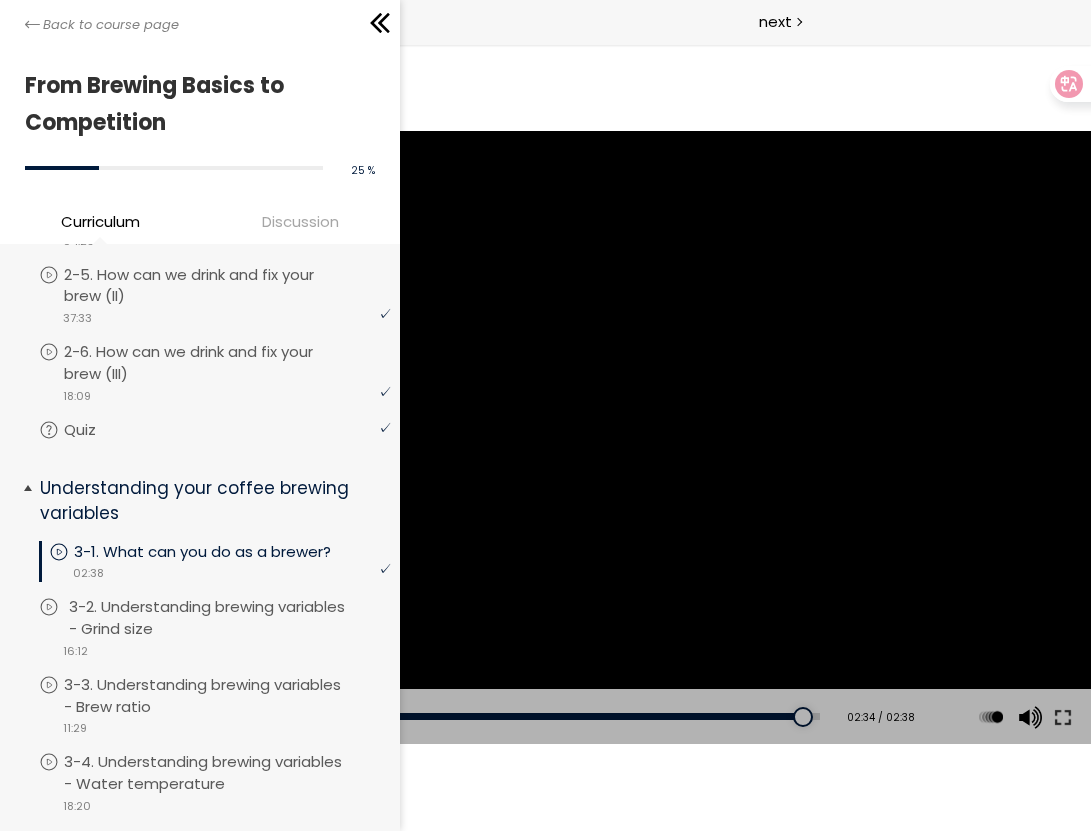 click on "3-2. Understanding brewing variables - Grind size" at bounding box center (232, 618) 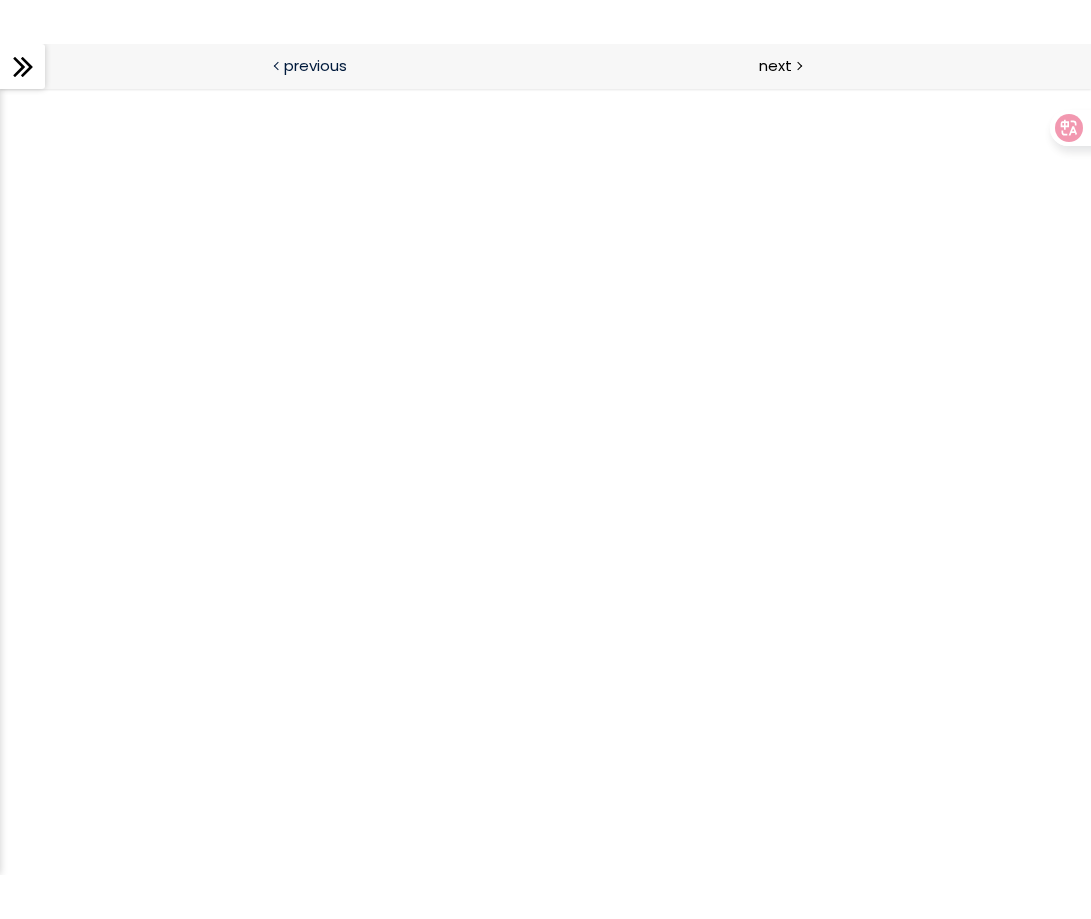 scroll, scrollTop: 0, scrollLeft: 0, axis: both 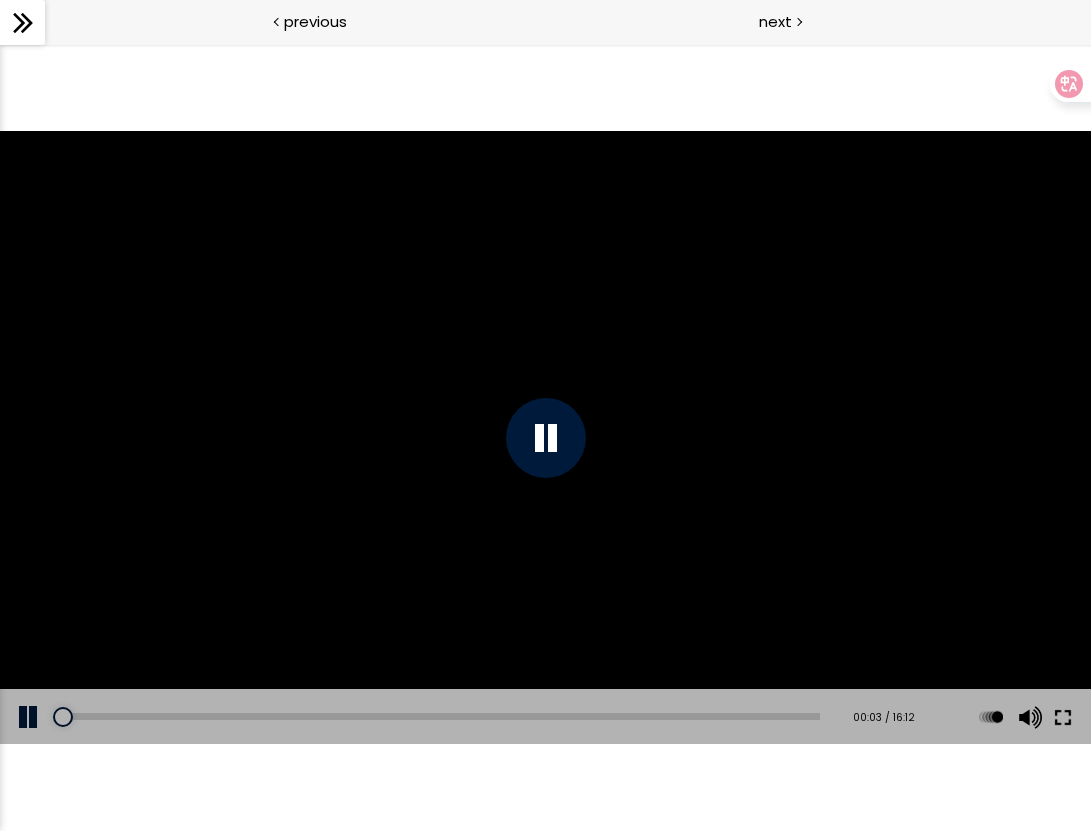 click at bounding box center [1063, 717] 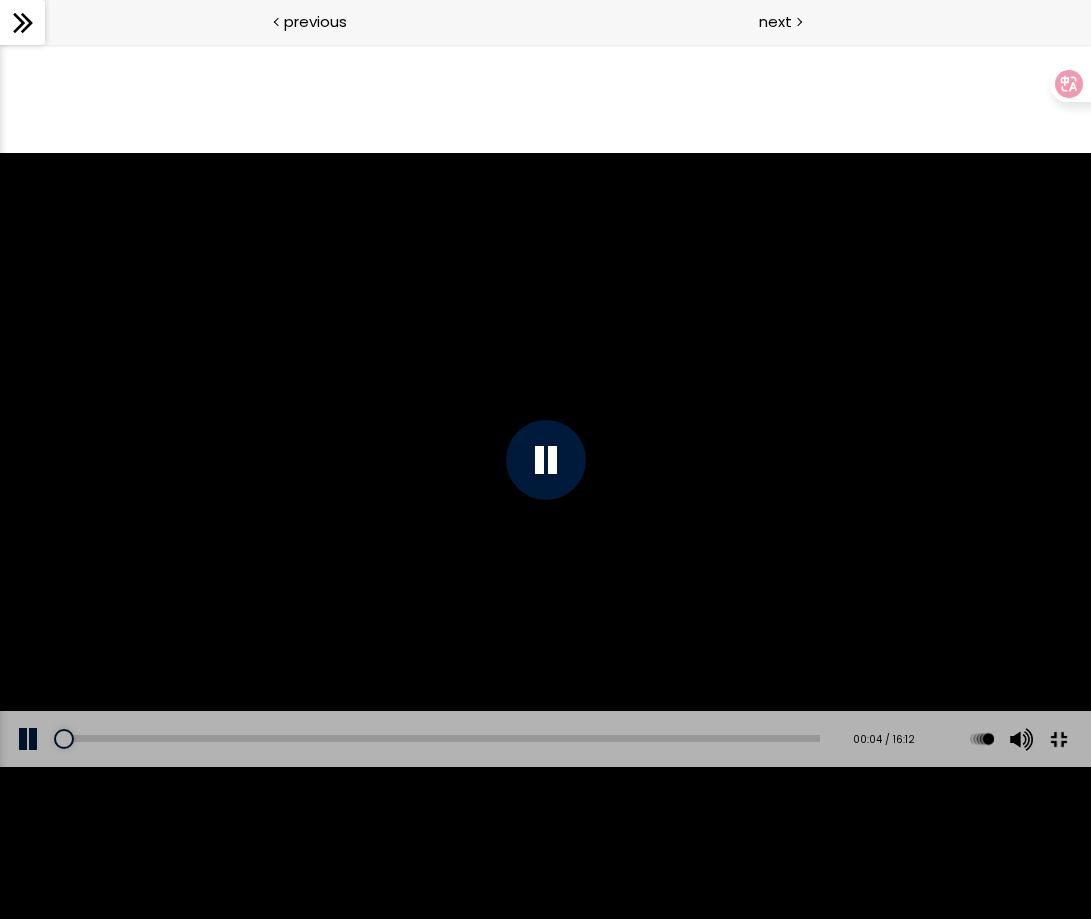 click at bounding box center (545, 460) 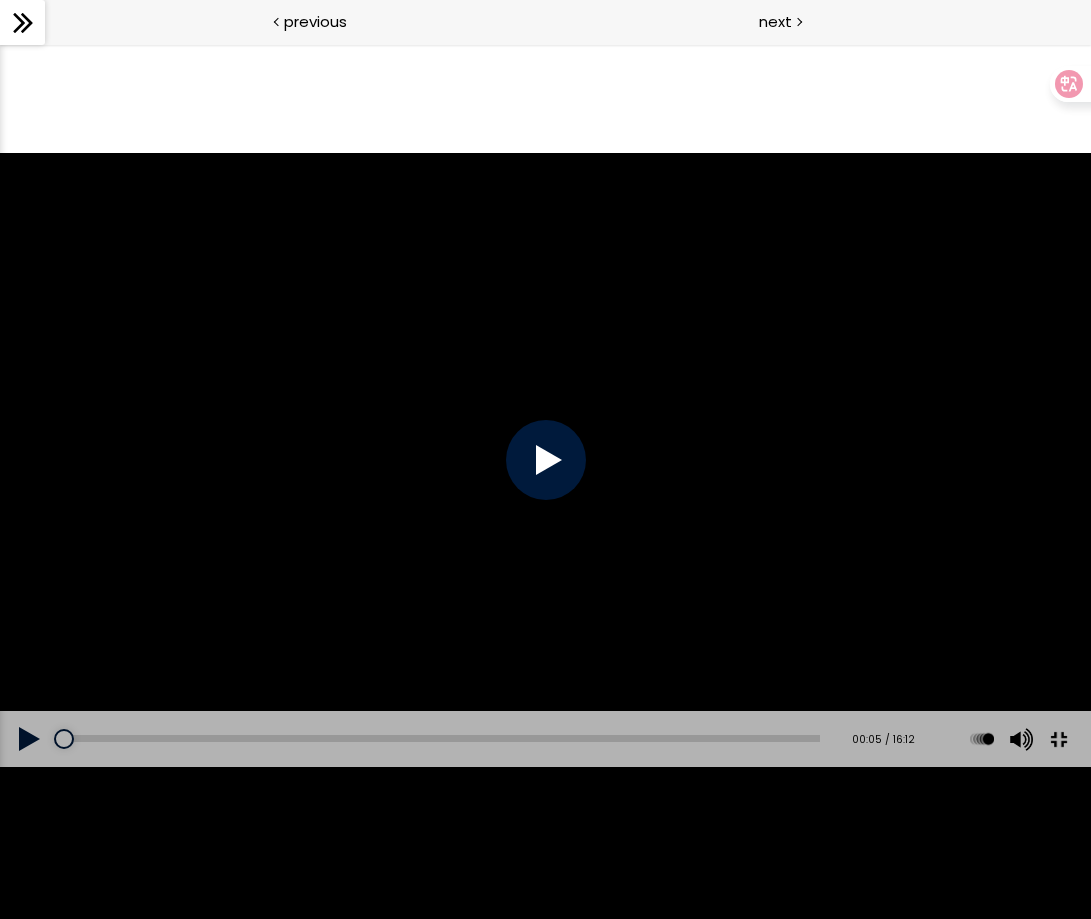 click at bounding box center (545, 460) 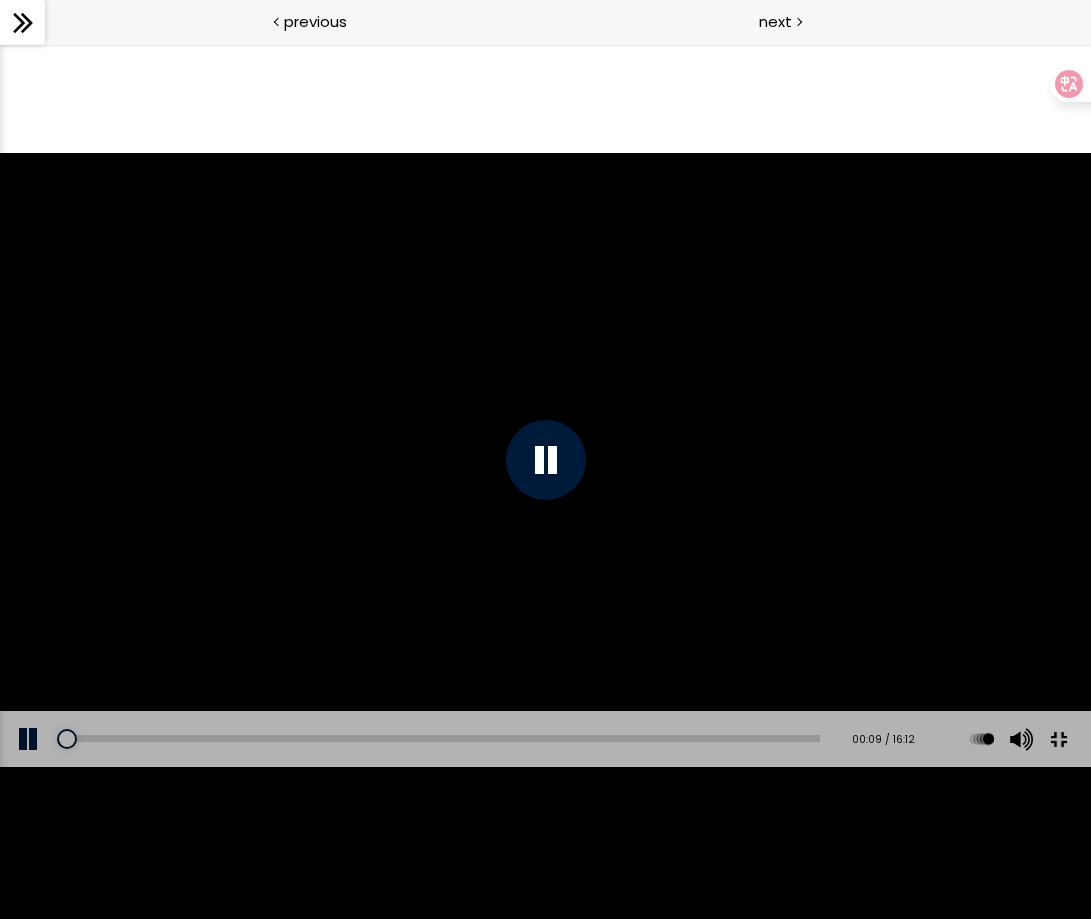 click at bounding box center [545, 460] 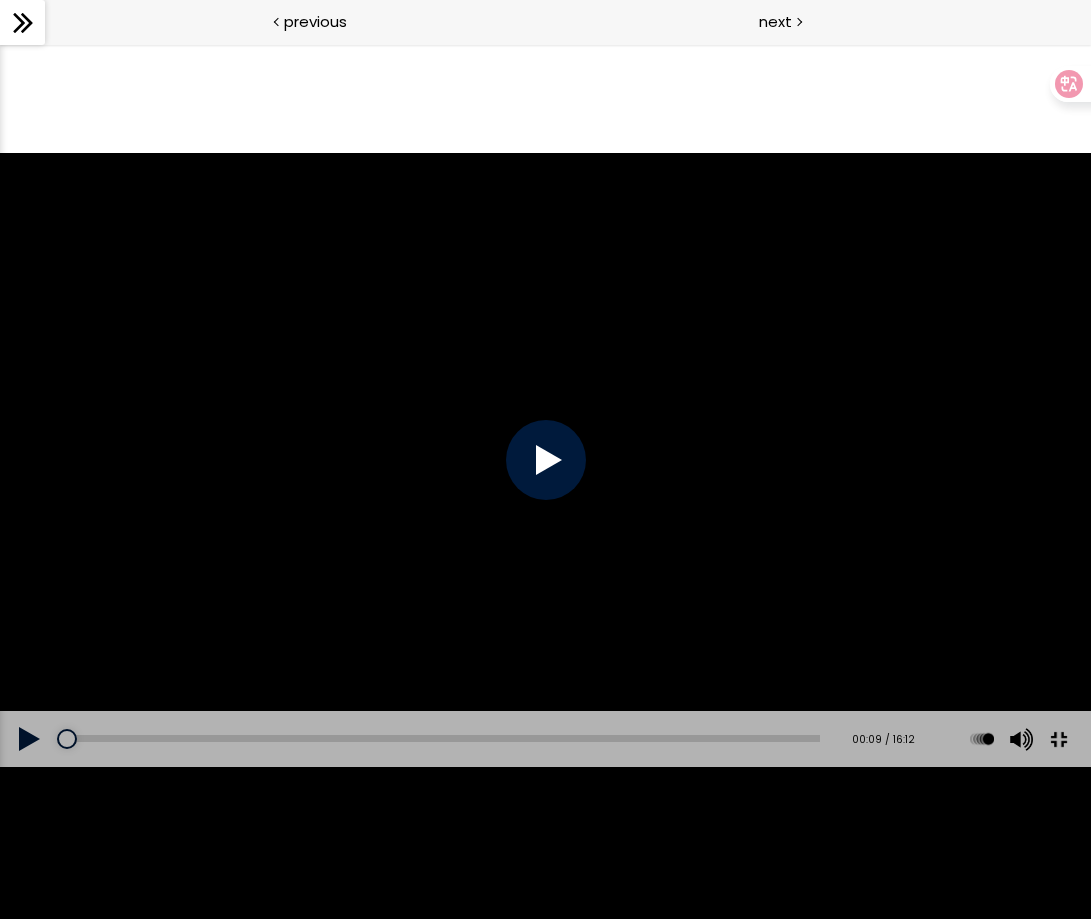 click at bounding box center [545, 460] 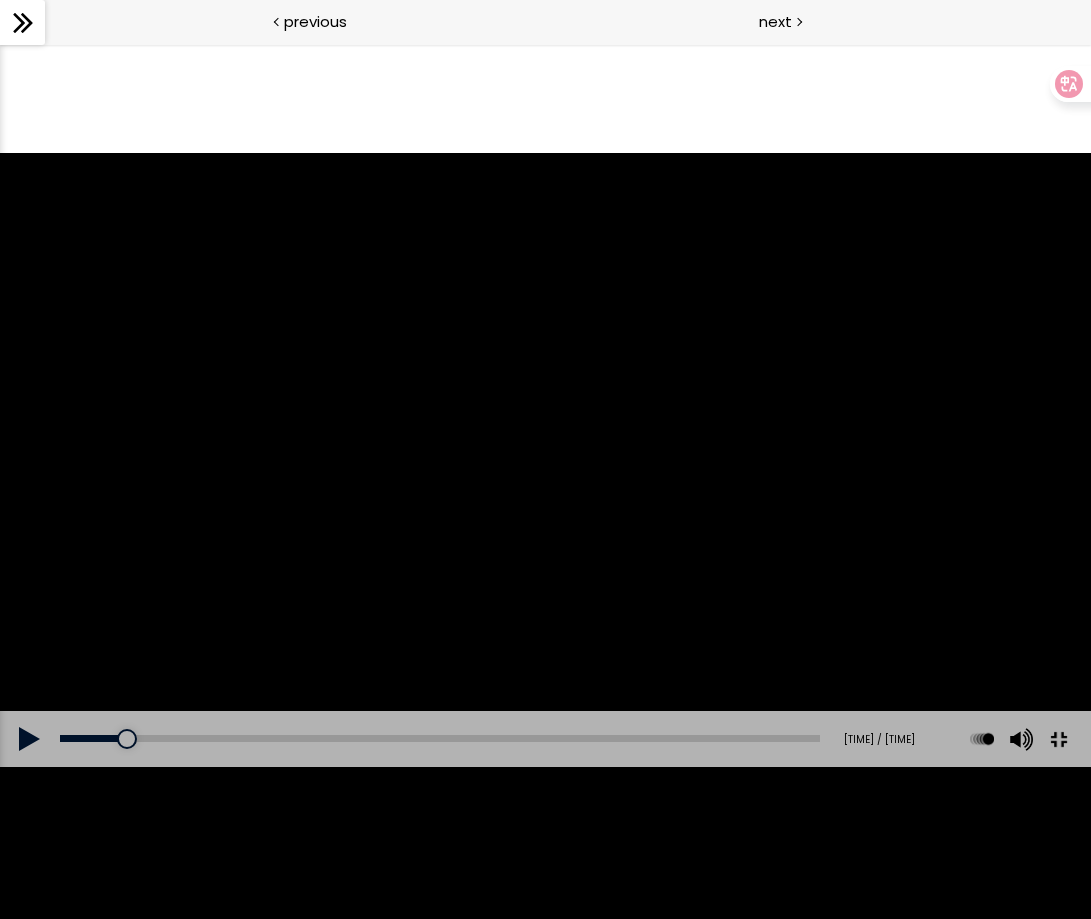 click at bounding box center (545, 460) 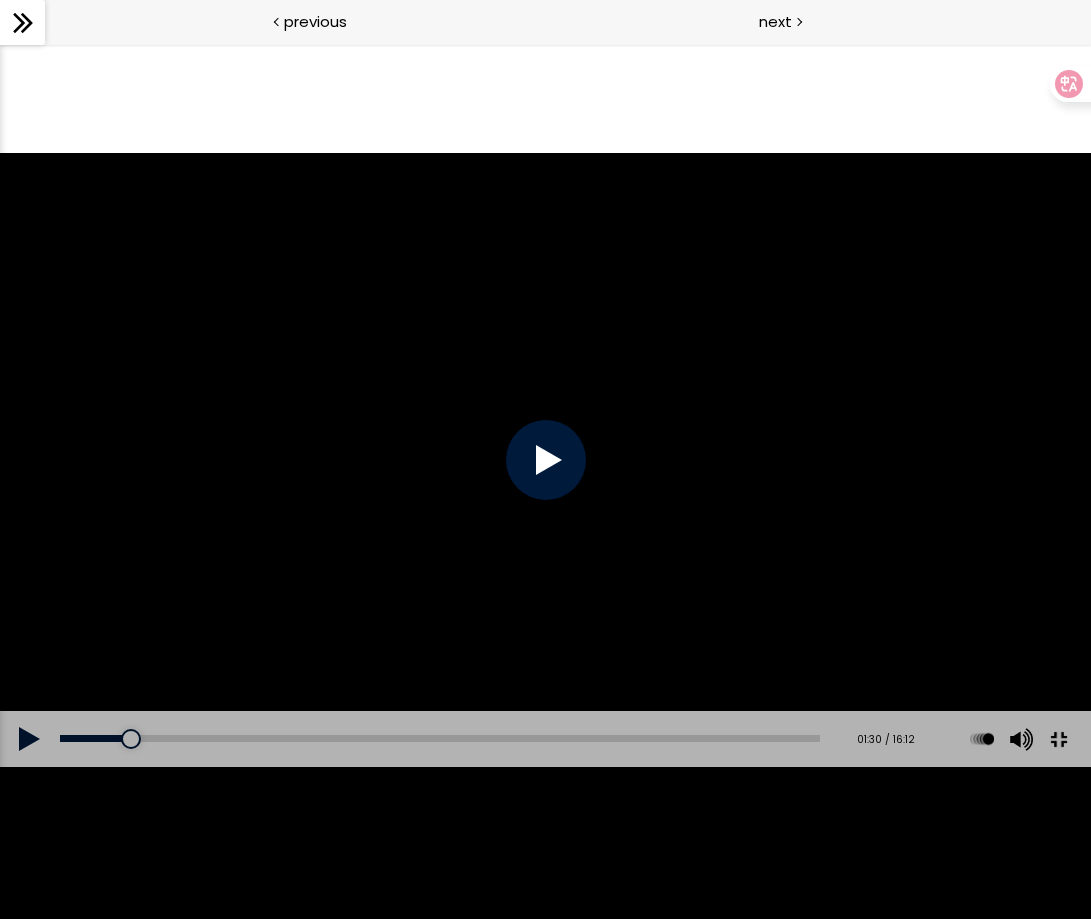 click at bounding box center [545, 460] 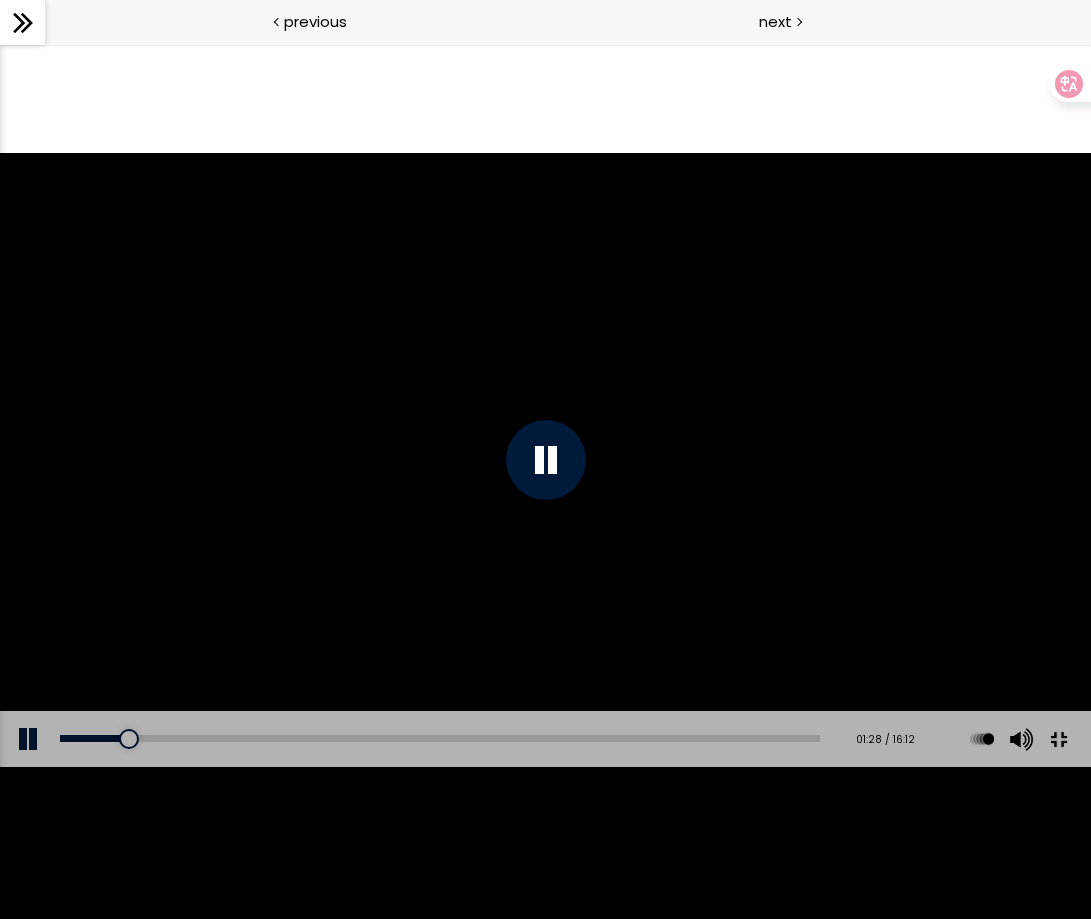 click at bounding box center (545, 460) 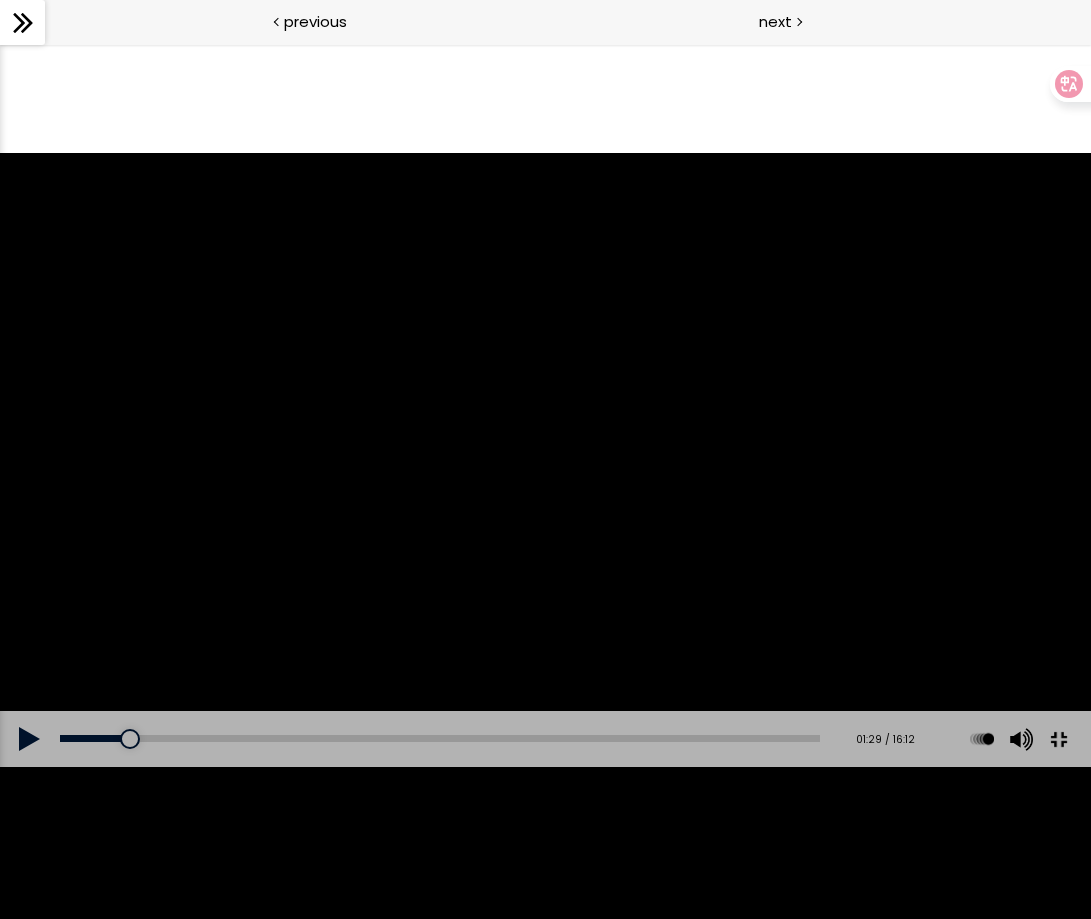 click at bounding box center [545, 460] 